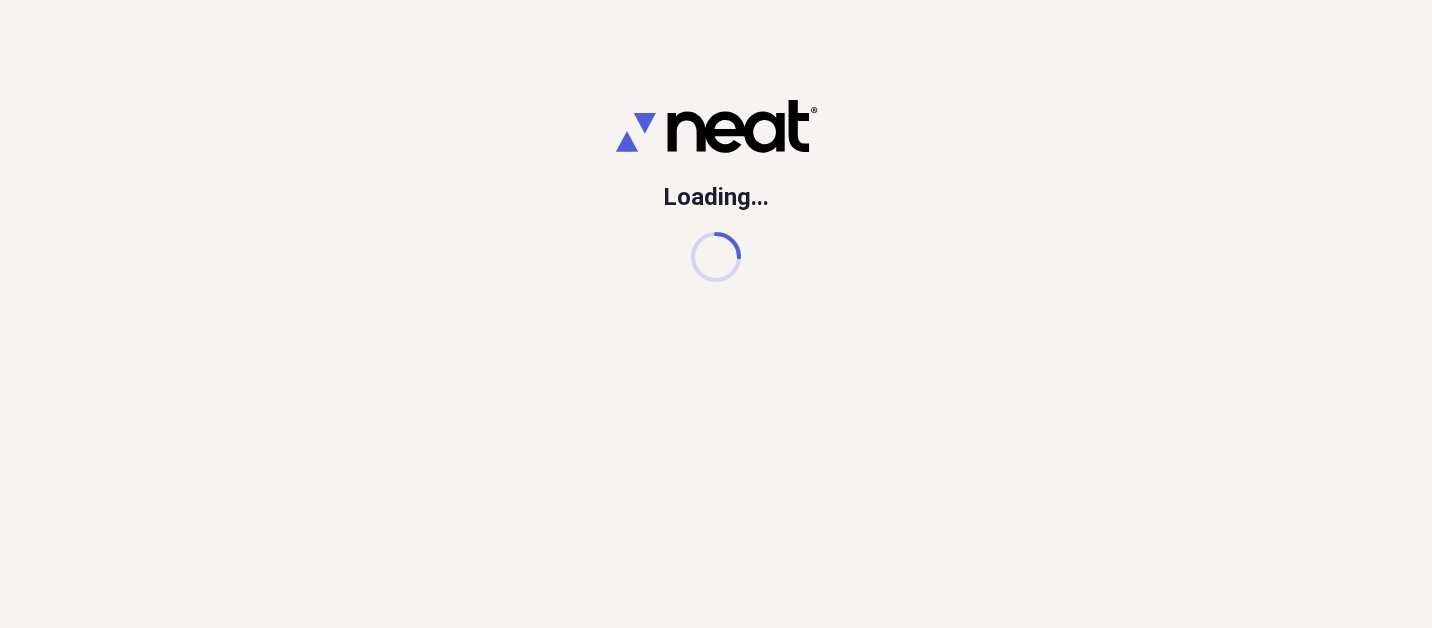 scroll, scrollTop: 0, scrollLeft: 0, axis: both 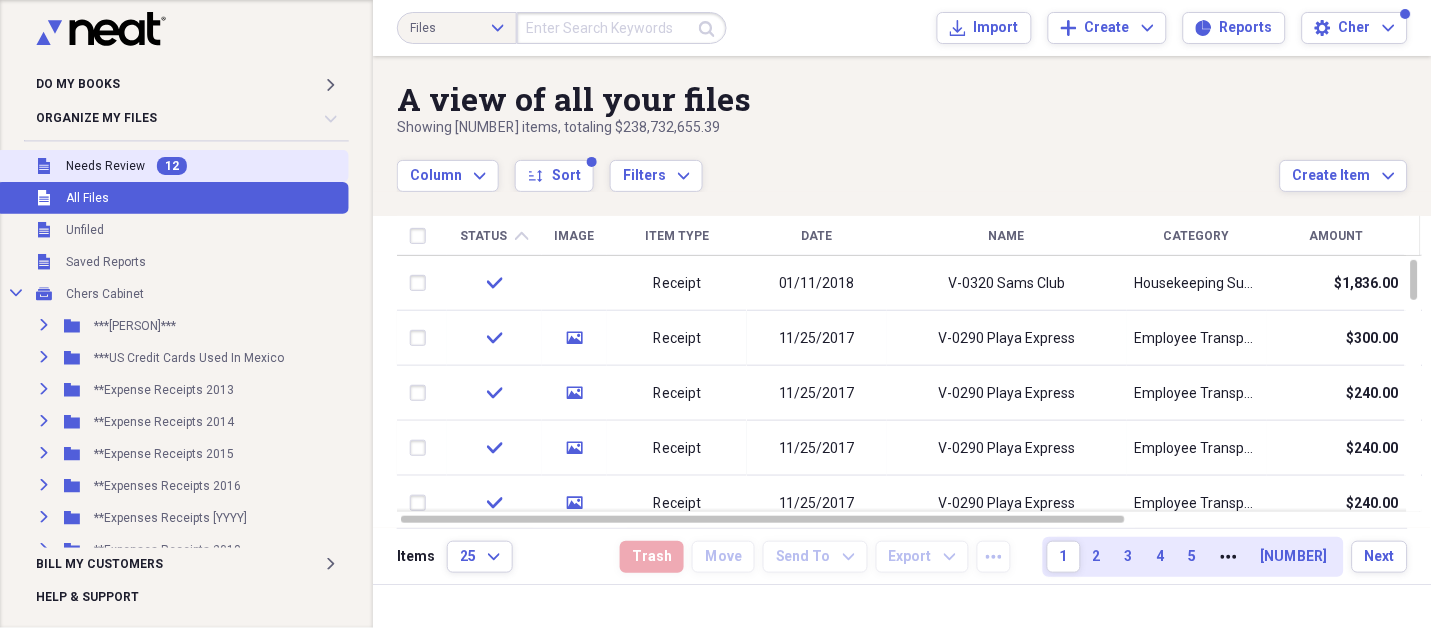 click on "Needs Review" at bounding box center (105, 166) 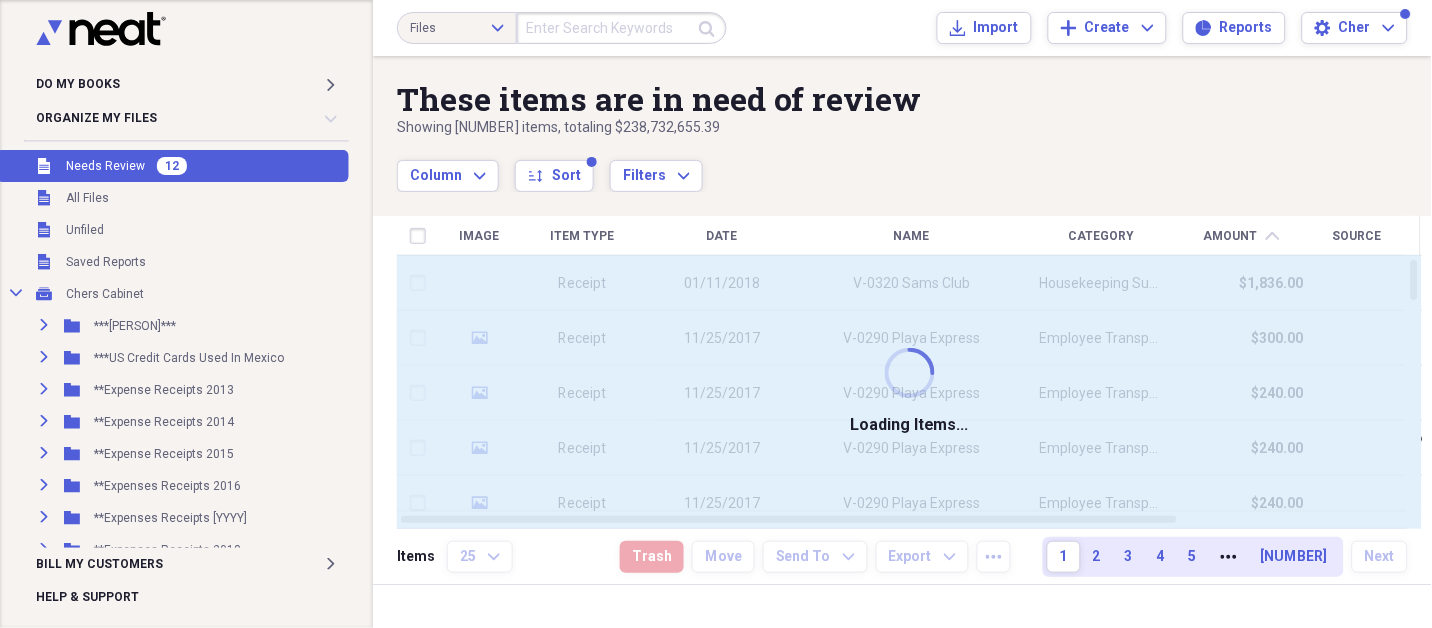 click on "Needs Review" at bounding box center [105, 166] 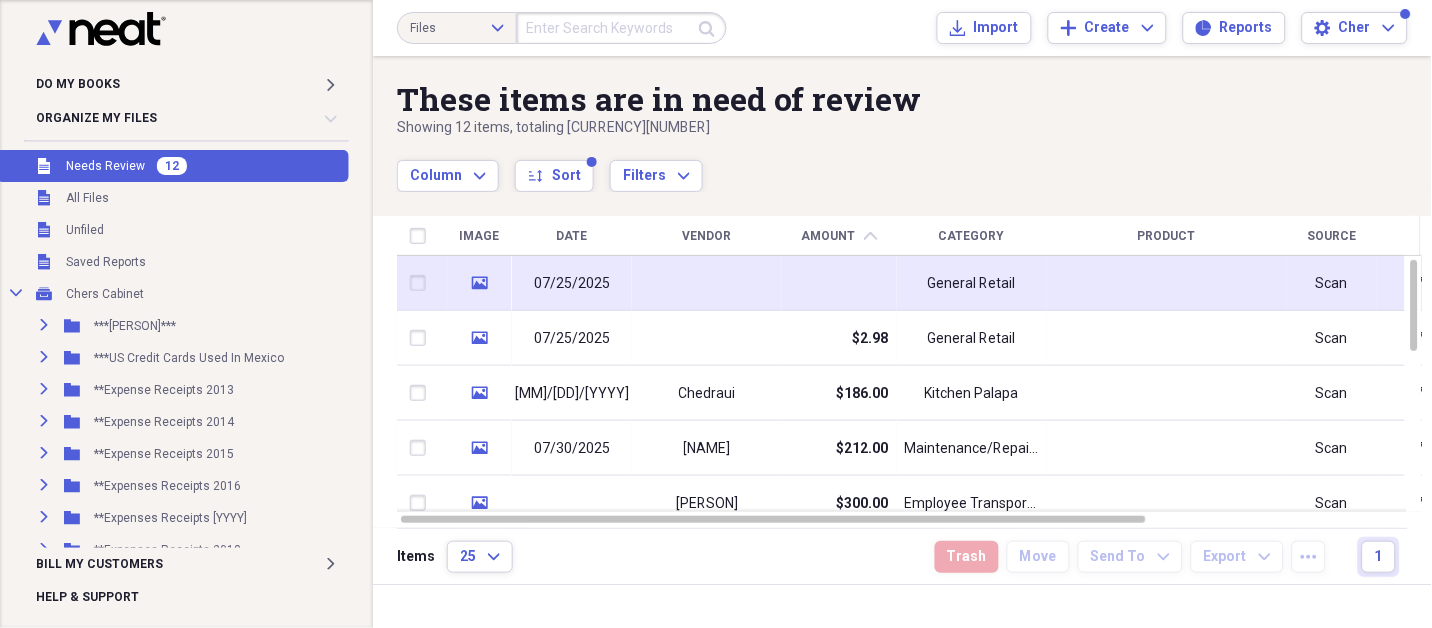 click at bounding box center [707, 283] 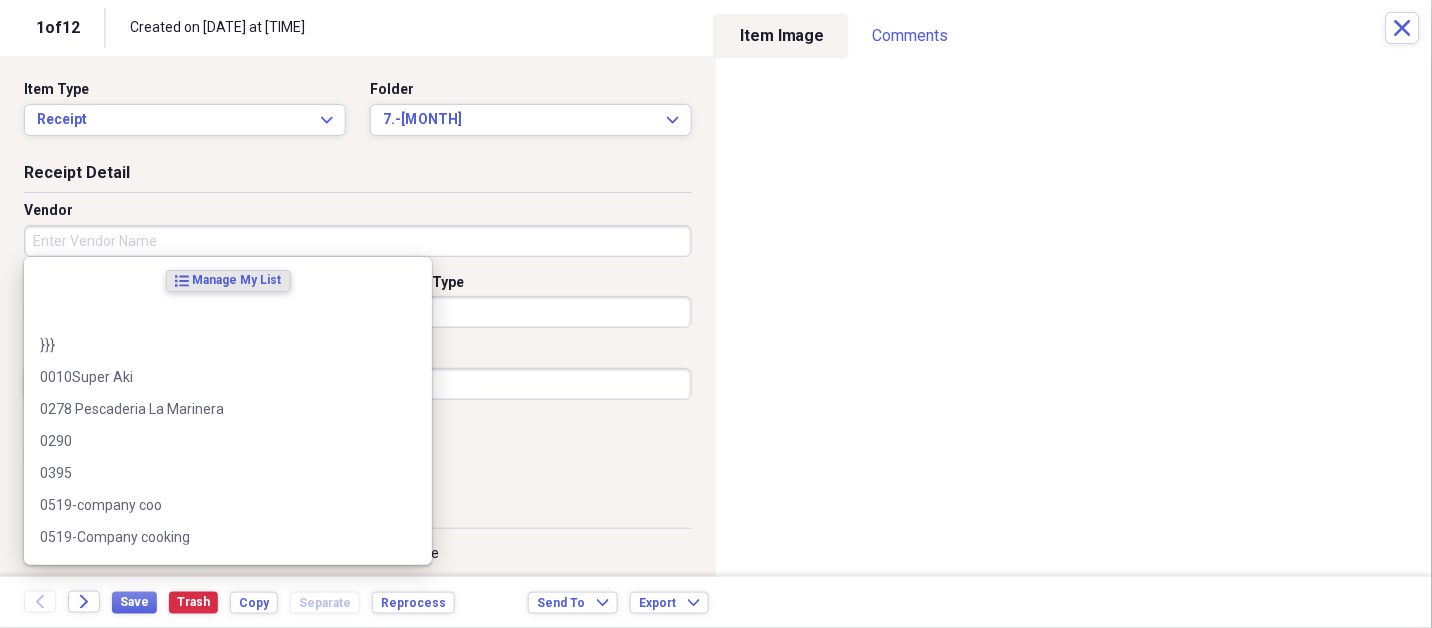 click on "Vendor" at bounding box center [358, 241] 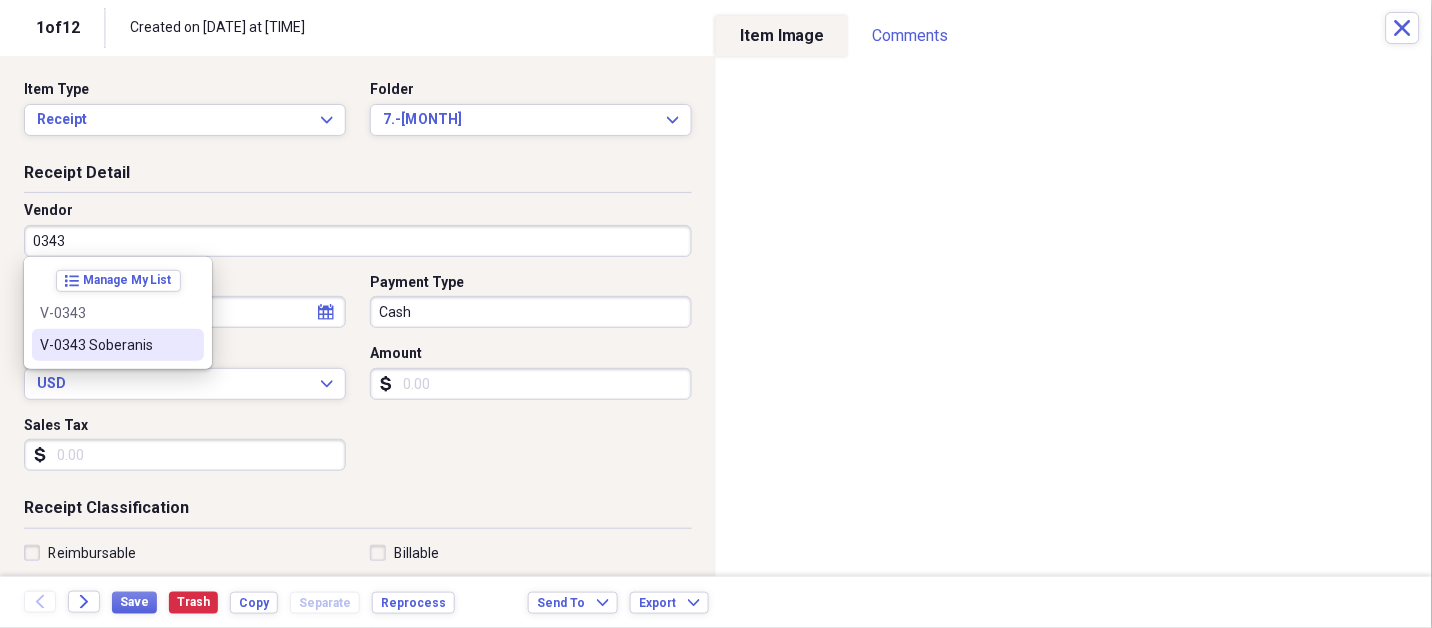 type on "V-0343 [NAME]" 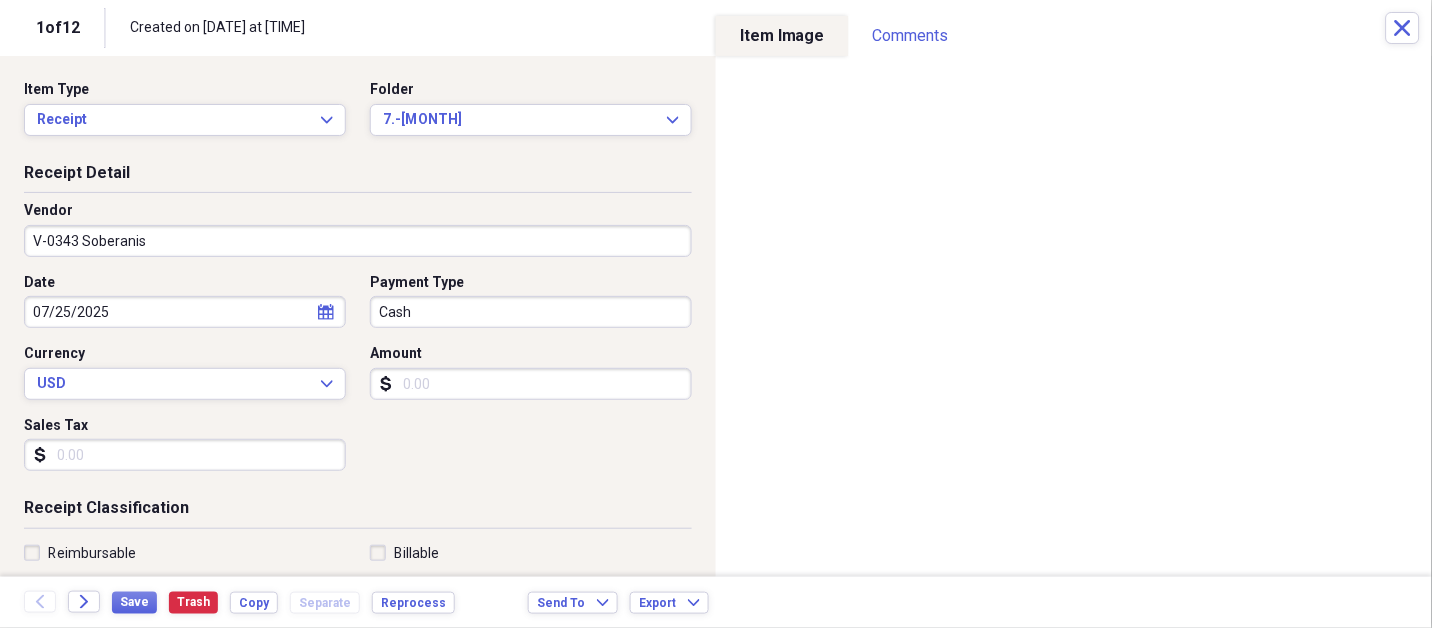 type on "Food and Beverage" 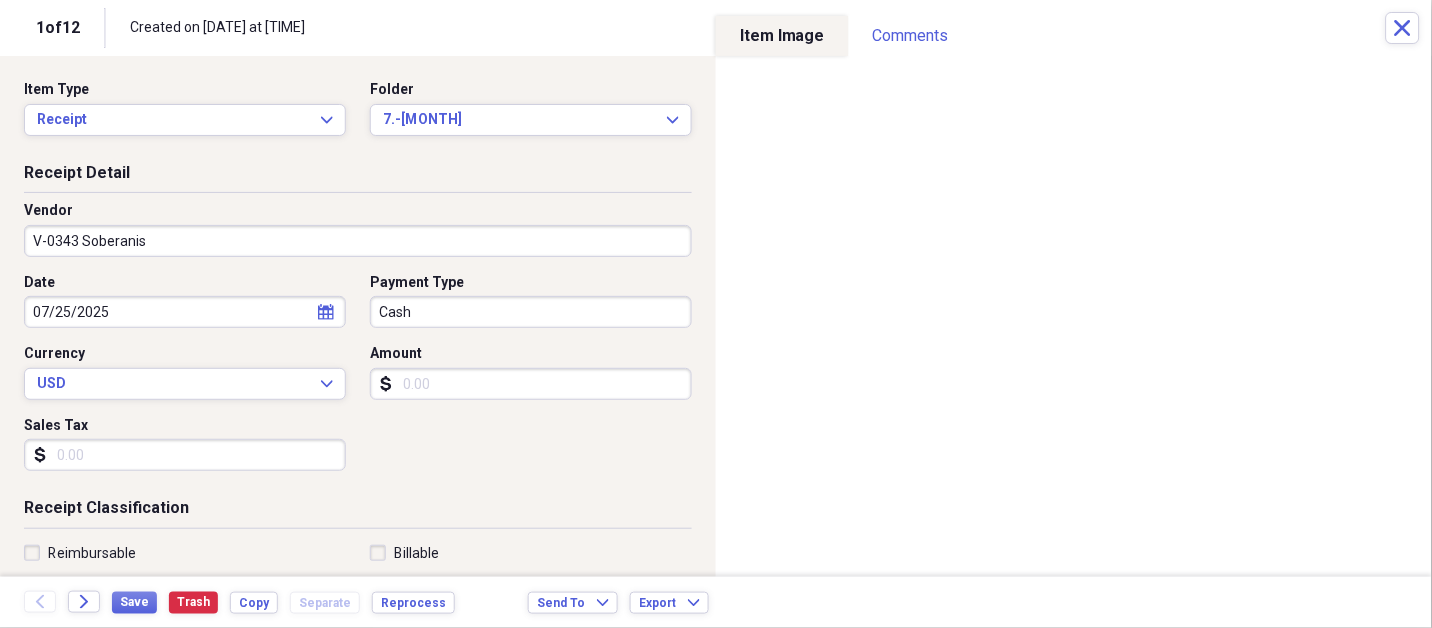 select on "6" 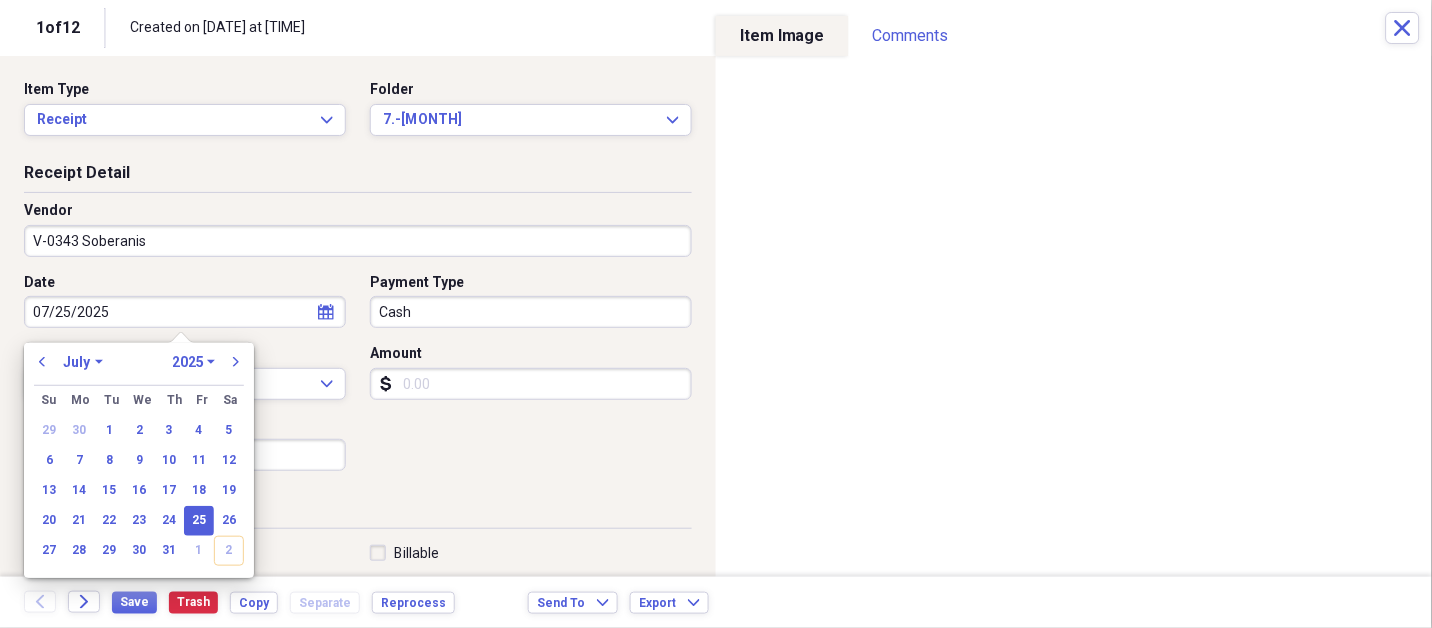 click on "25" at bounding box center (199, 521) 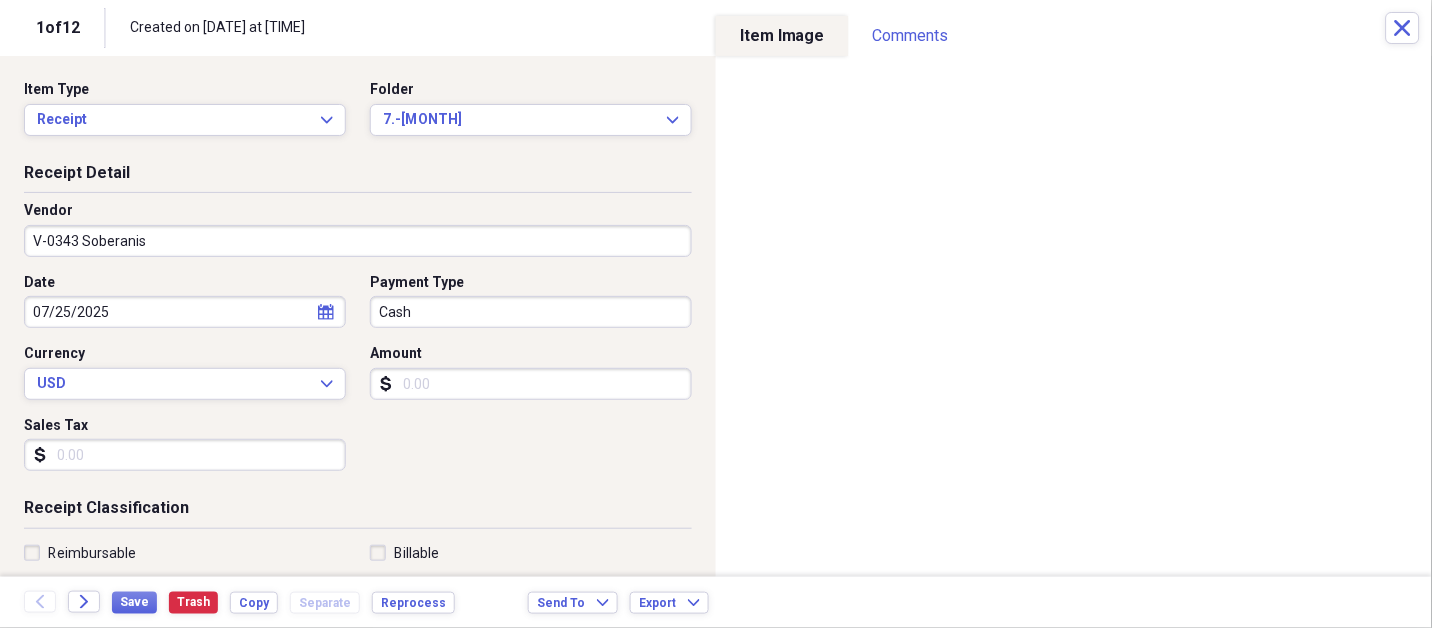 type 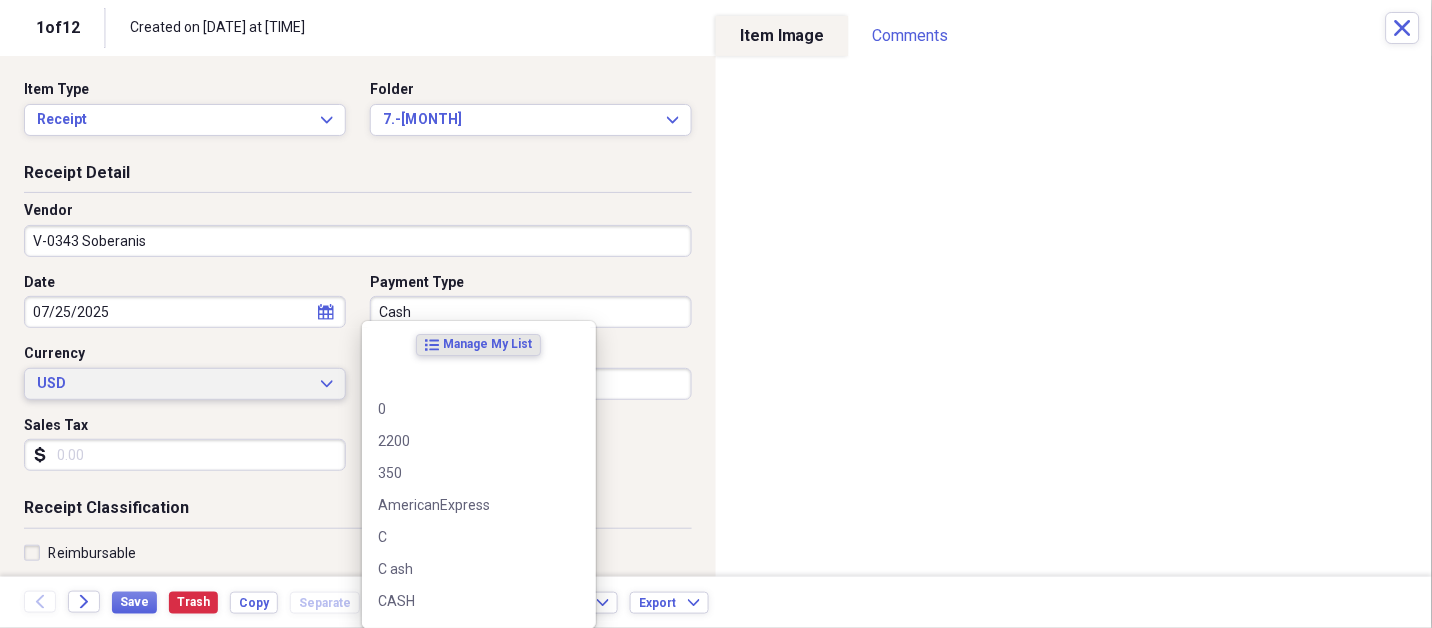 type 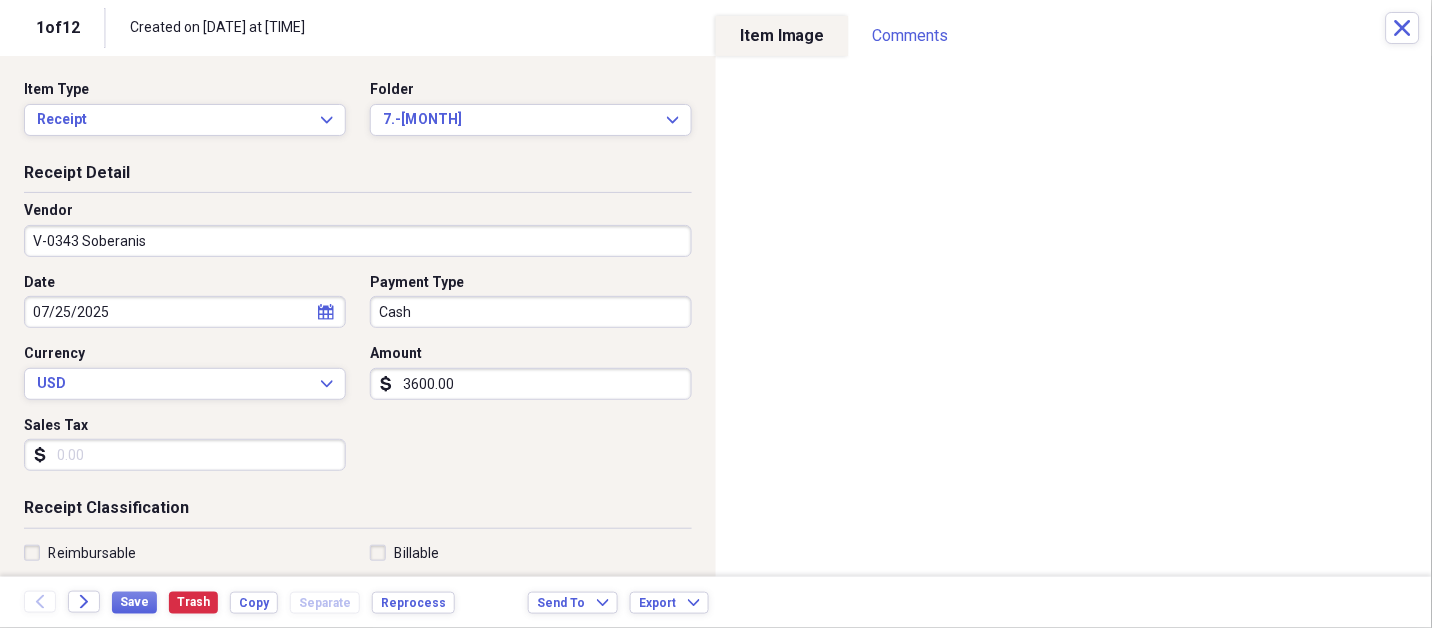 type on "3600.00" 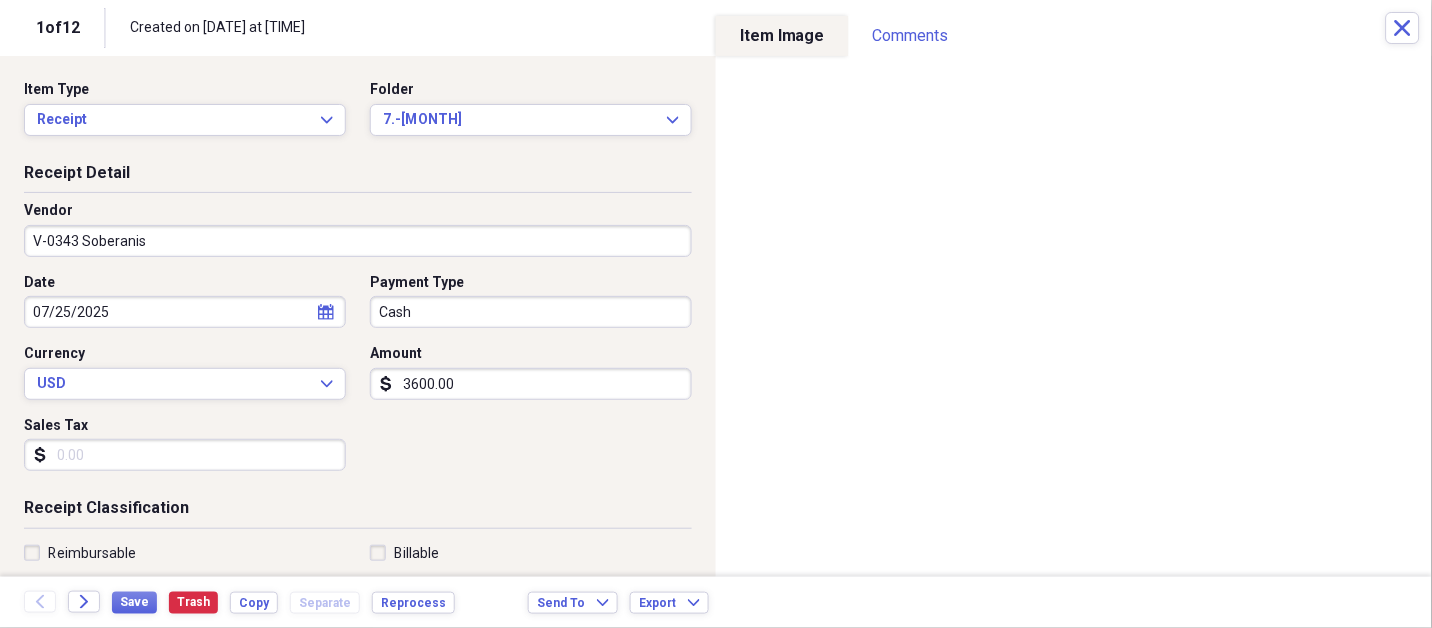 scroll, scrollTop: 307, scrollLeft: 0, axis: vertical 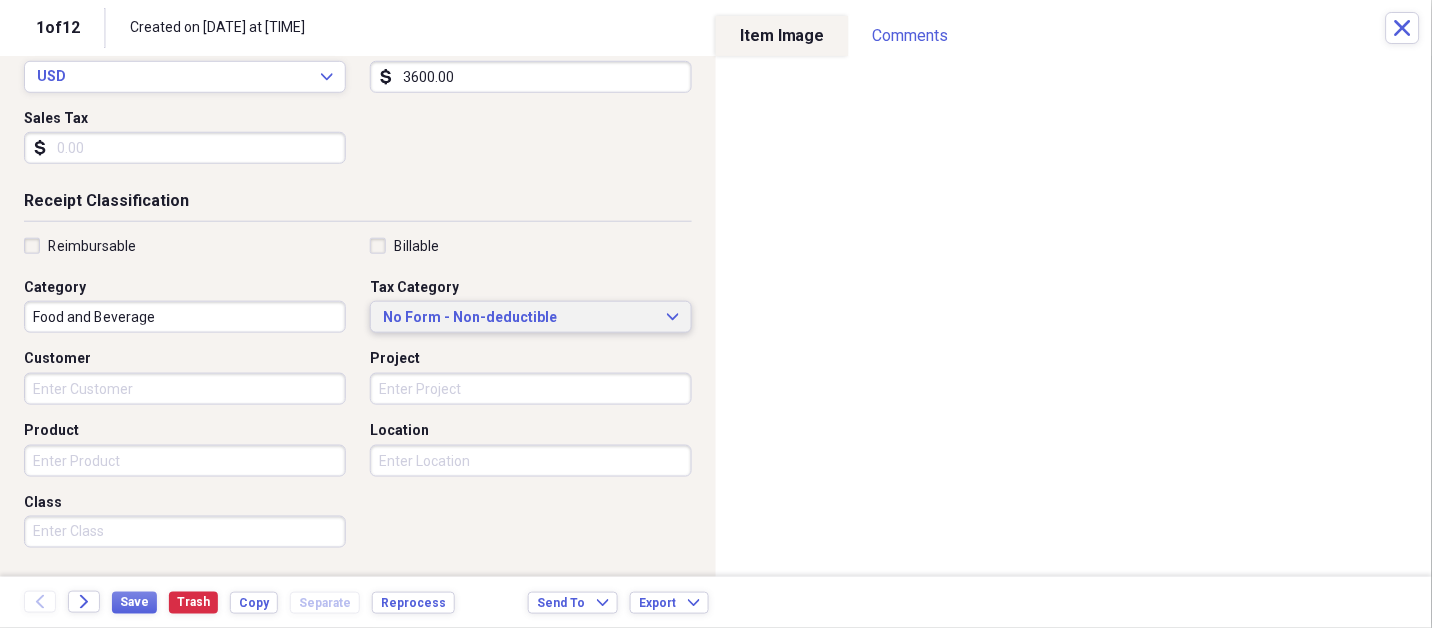 type 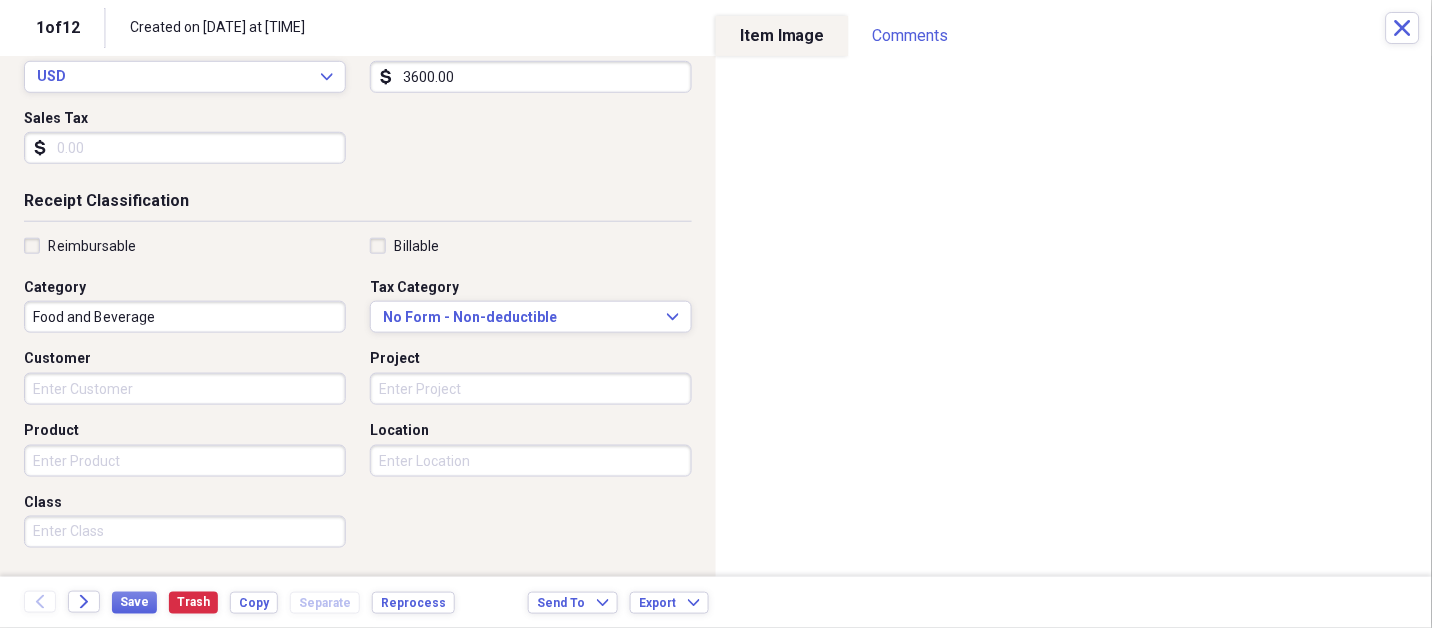 scroll, scrollTop: 497, scrollLeft: 0, axis: vertical 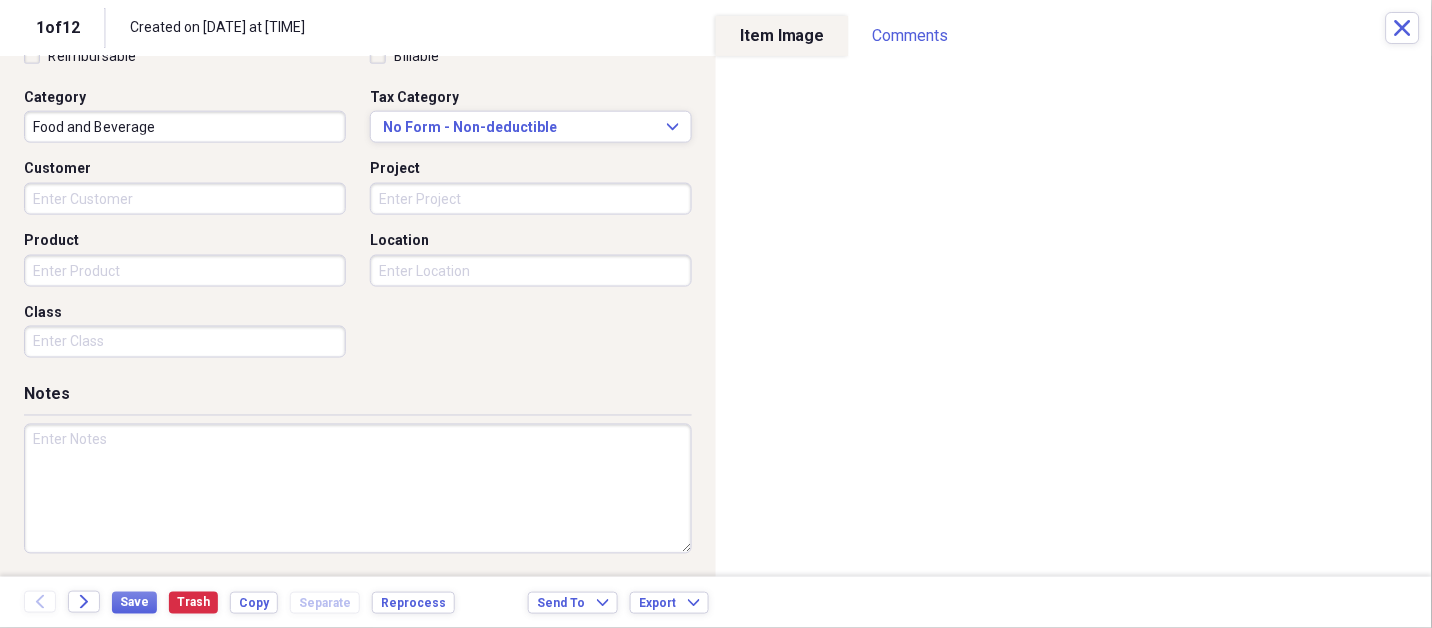 click at bounding box center [358, 489] 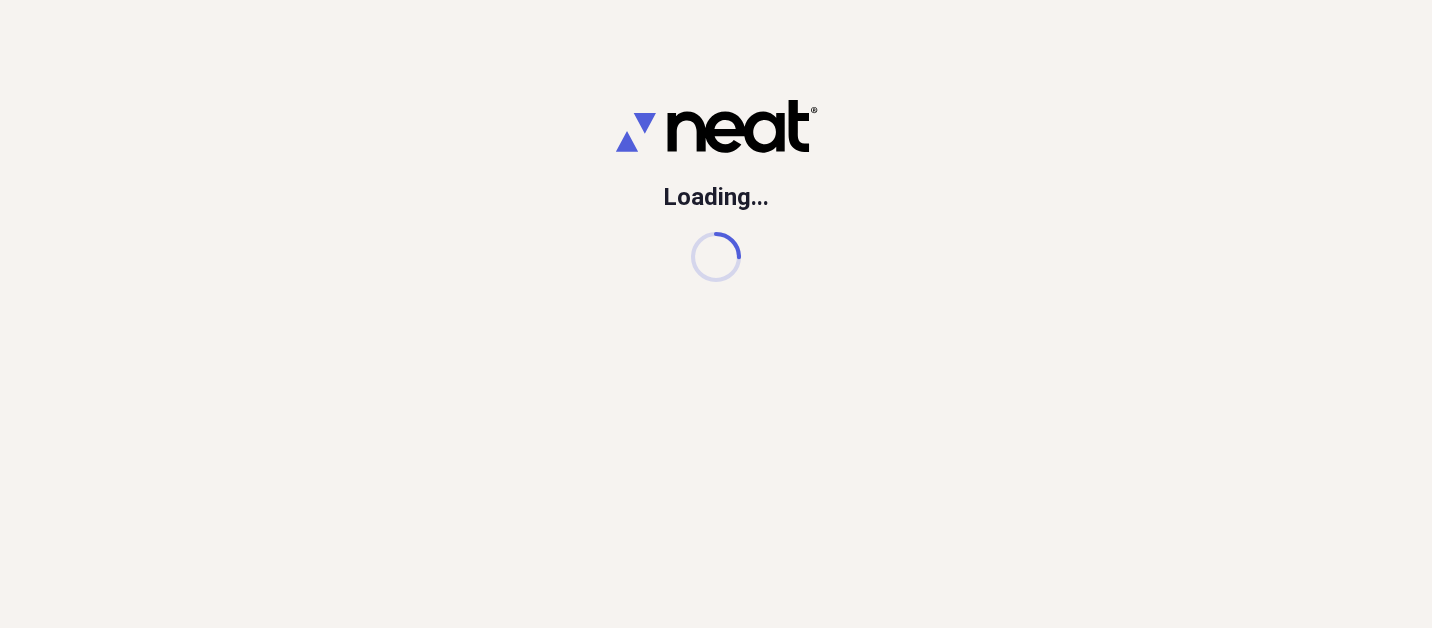scroll, scrollTop: 0, scrollLeft: 0, axis: both 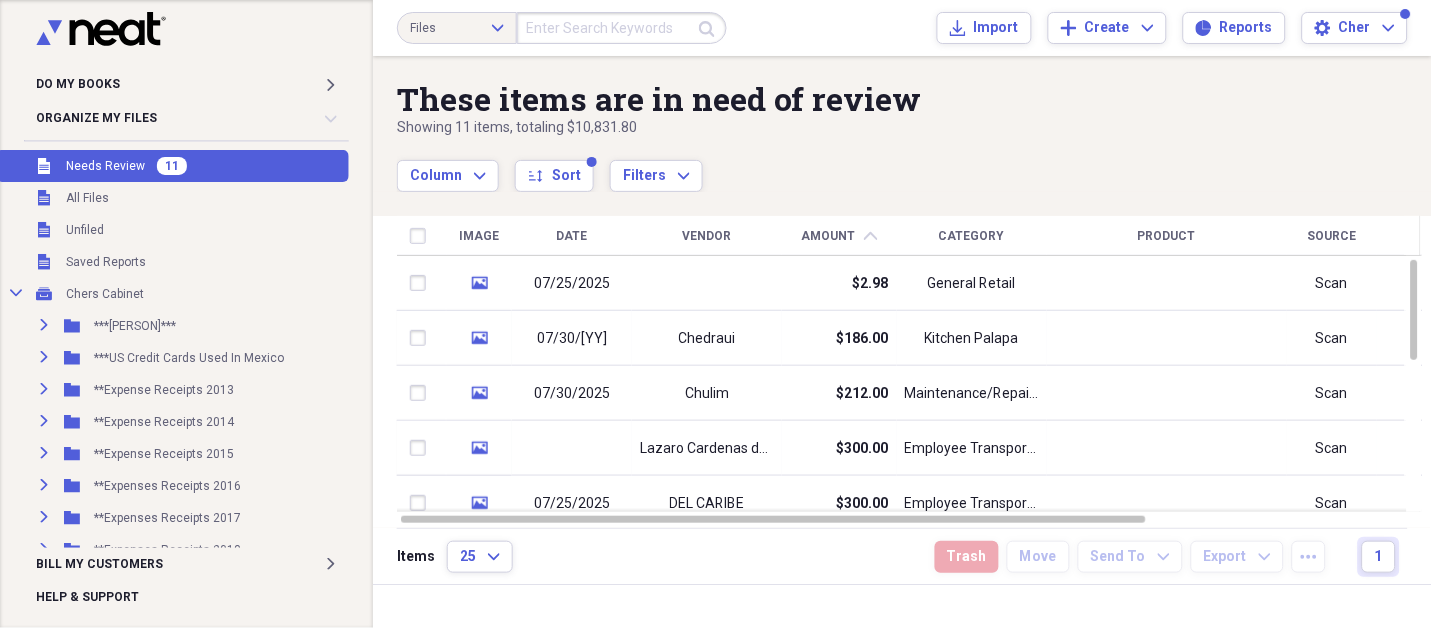click on "Unfiled Needs Review 11" at bounding box center (172, 166) 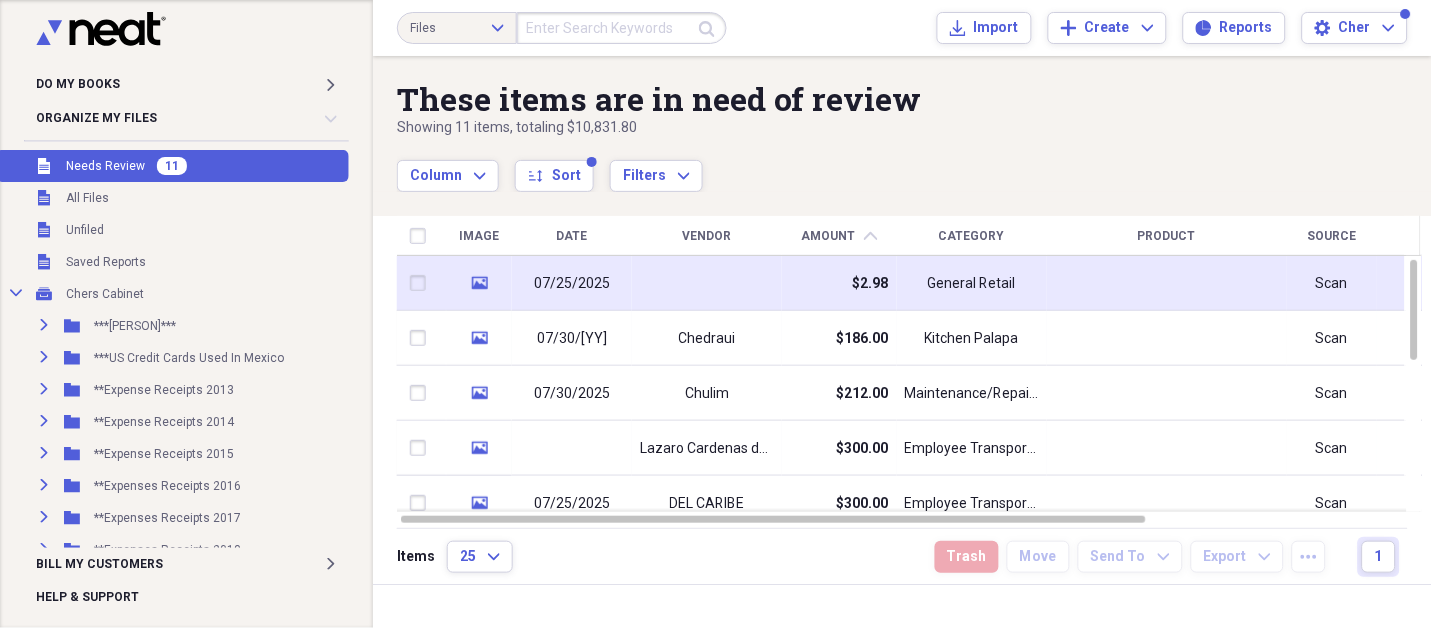 click at bounding box center (707, 283) 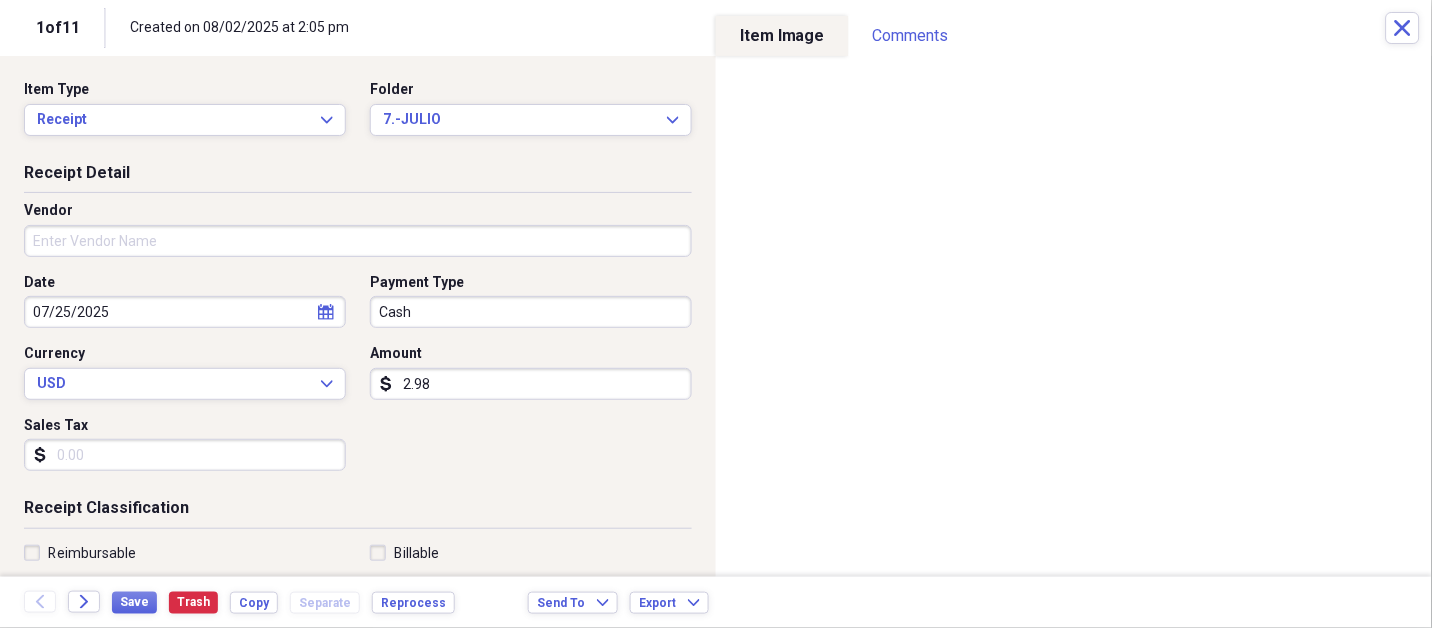 click on "***STEVENS***" at bounding box center (716, 314) 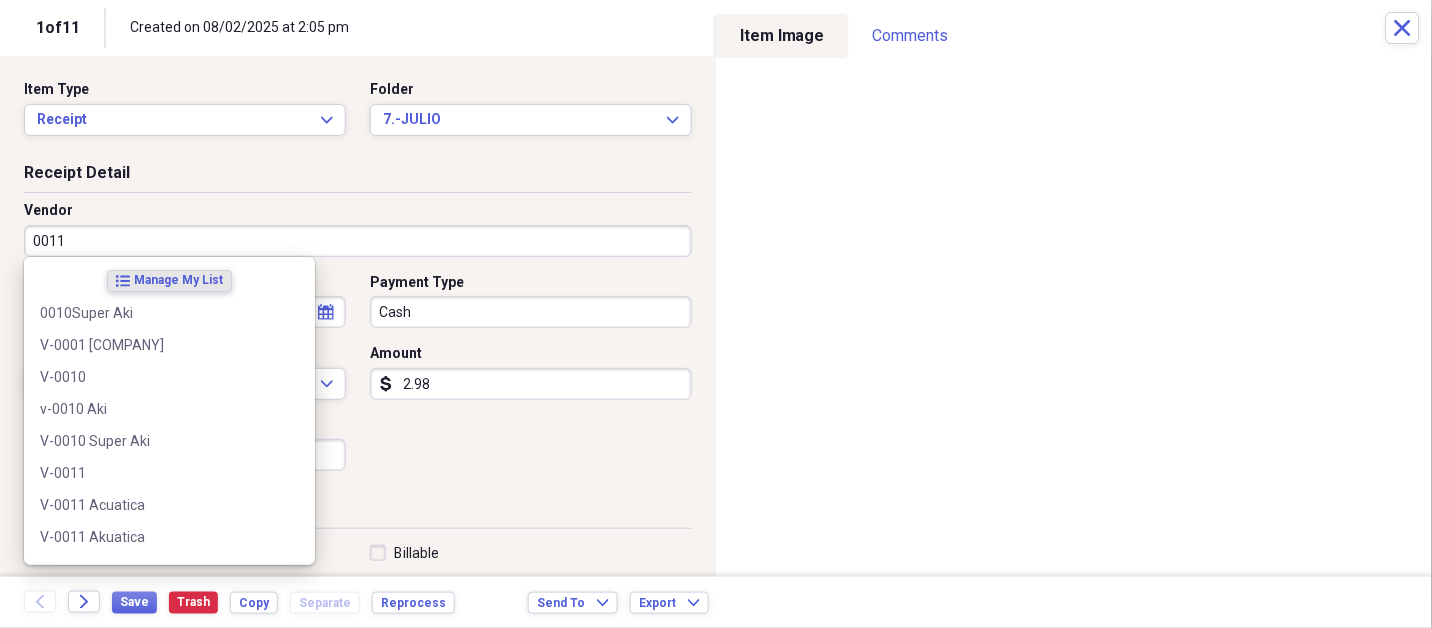 type on "0011" 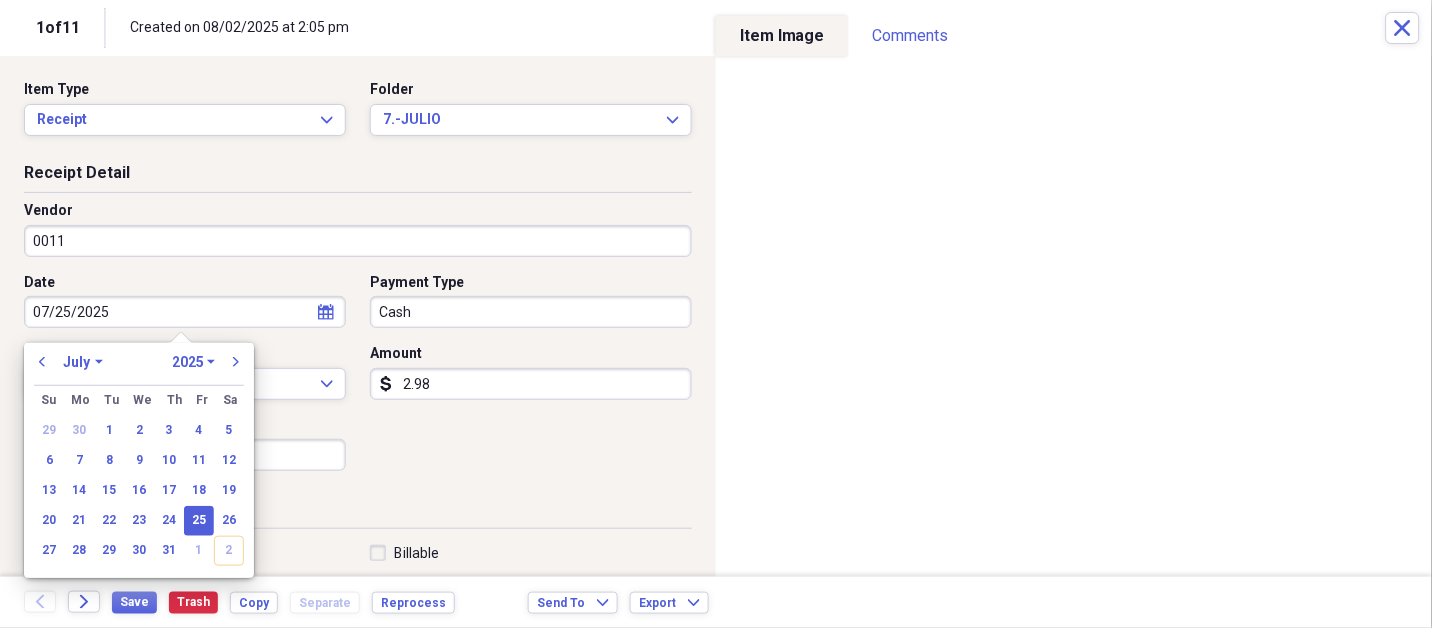click on "0011" at bounding box center (358, 241) 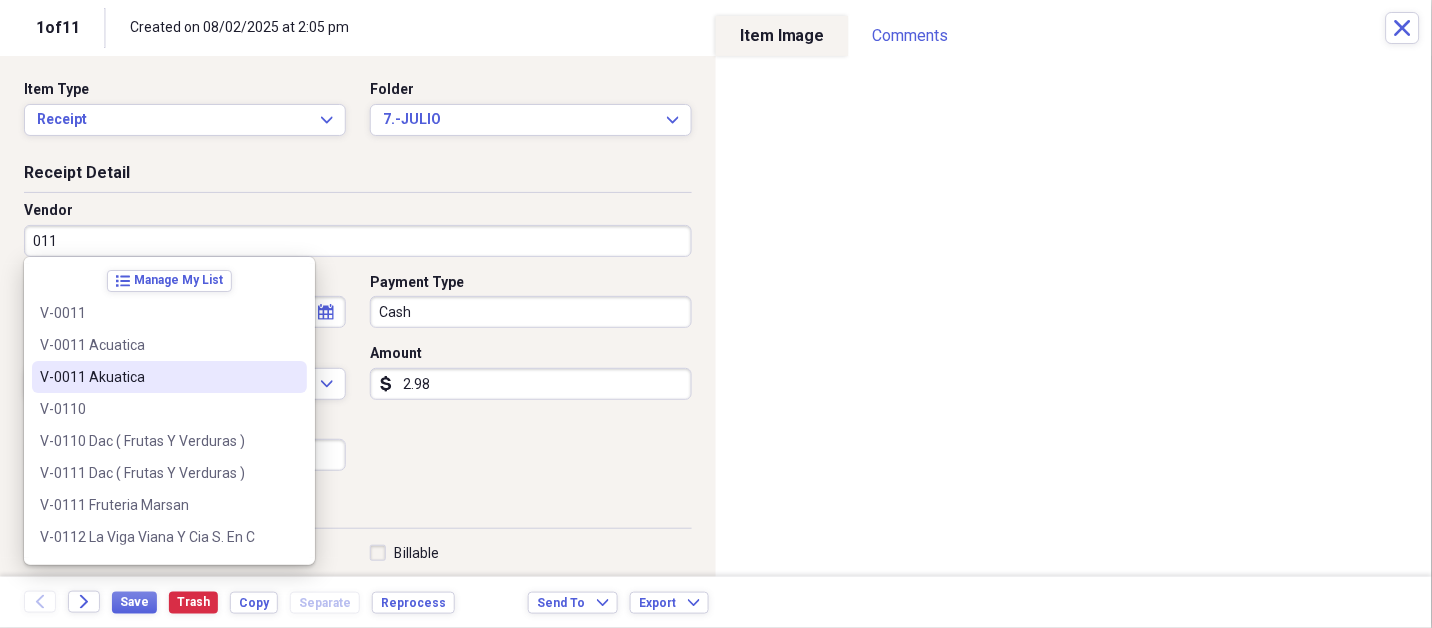 type on "V-0011 Akuatica" 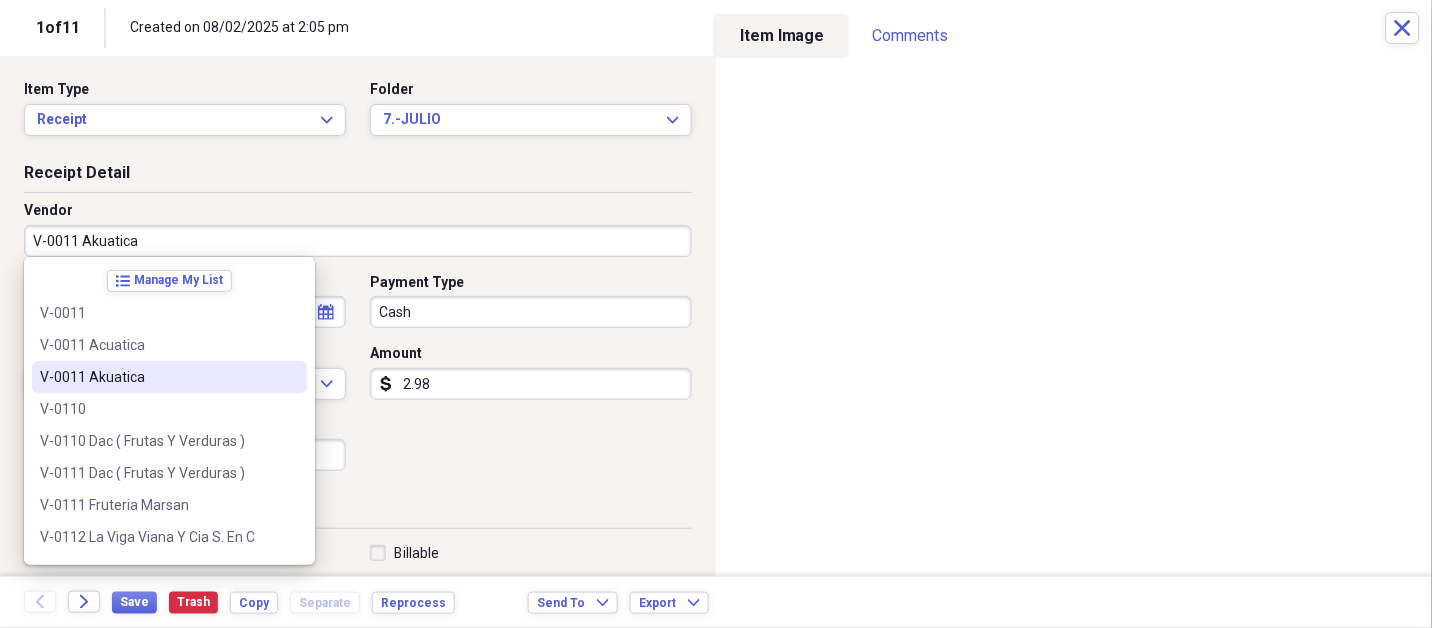 select on "6" 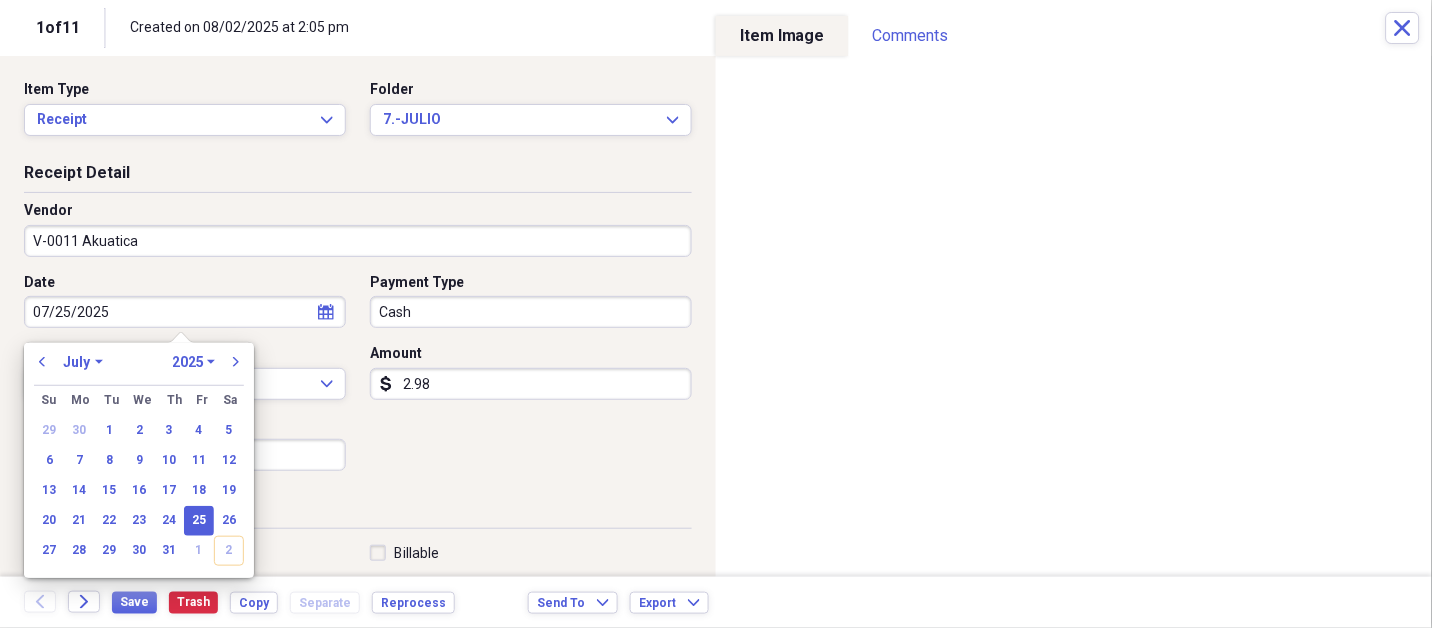 type on "Water - Five Gallon Bottles" 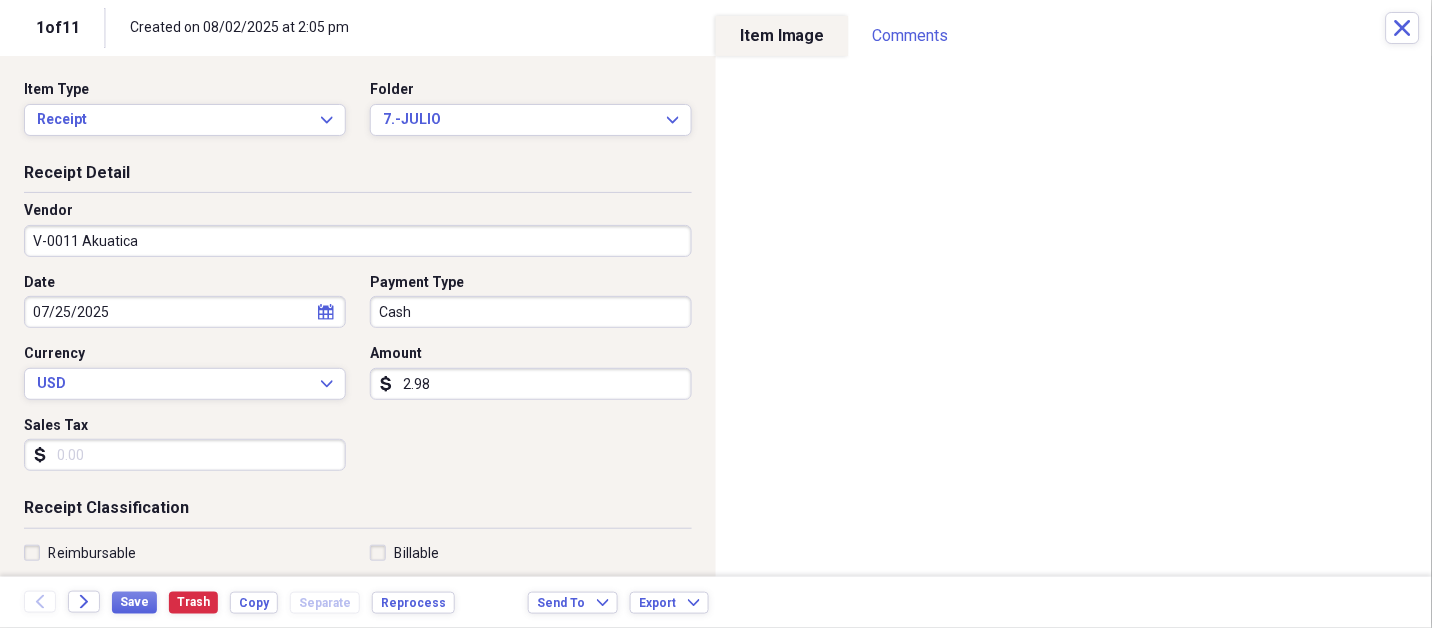 type 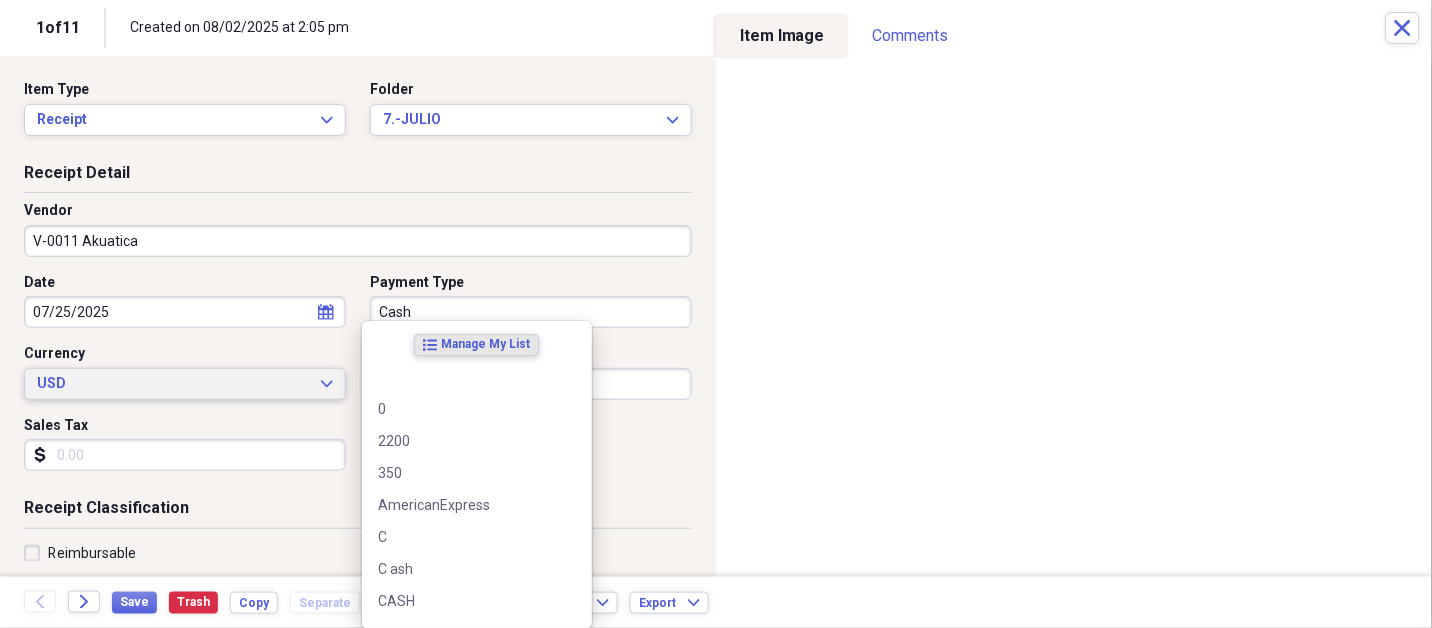 type 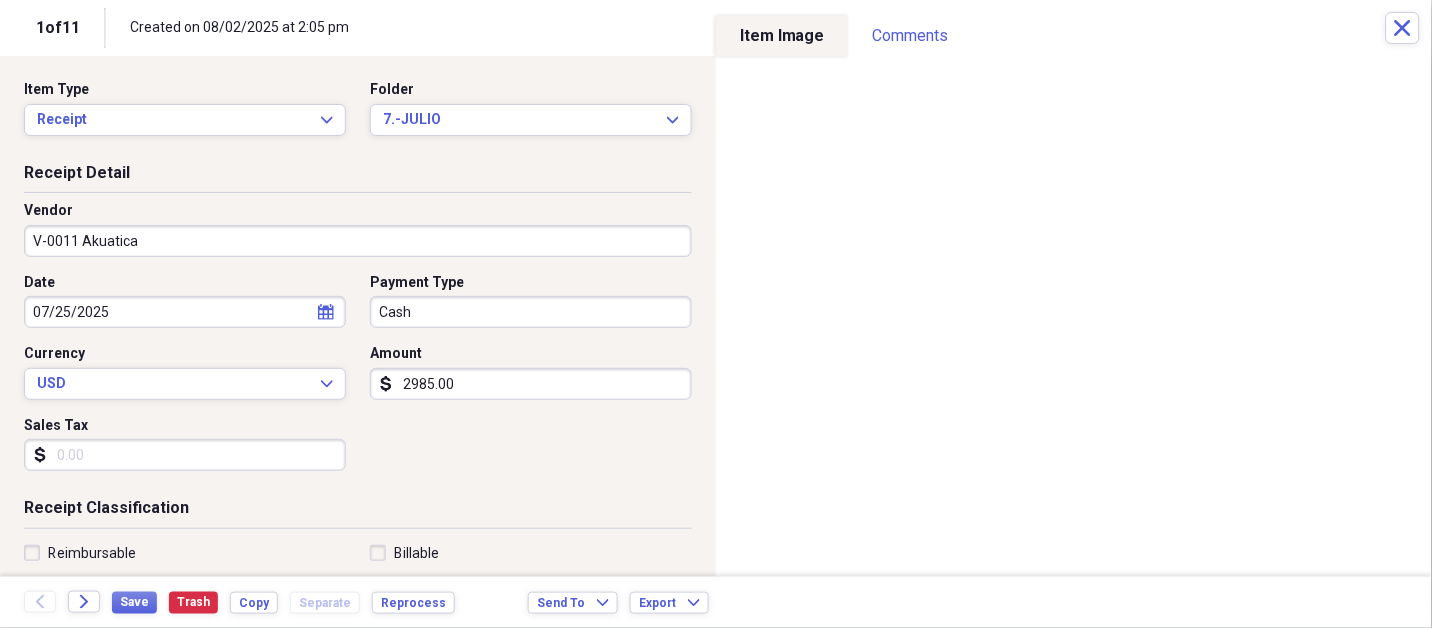 type on "2985.00" 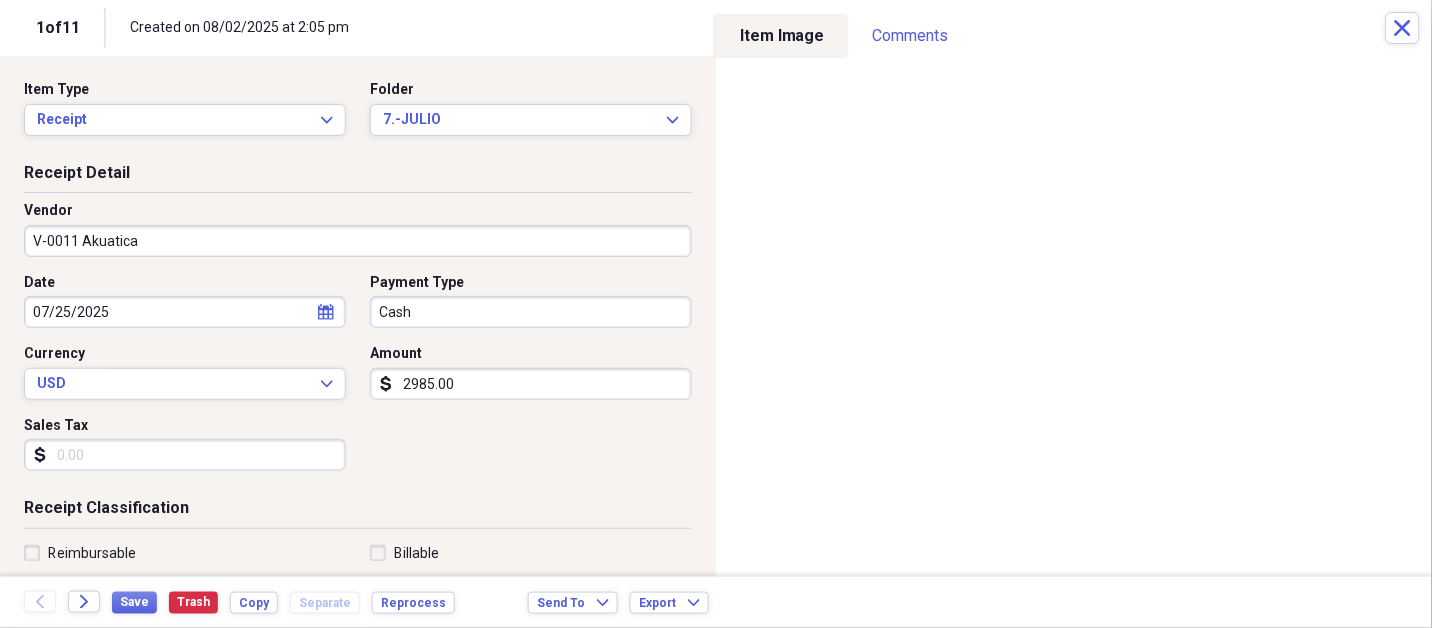 scroll, scrollTop: 307, scrollLeft: 0, axis: vertical 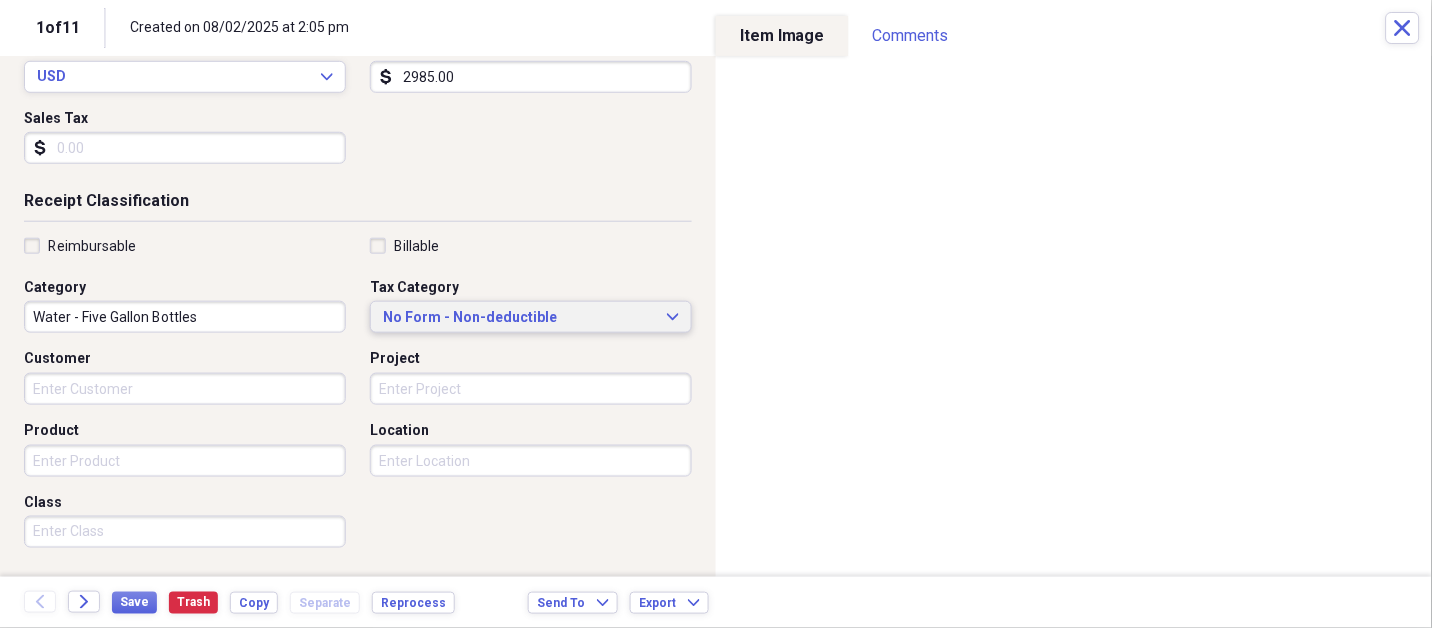 type 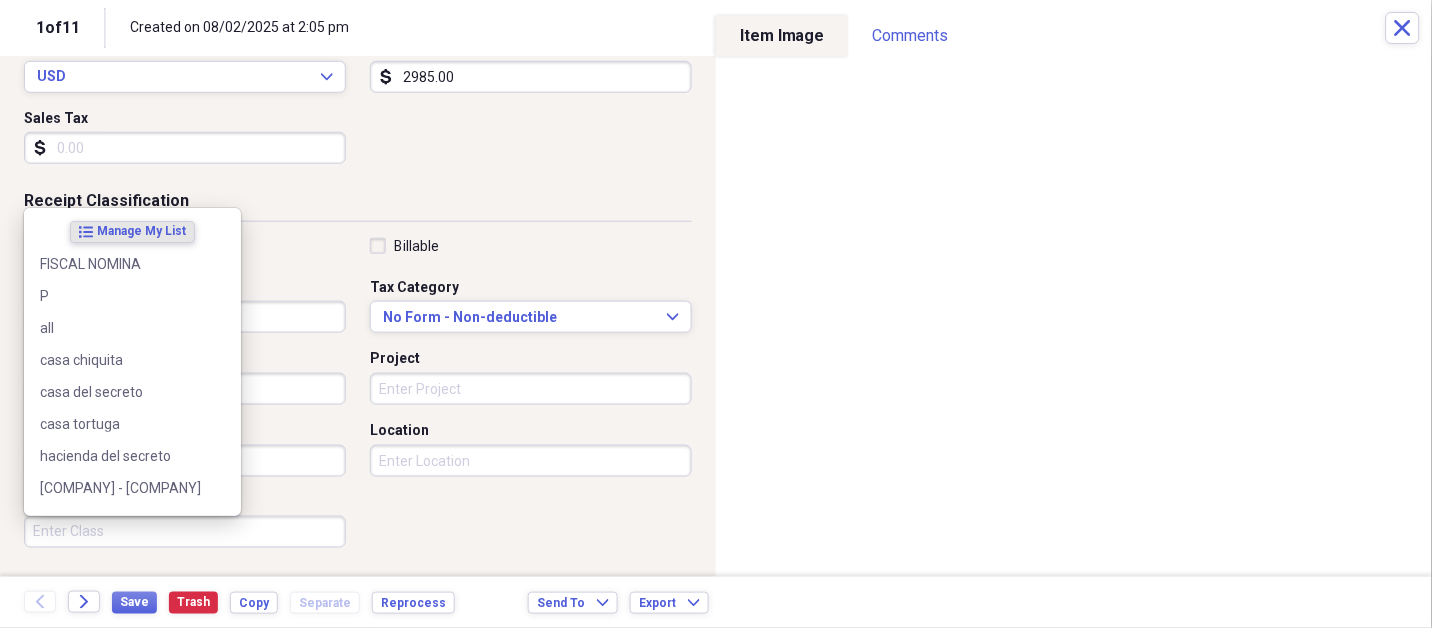 scroll, scrollTop: 497, scrollLeft: 0, axis: vertical 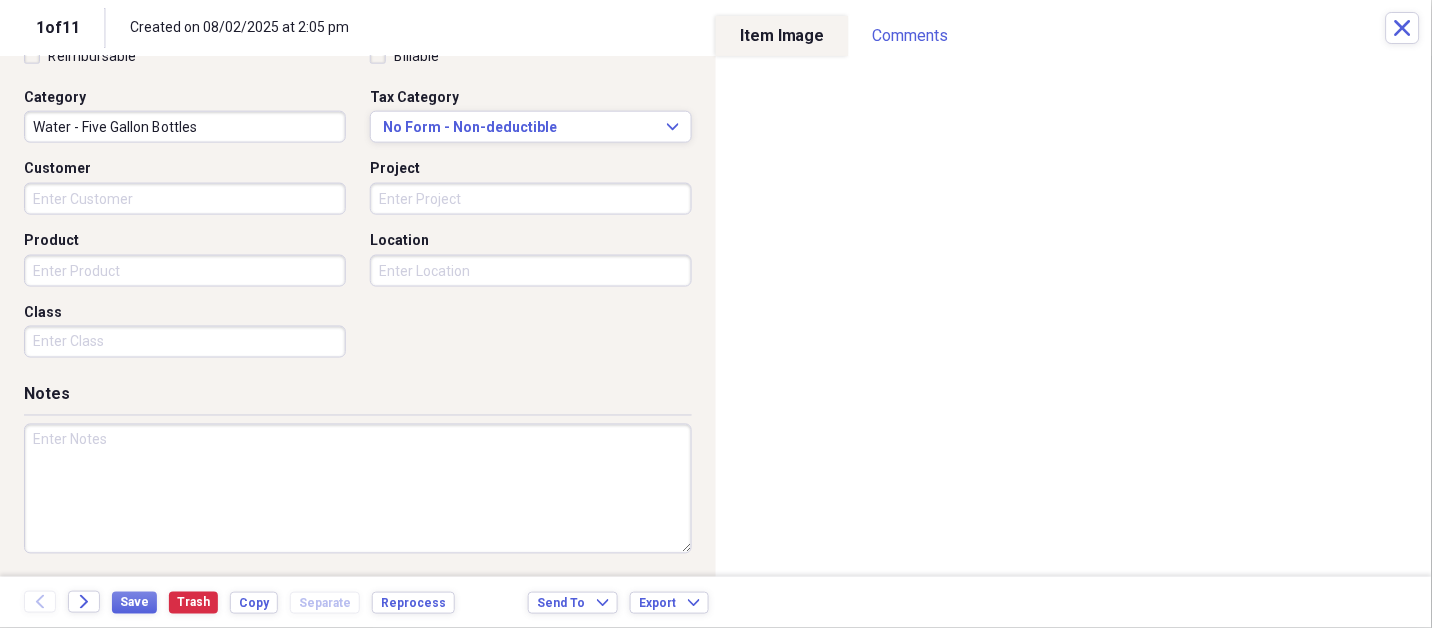 click at bounding box center [358, 489] 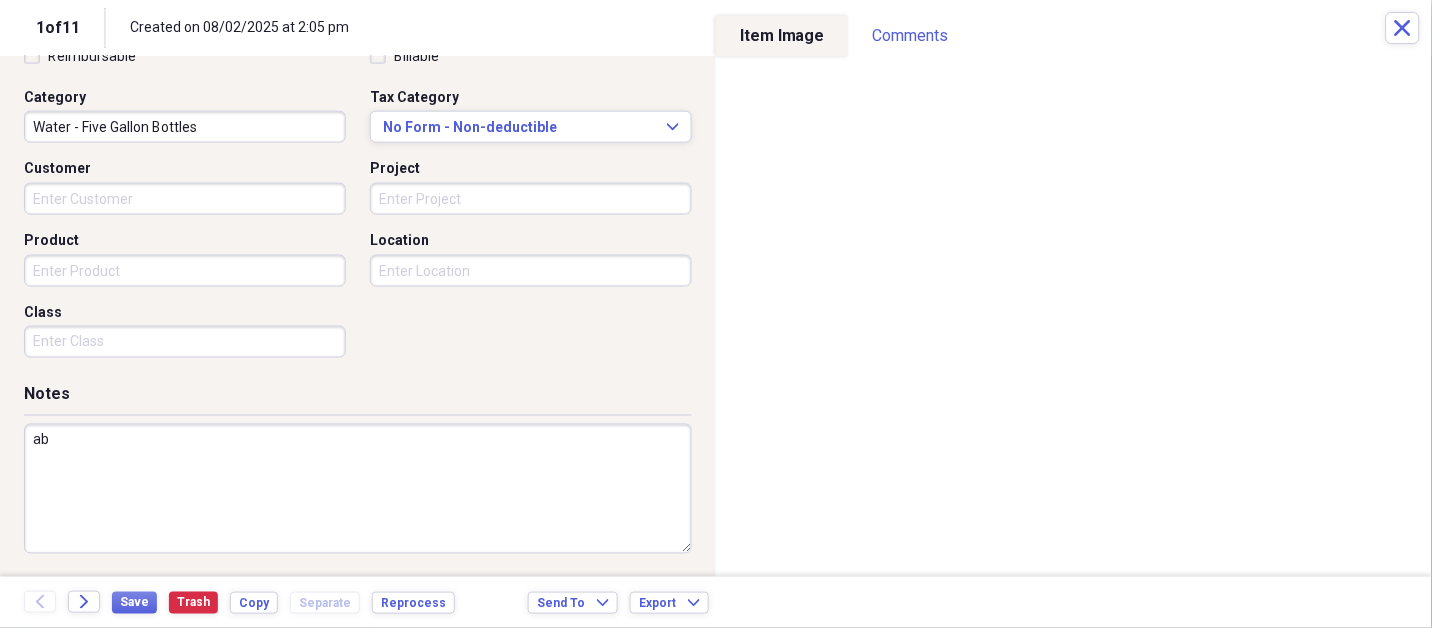 type on "a" 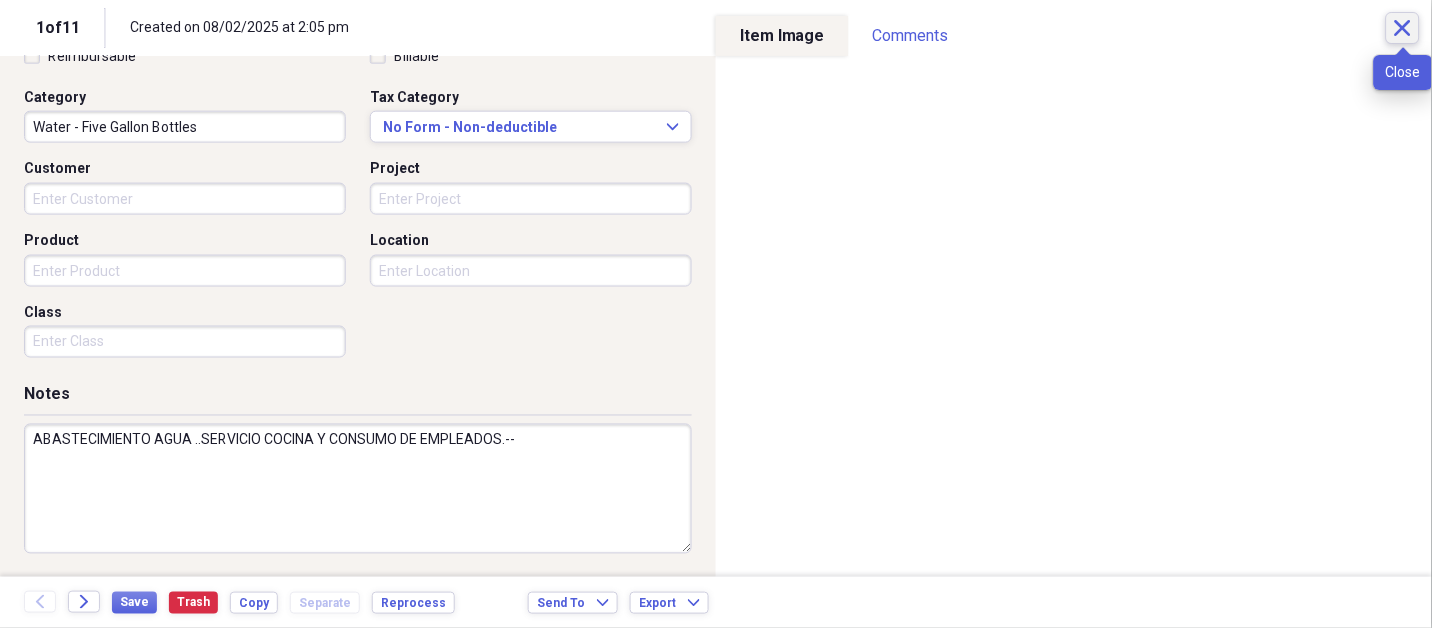 type on "ABASTECIMIENTO AGUA ..SERVICIO COCINA Y CONSUMO DE EMPLEADOS.--" 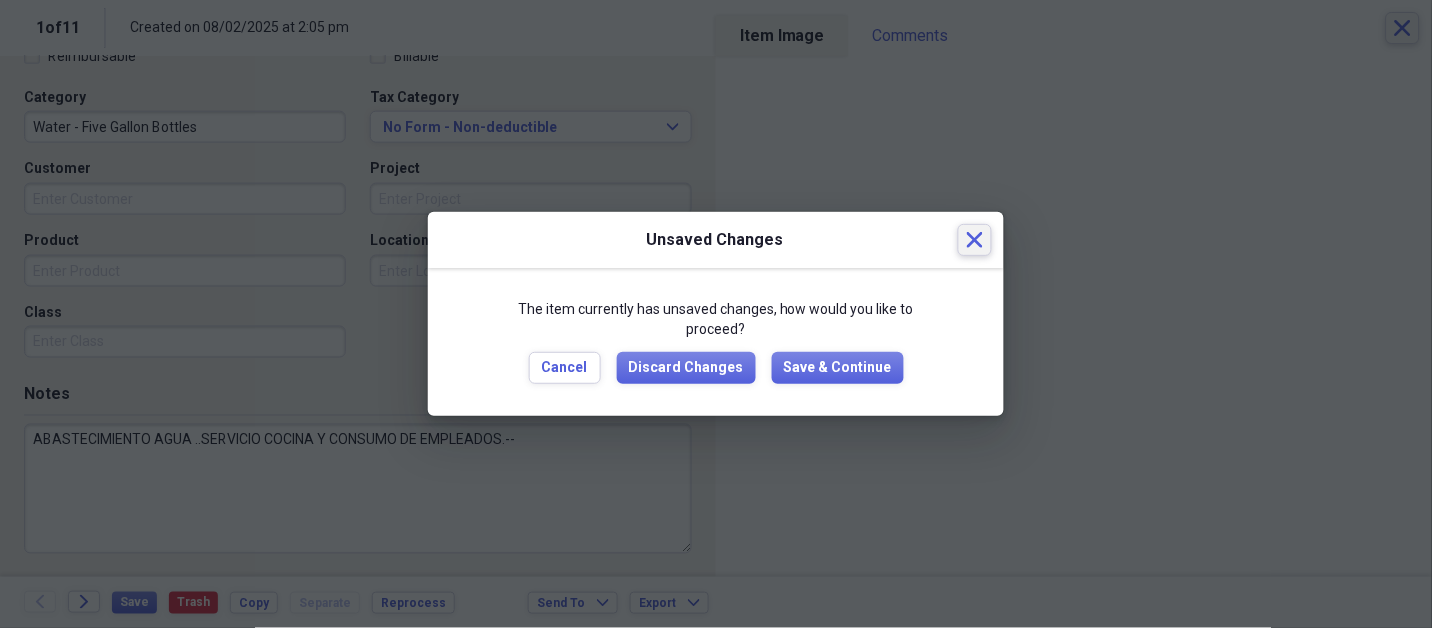 type 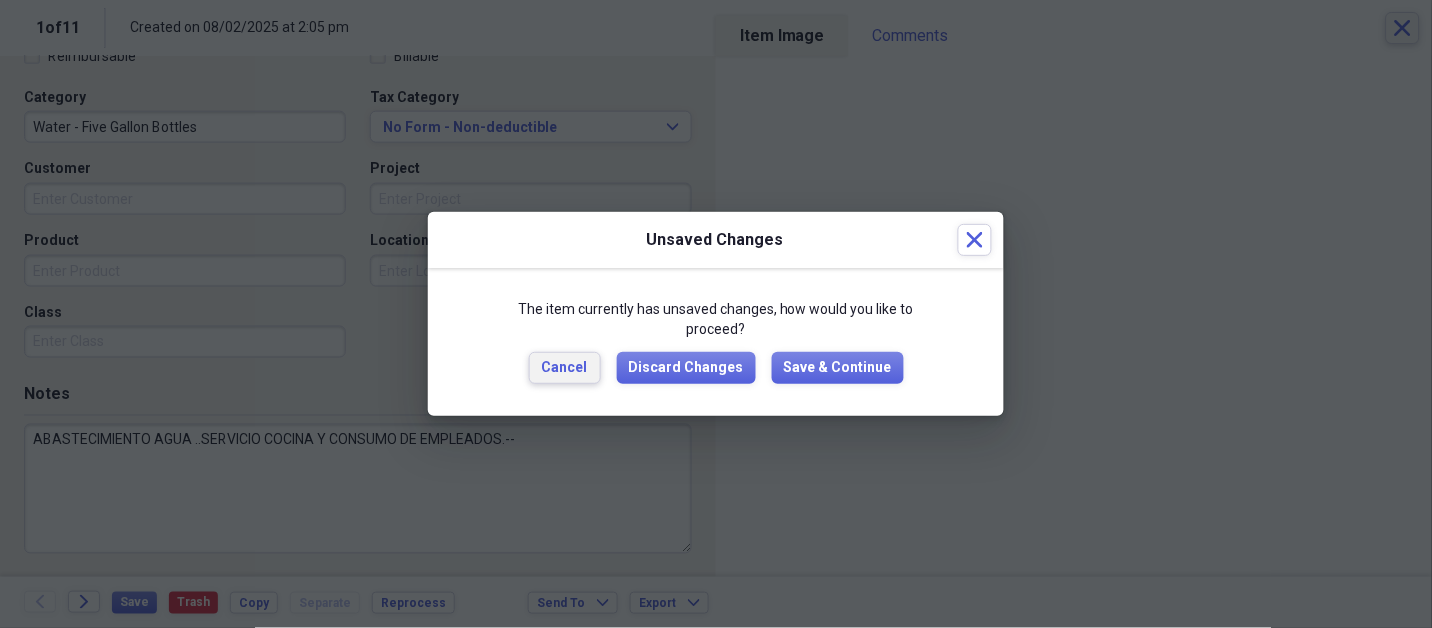 type 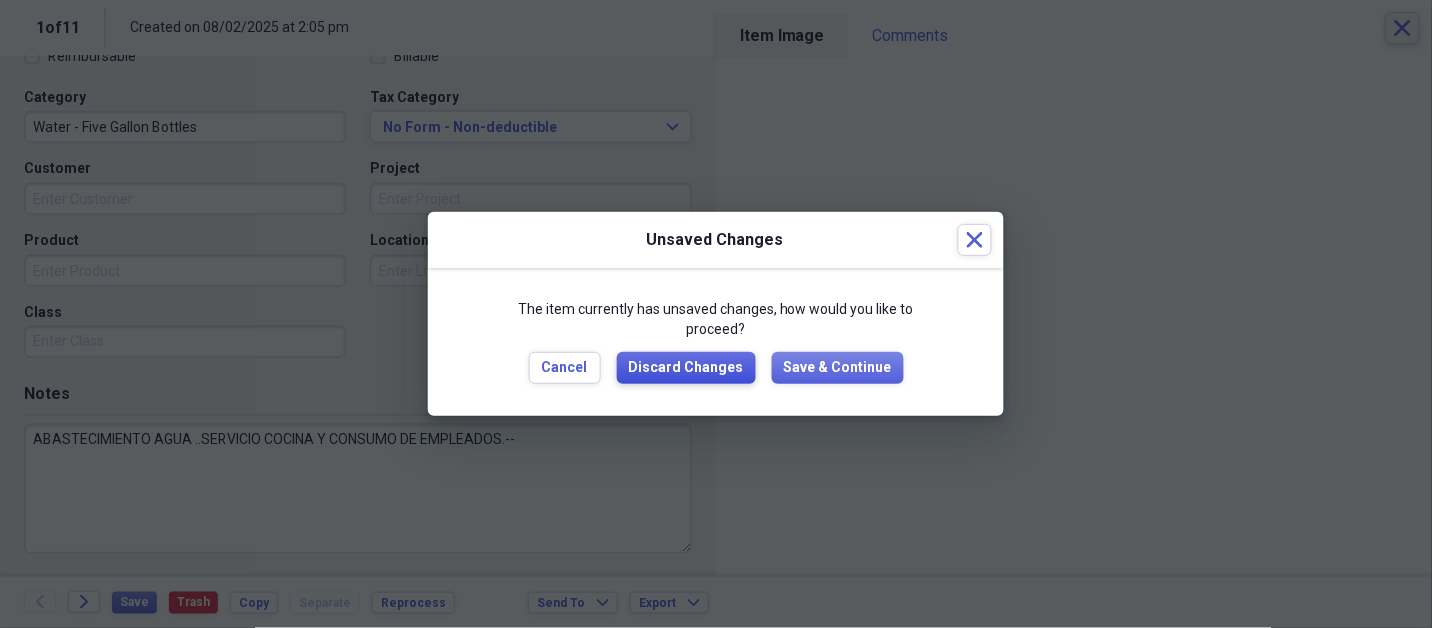 type 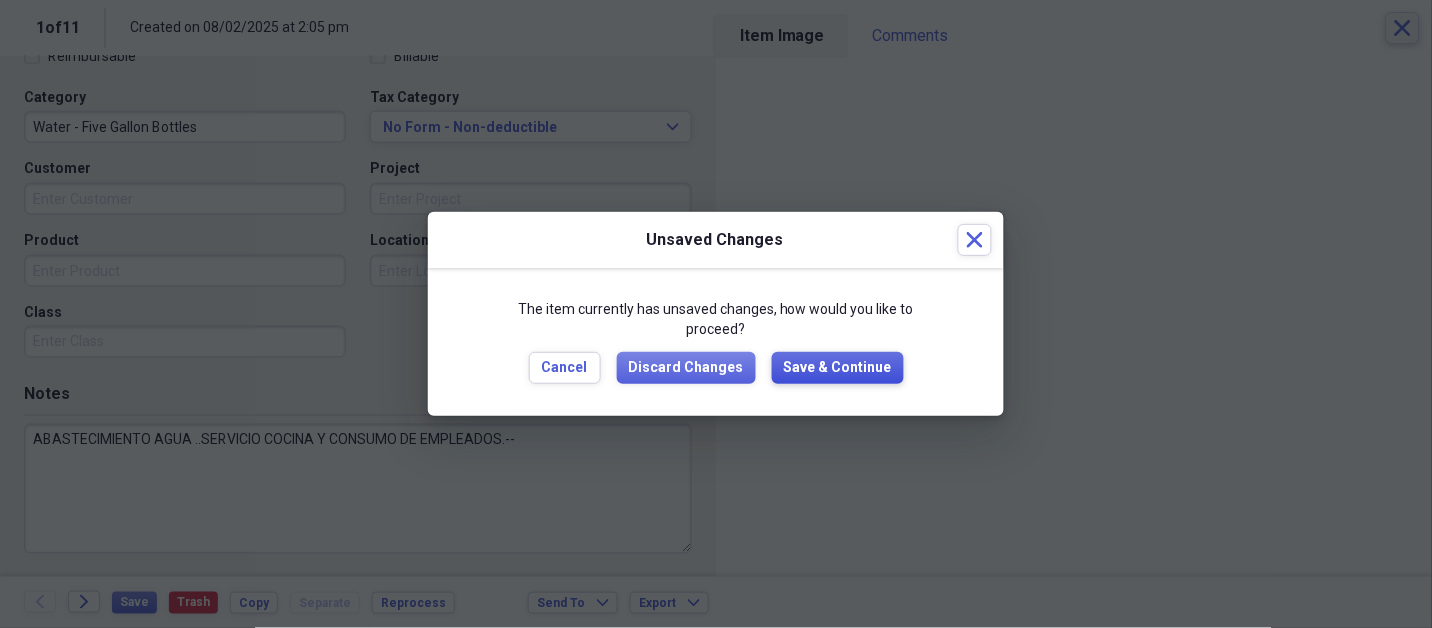 type 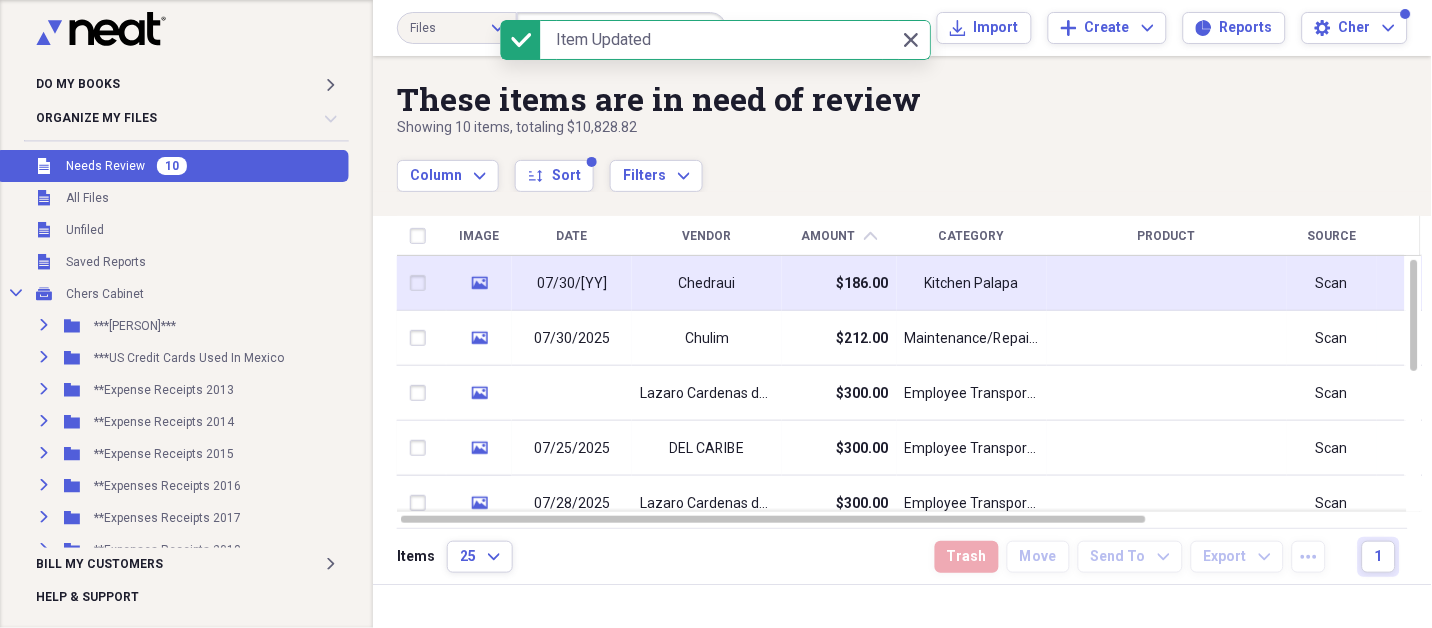 click on "Chedraui" at bounding box center [707, 283] 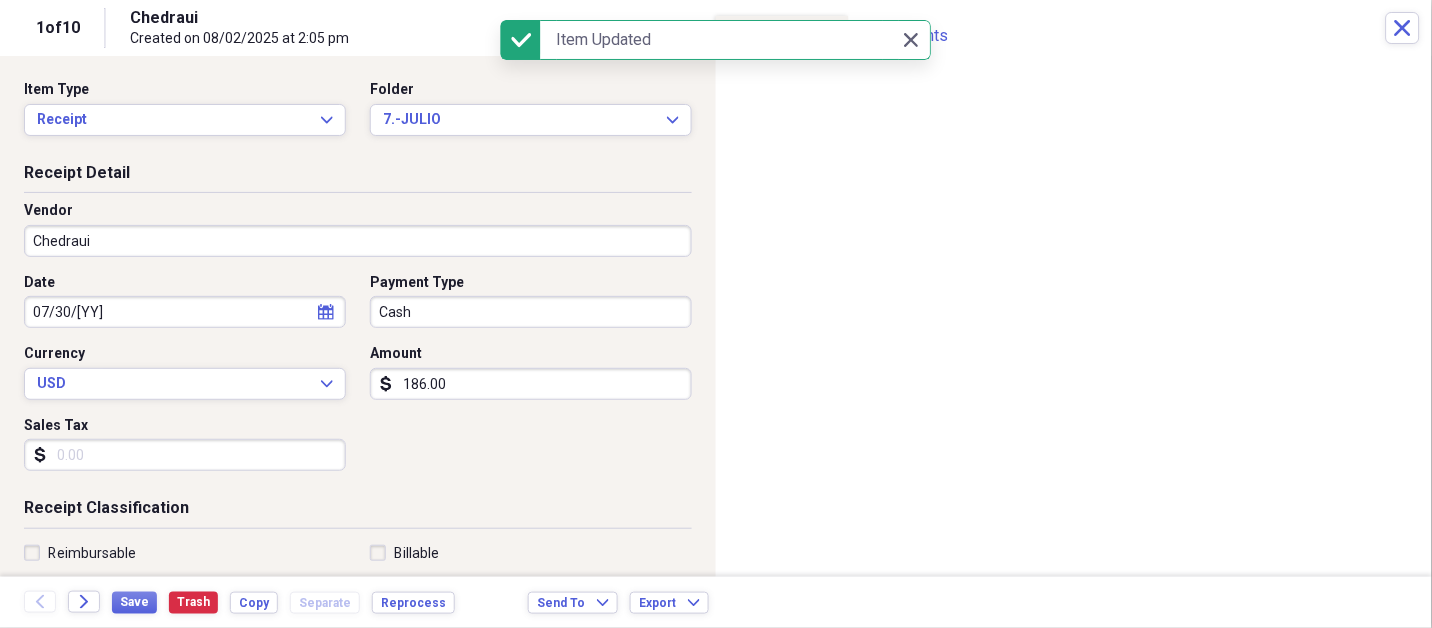 click on "Vendor Chedraui" at bounding box center (358, 237) 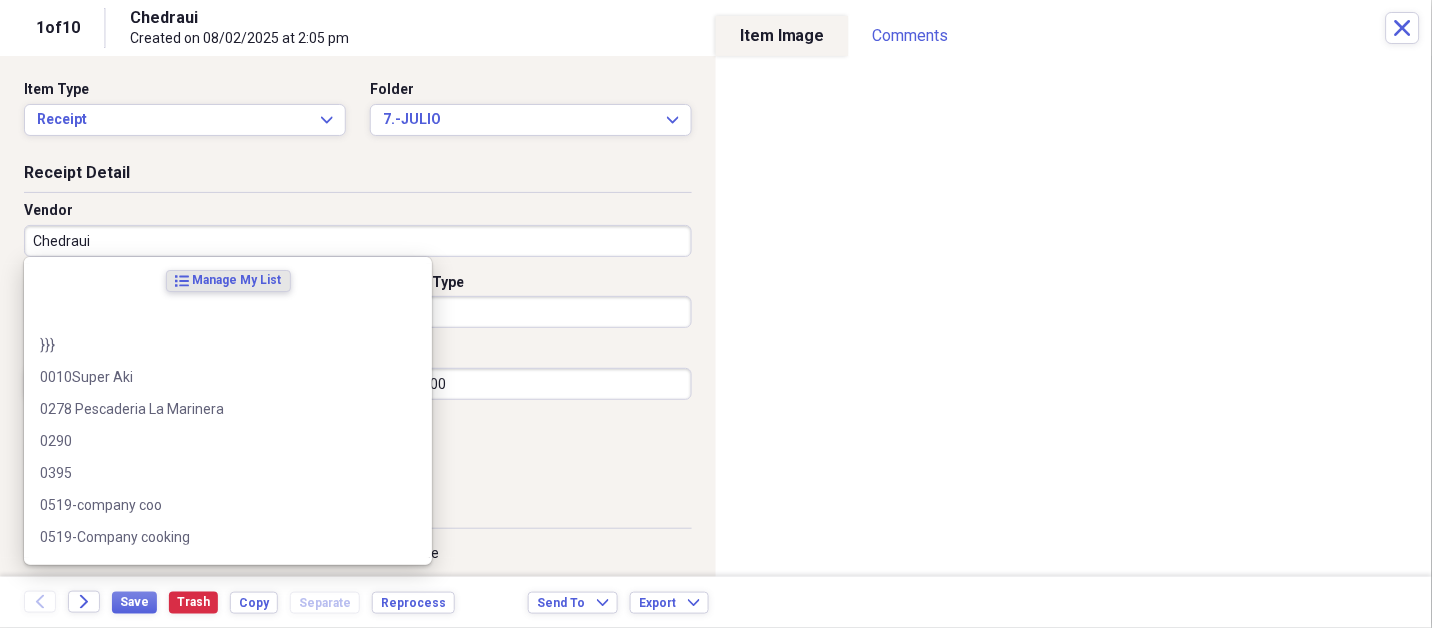 click on "Chedraui" at bounding box center [358, 241] 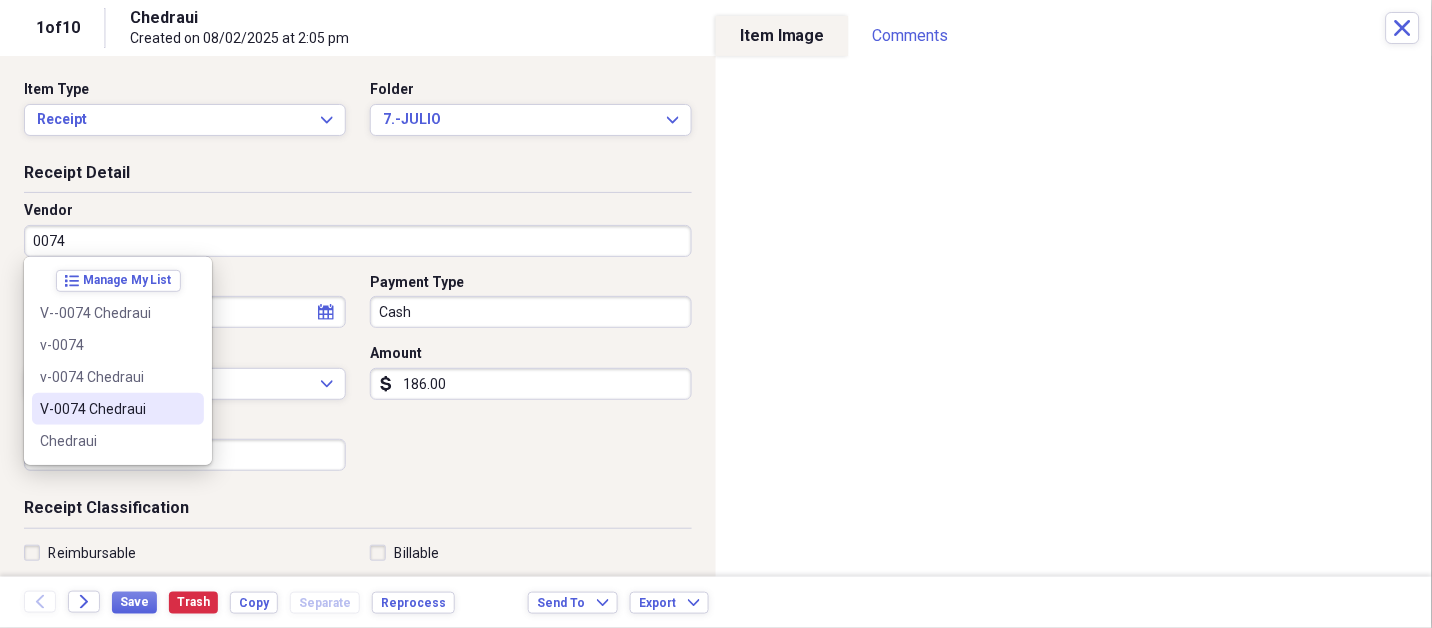 type on "V-0074 Chedraui" 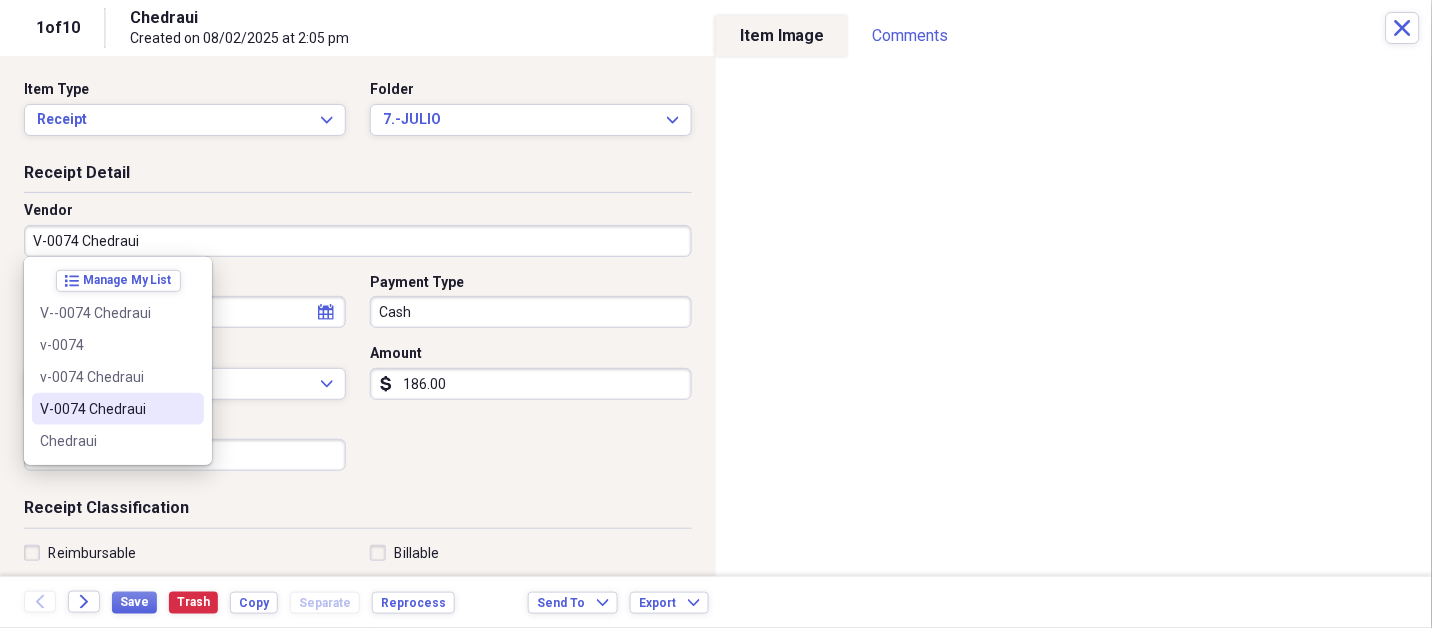 select on "6" 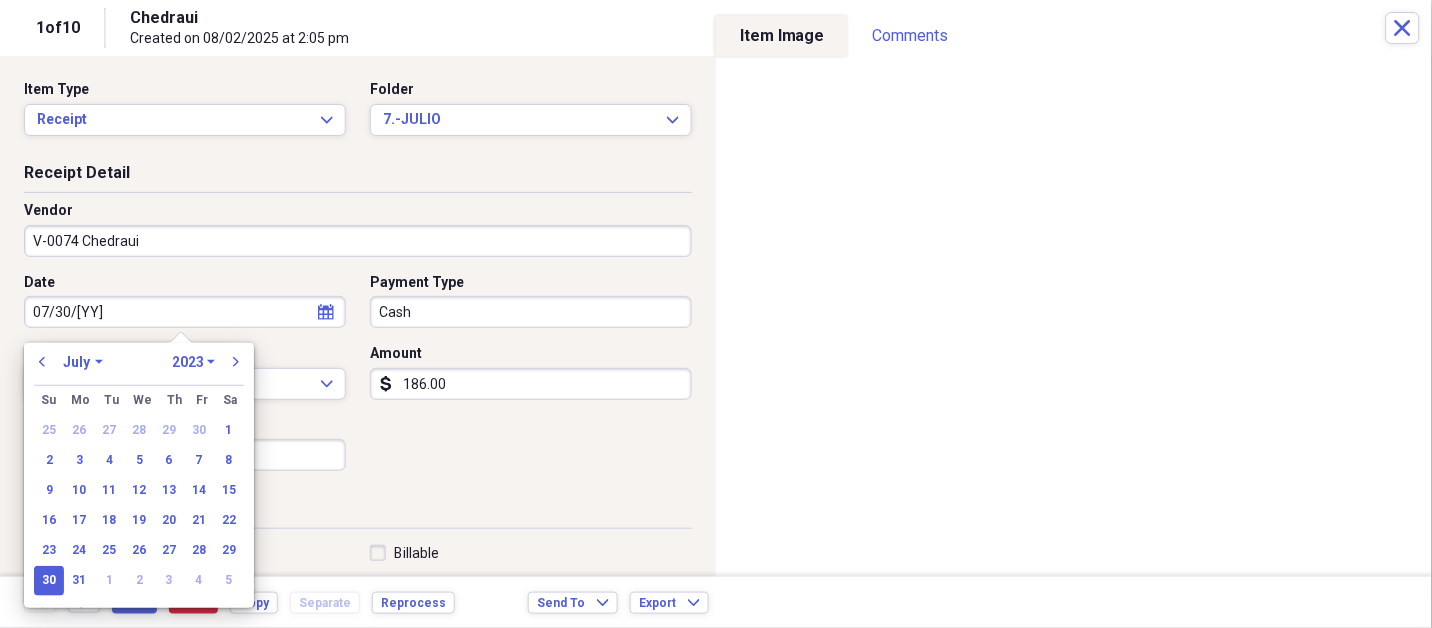 click on "30" at bounding box center (49, 581) 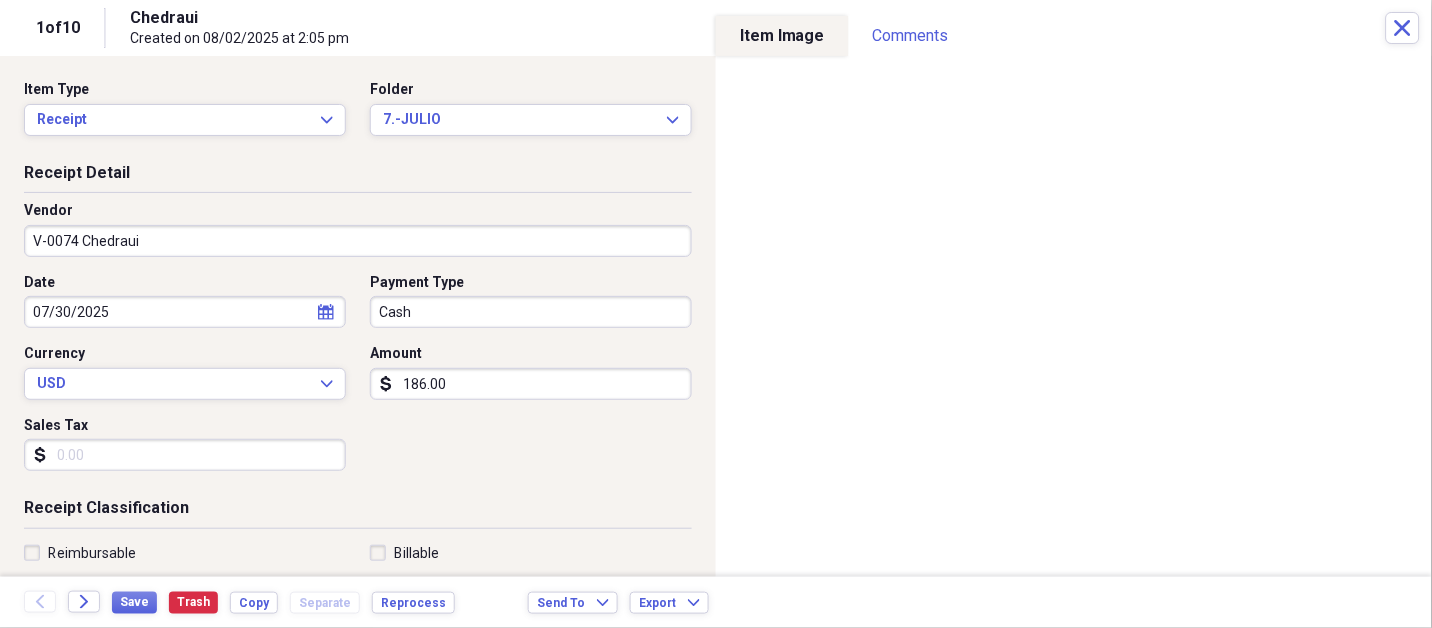 type on "07/30/2025" 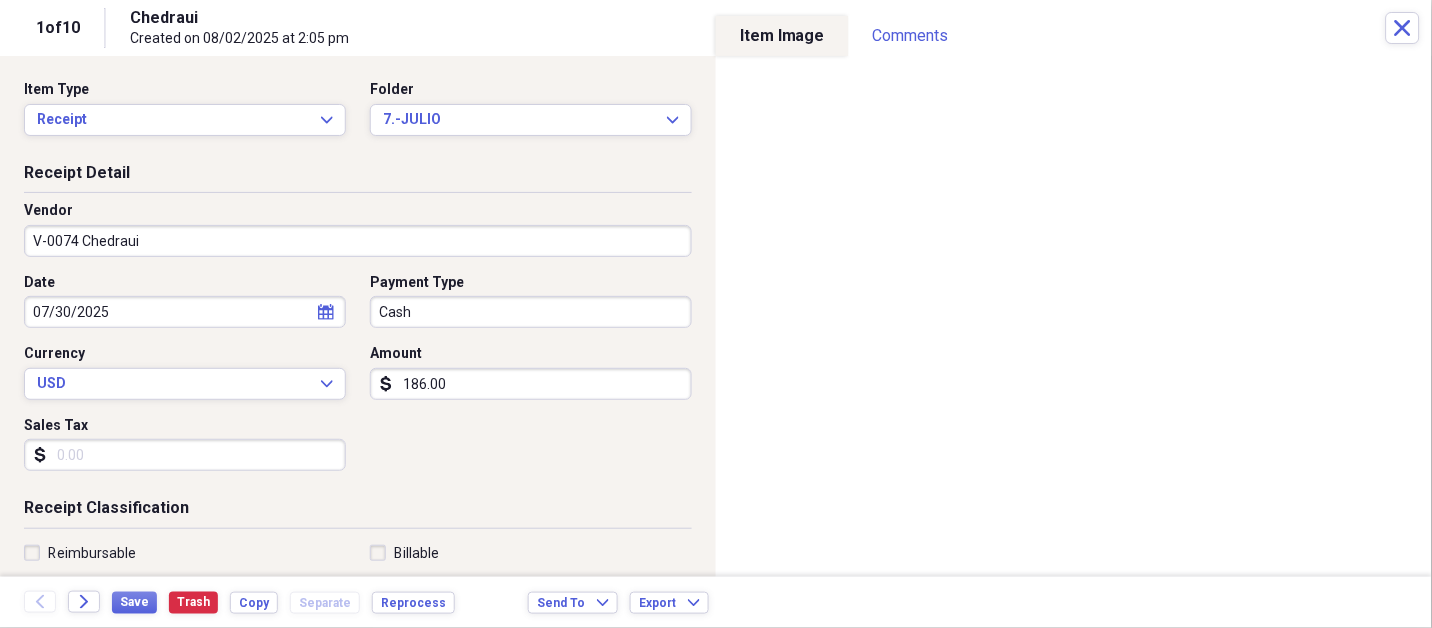 type 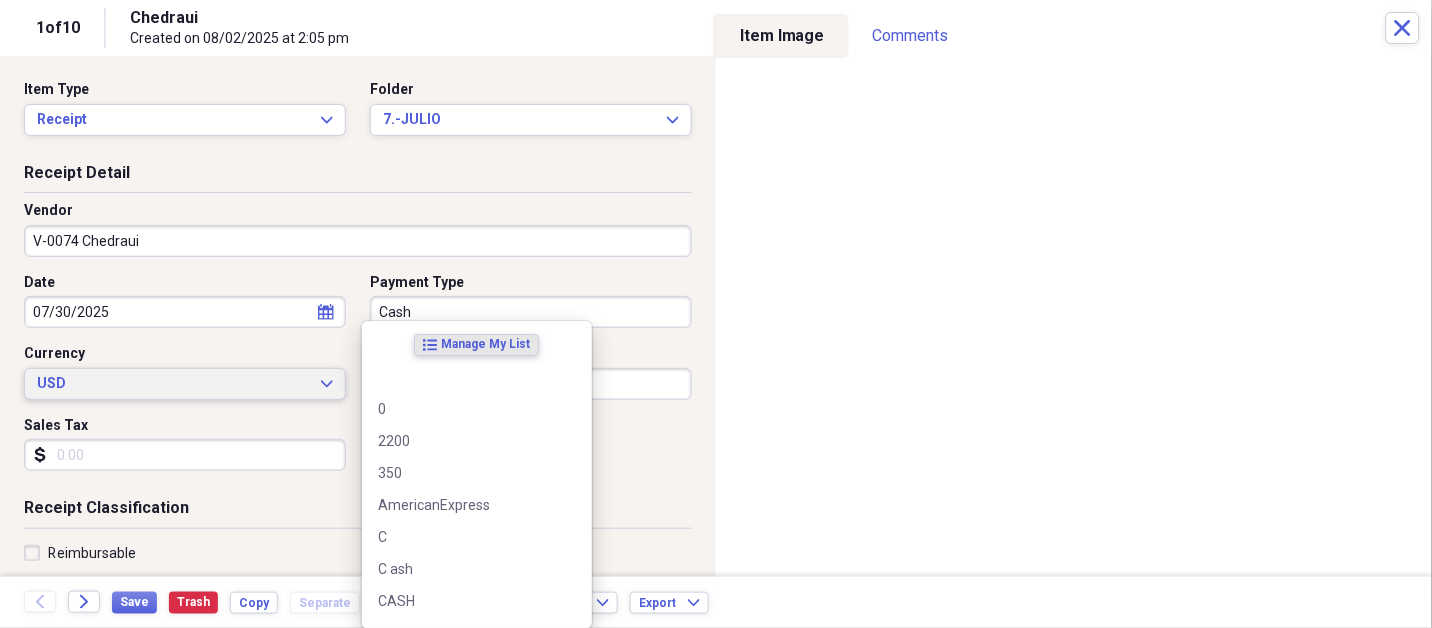 type 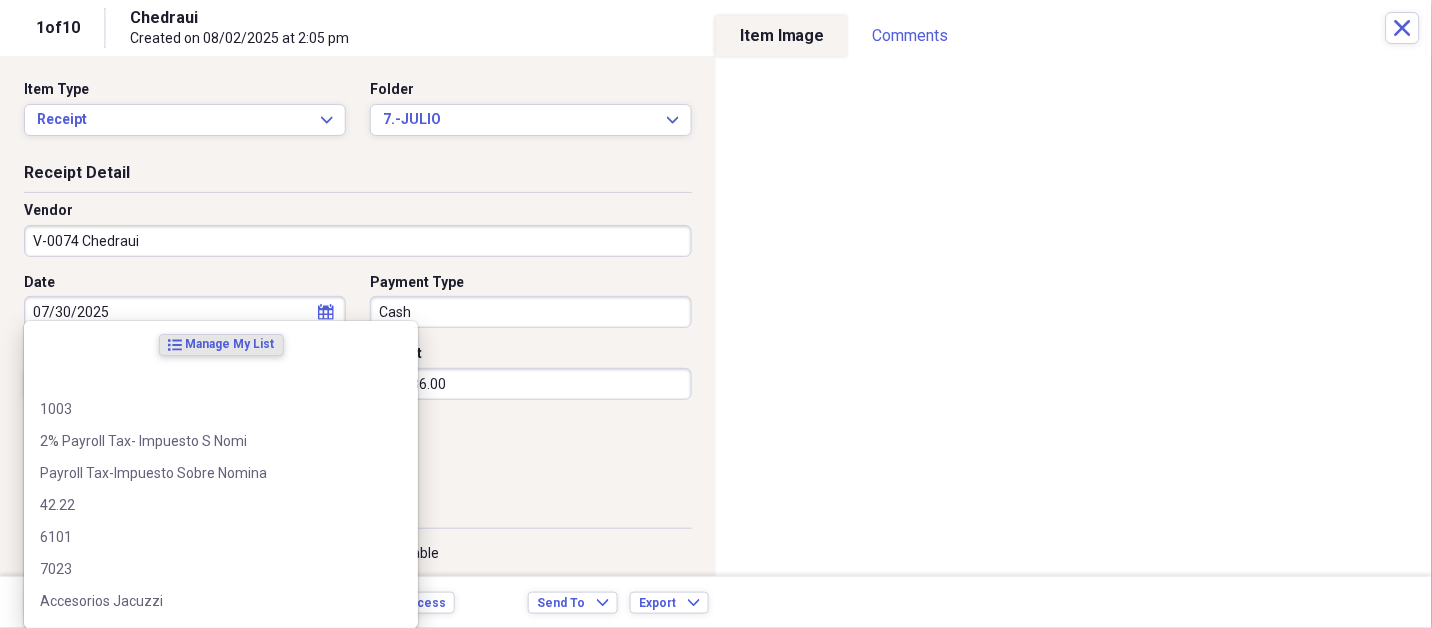 scroll, scrollTop: 307, scrollLeft: 0, axis: vertical 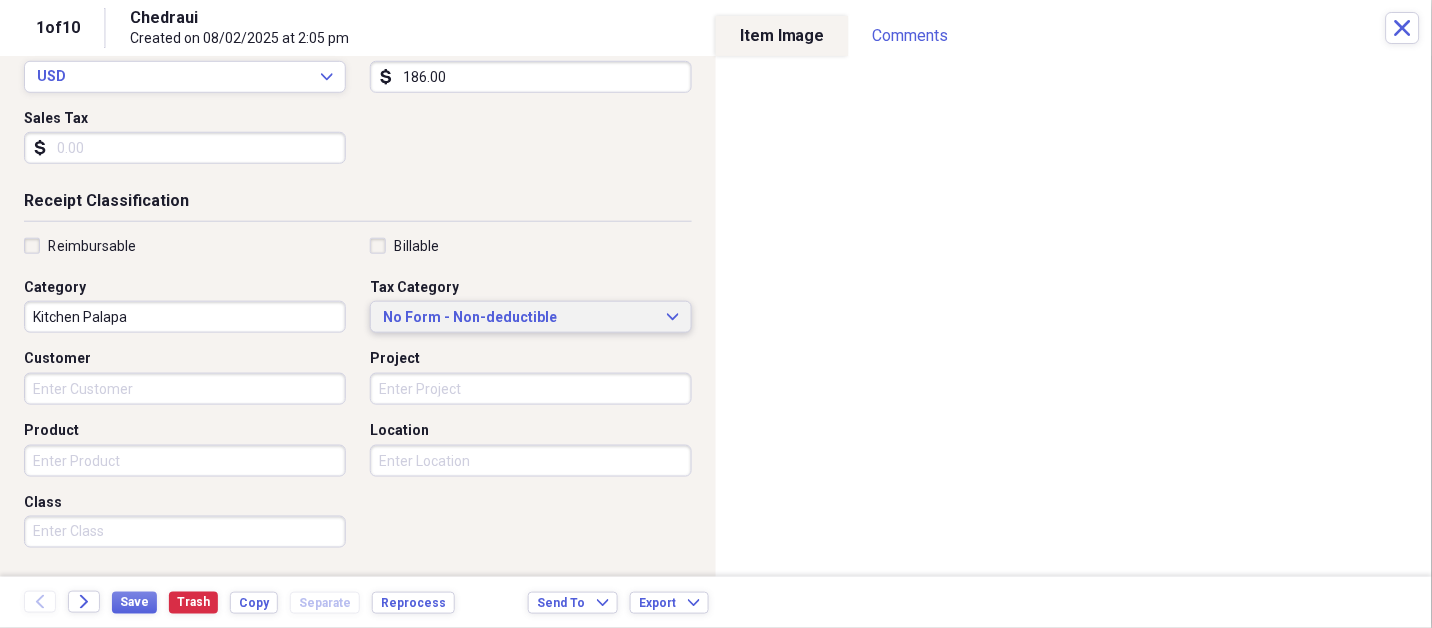 type 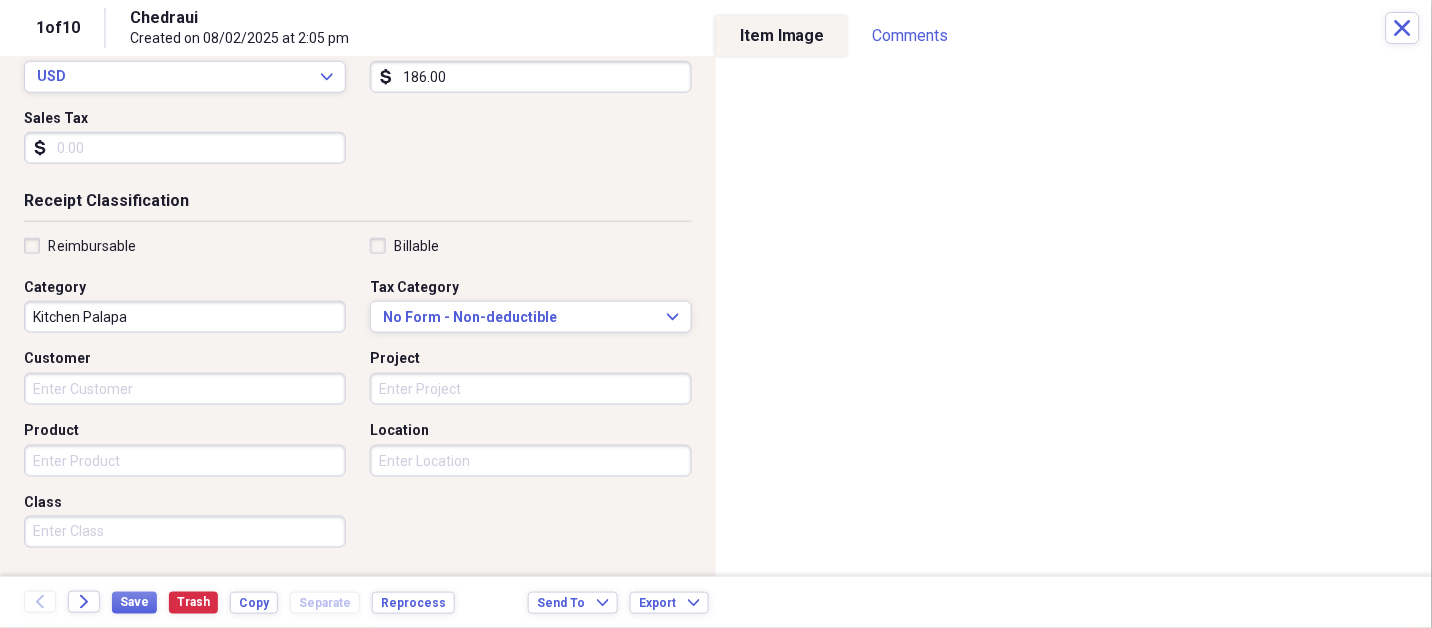 scroll, scrollTop: 497, scrollLeft: 0, axis: vertical 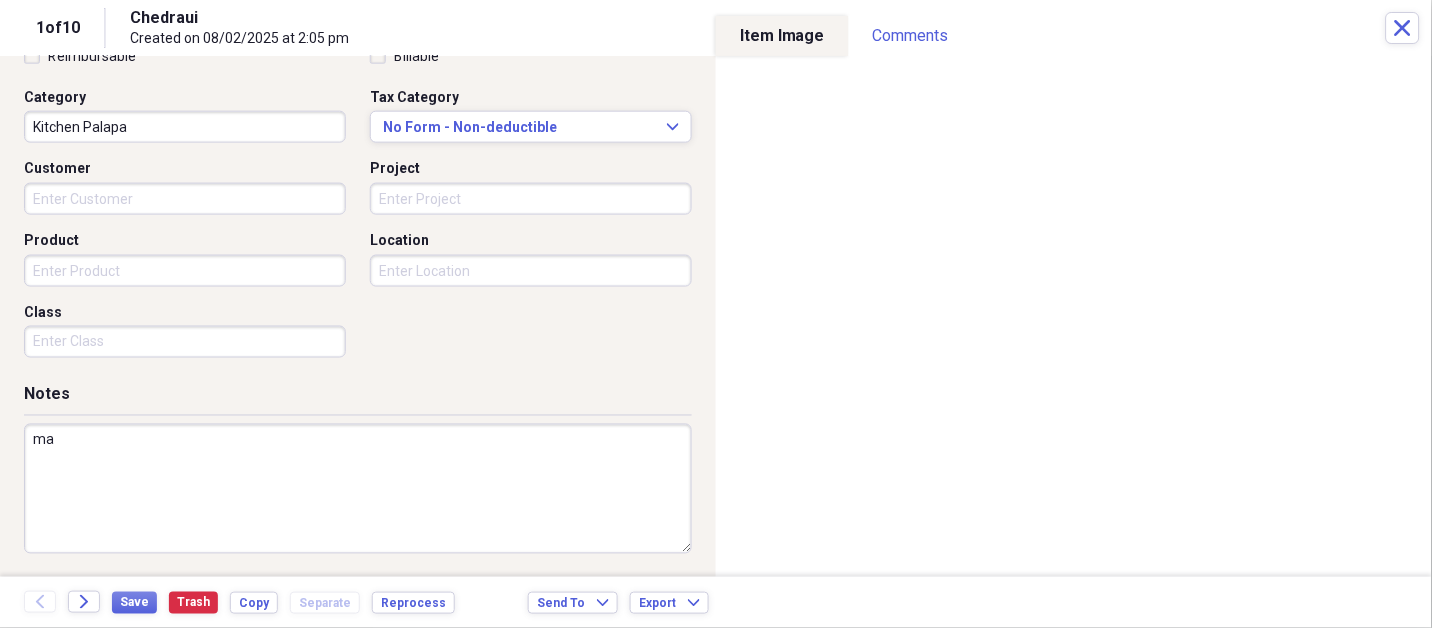 type on "m" 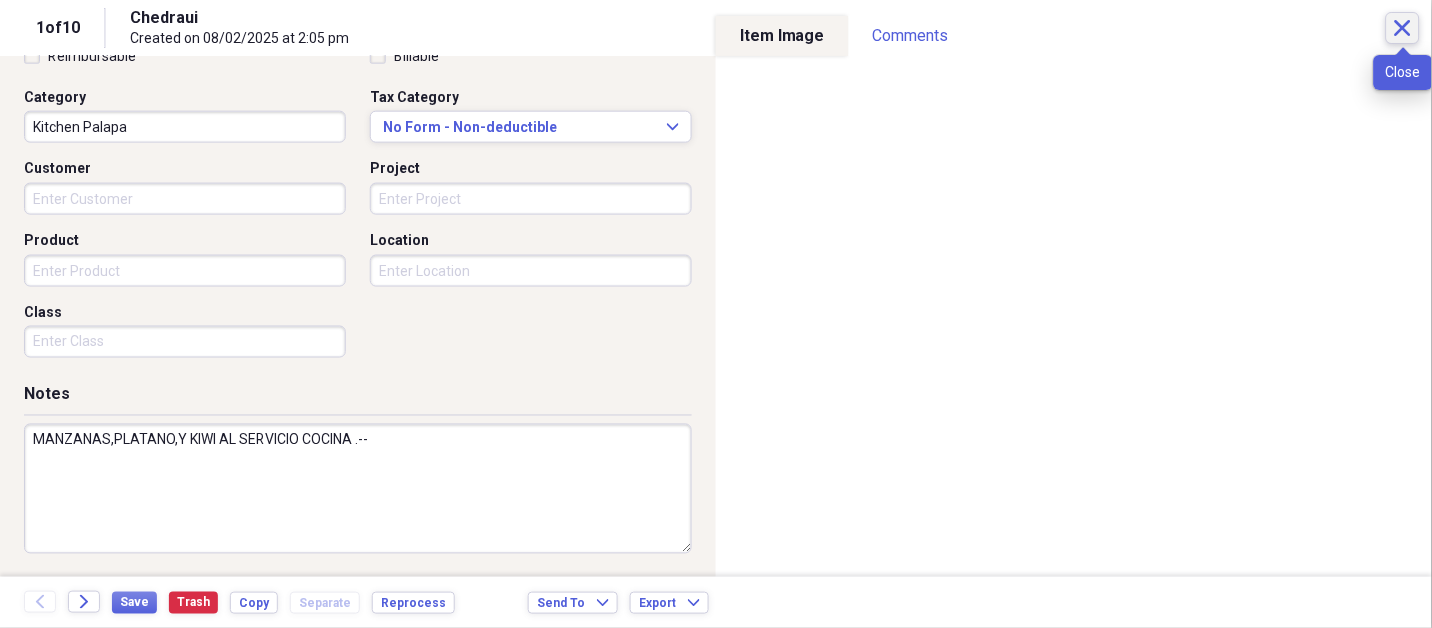 type on "MANZANAS,PLATANO,Y KIWI AL SERVICIO COCINA .--" 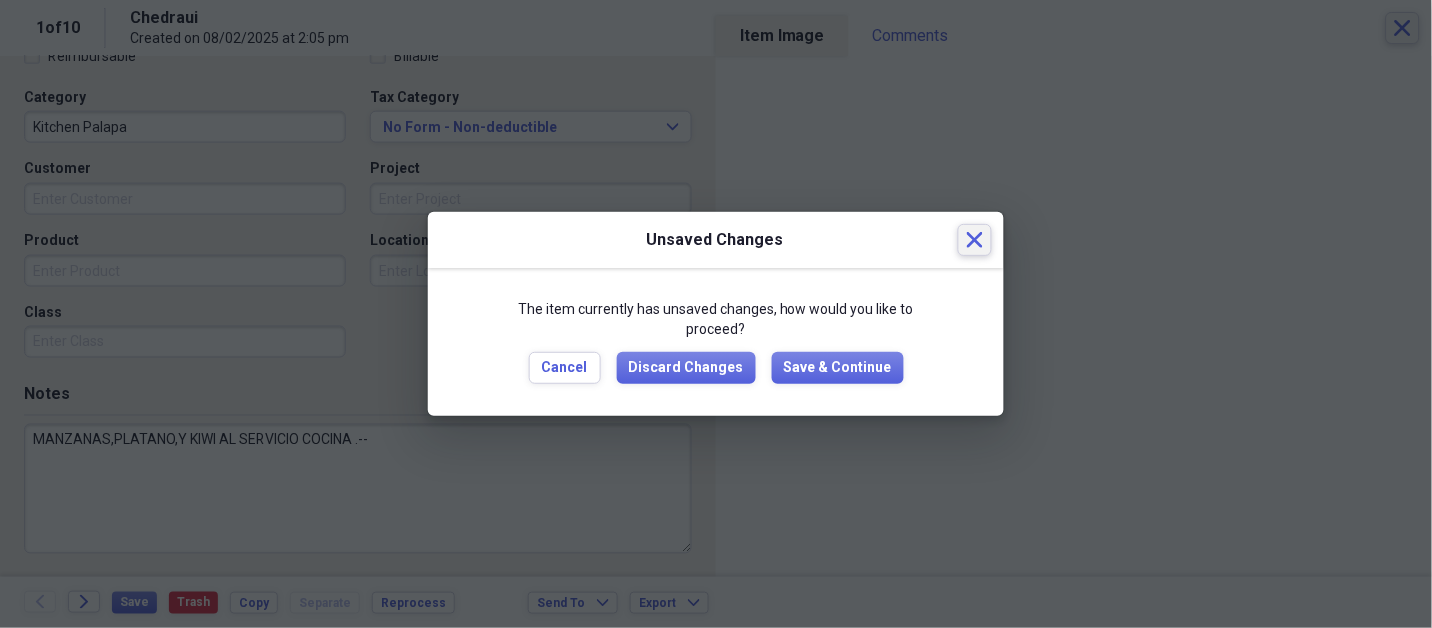 type 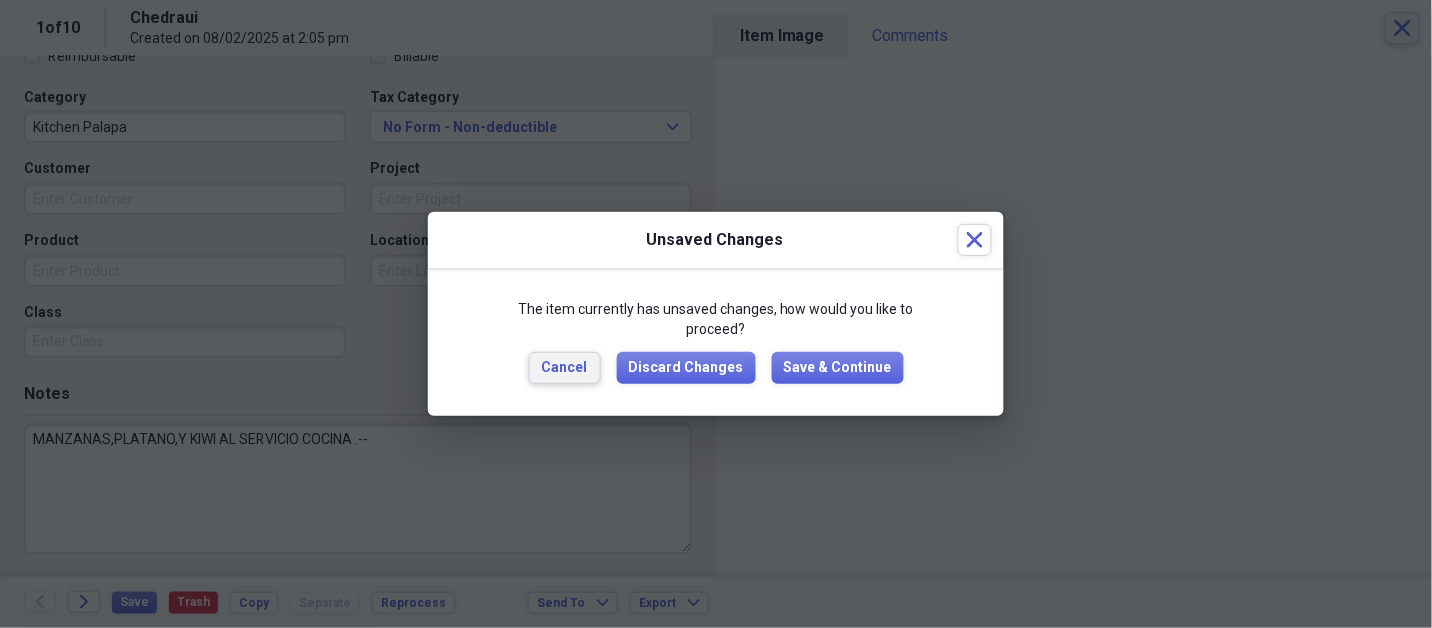 type 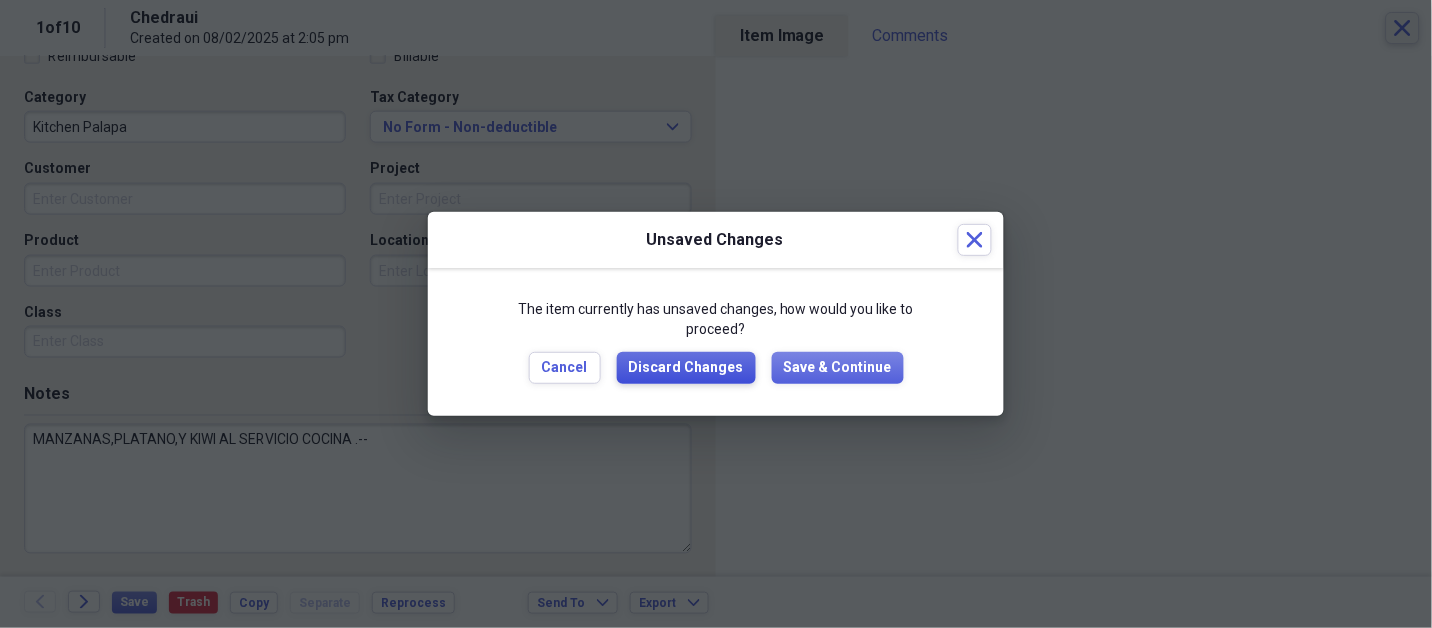 type 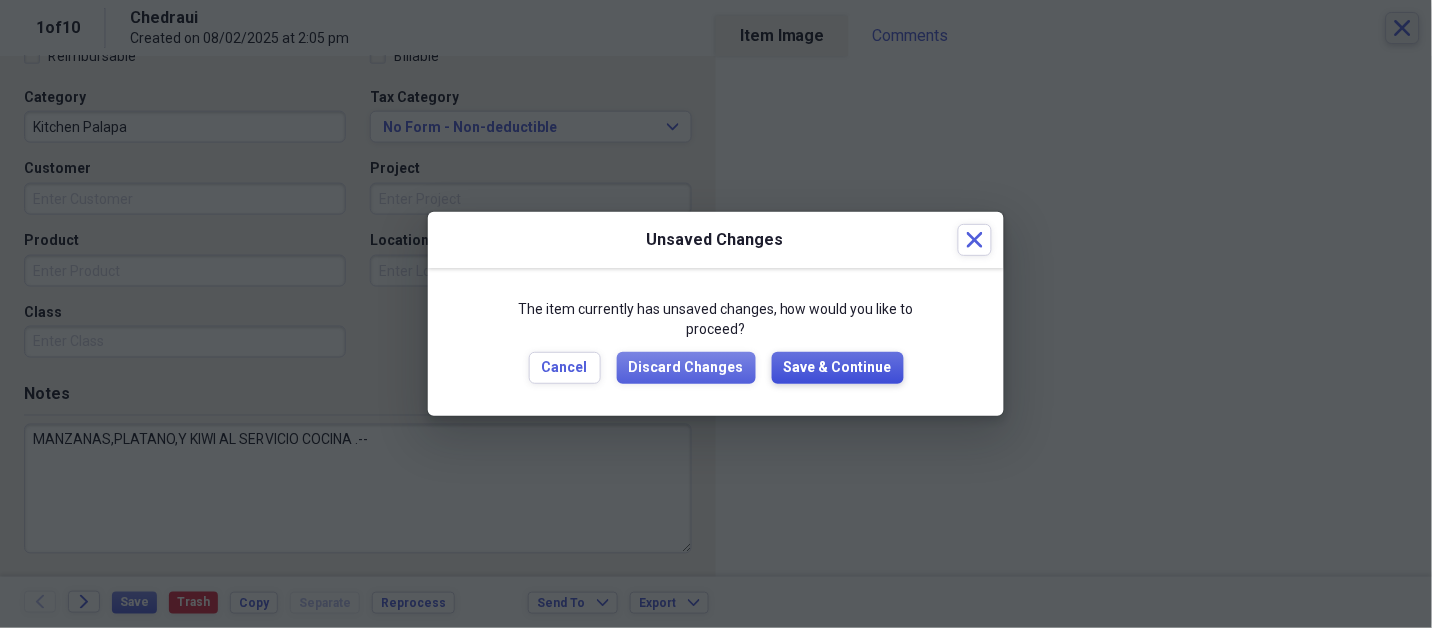 type 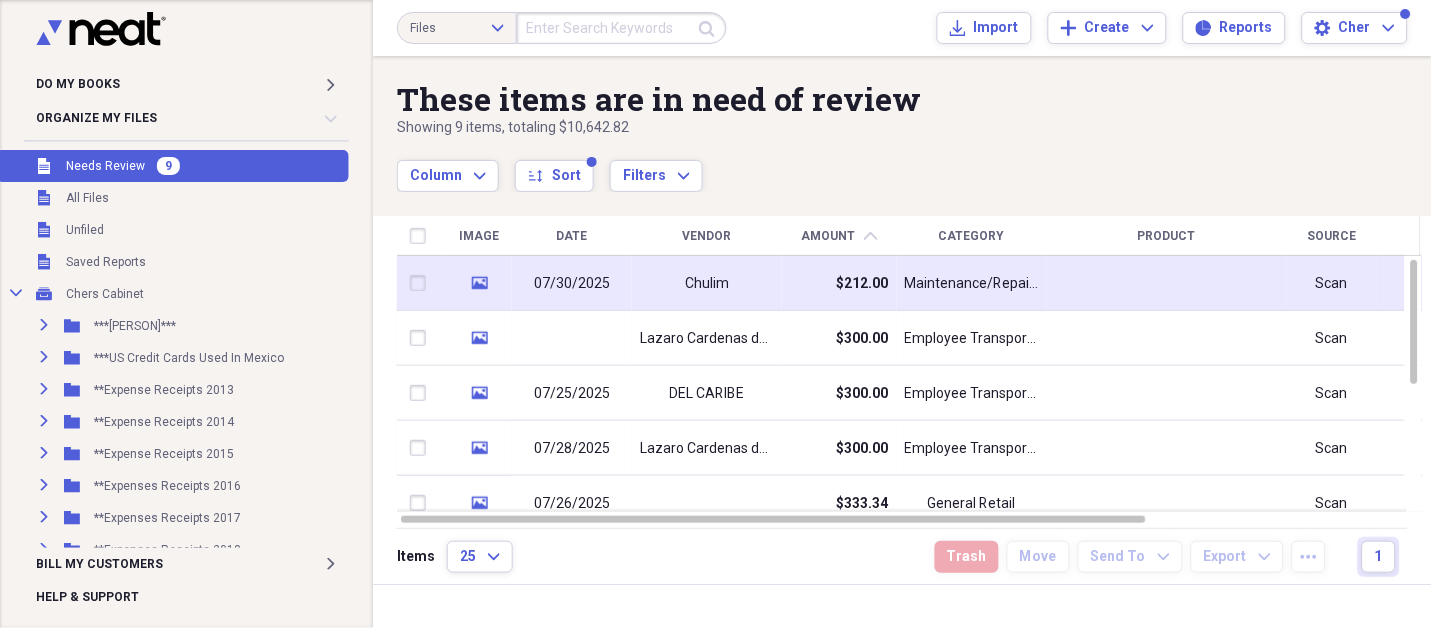 click on "Chulim" at bounding box center (707, 283) 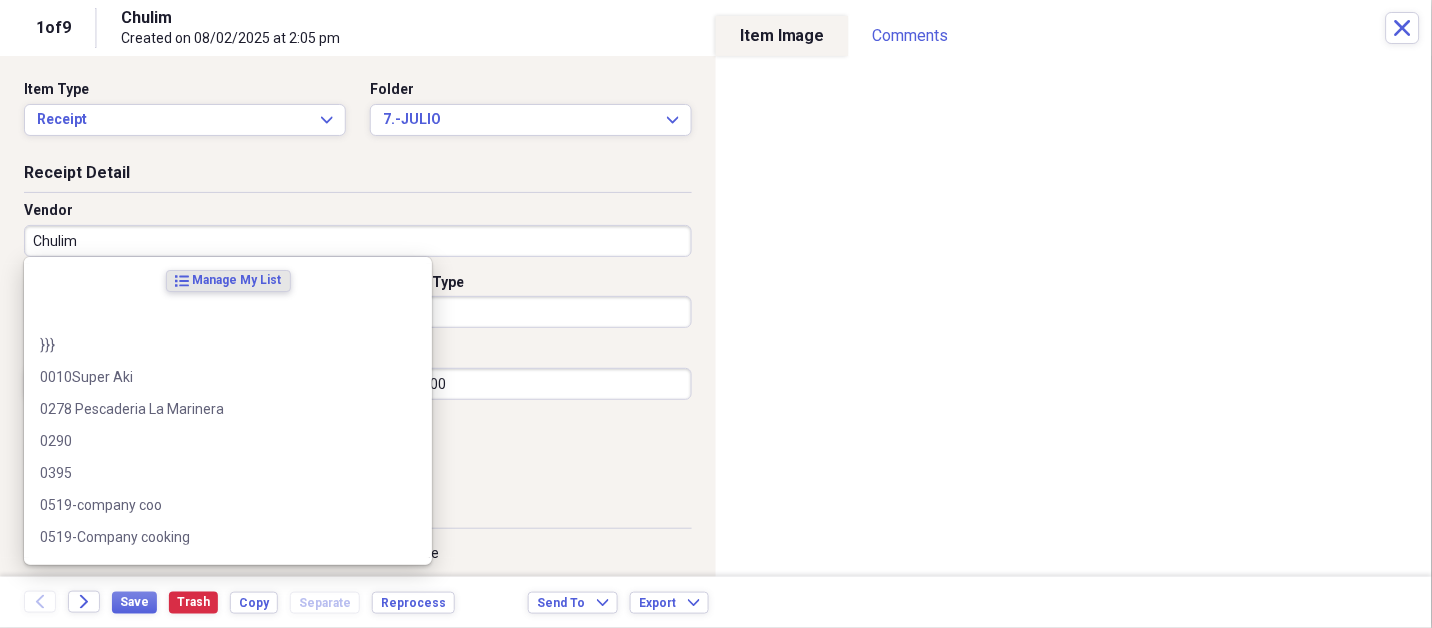 click on "Chulim" at bounding box center (358, 241) 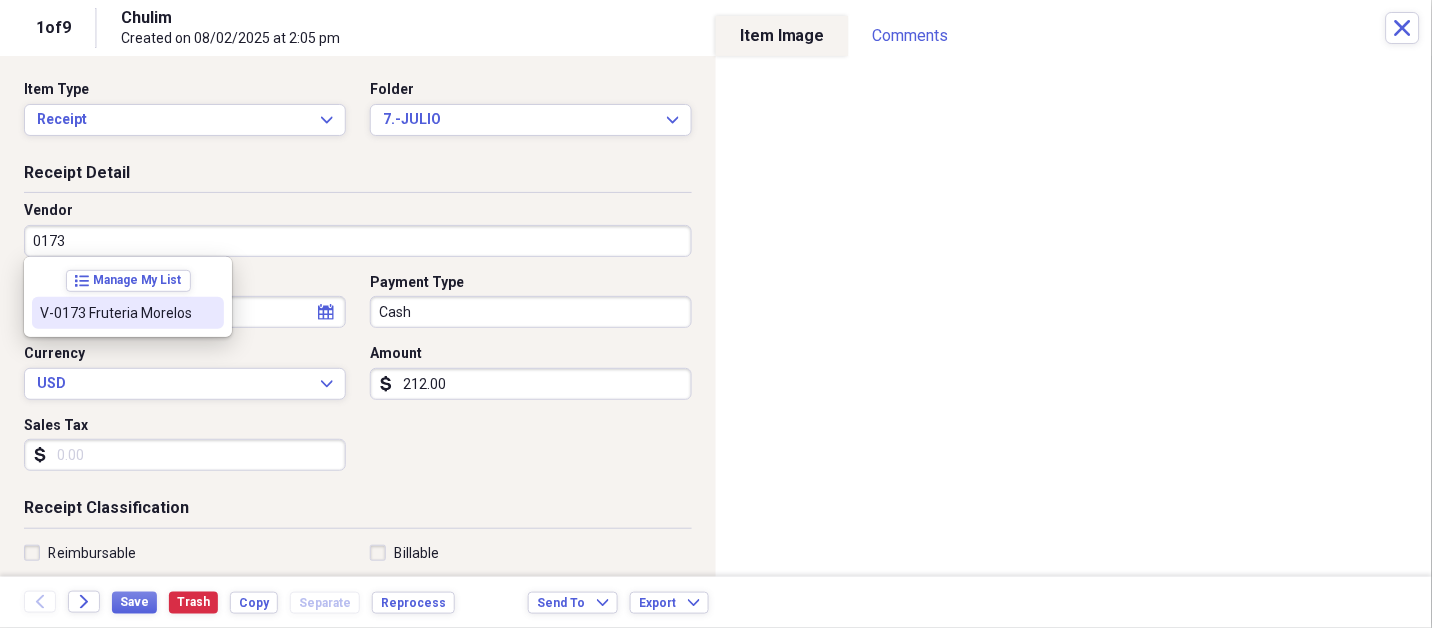 type on "V-0173 Fruteria Morelos" 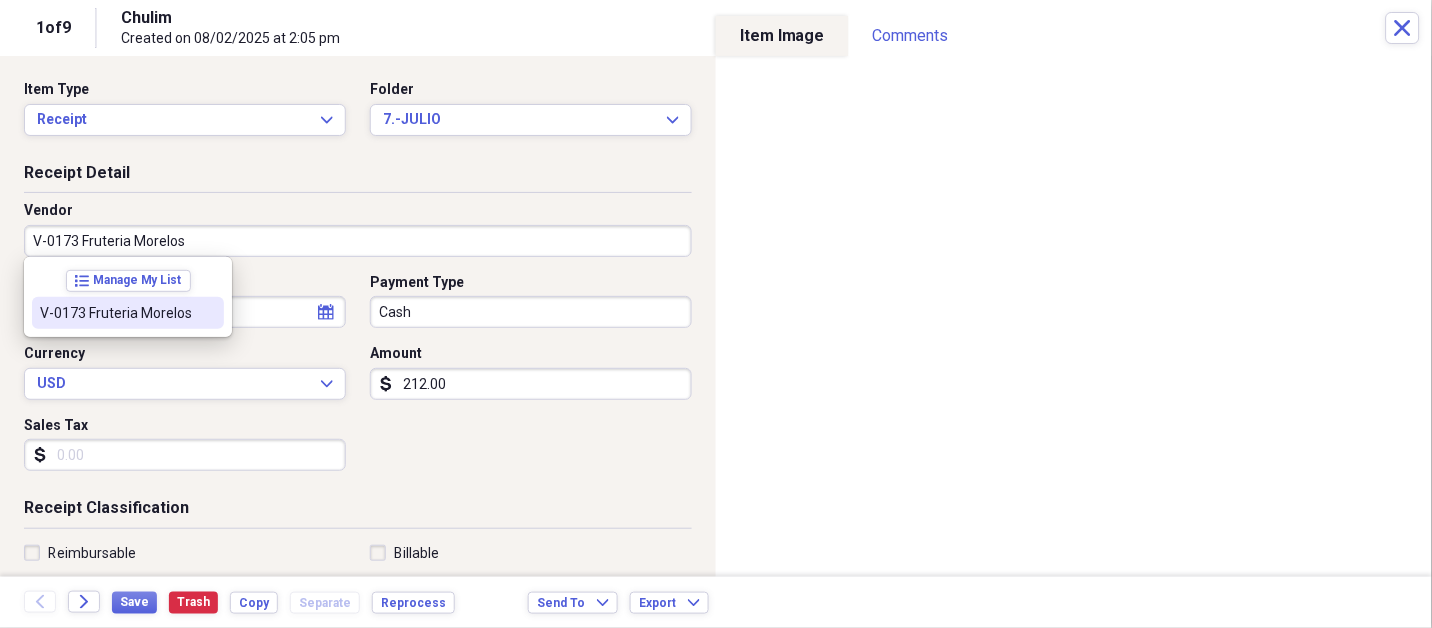 select on "6" 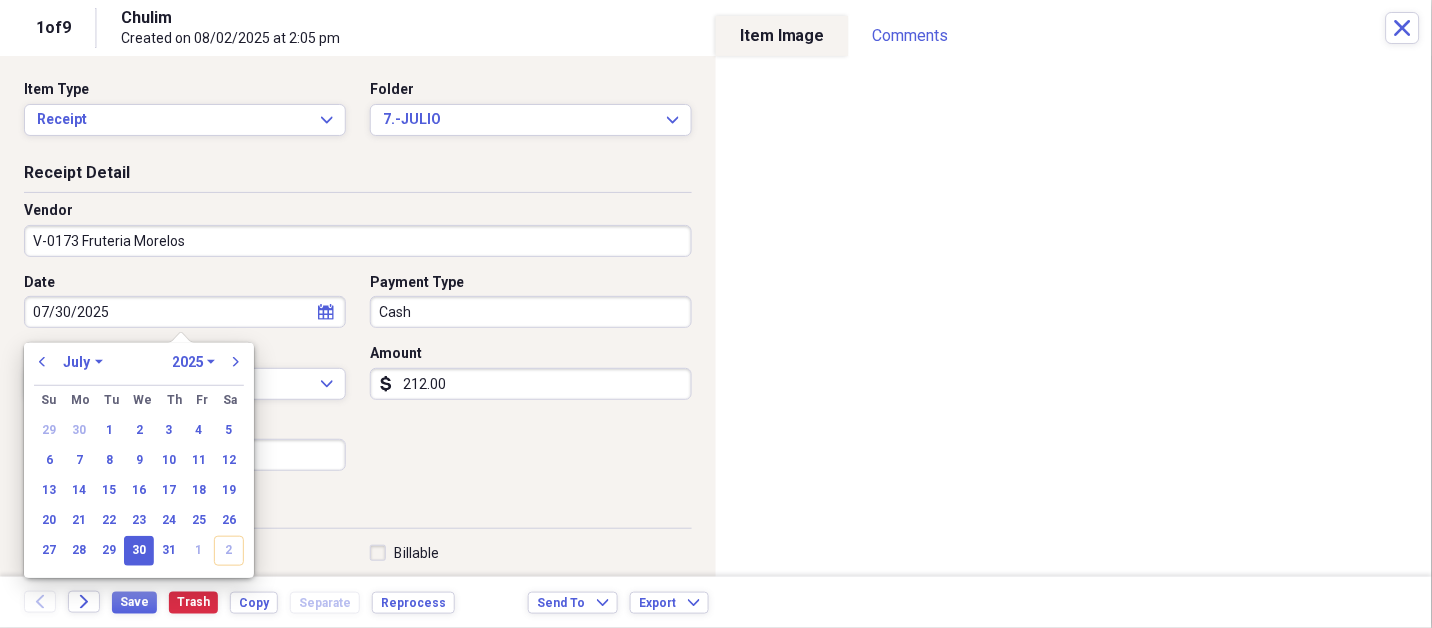 type on "Kitchen Palapa" 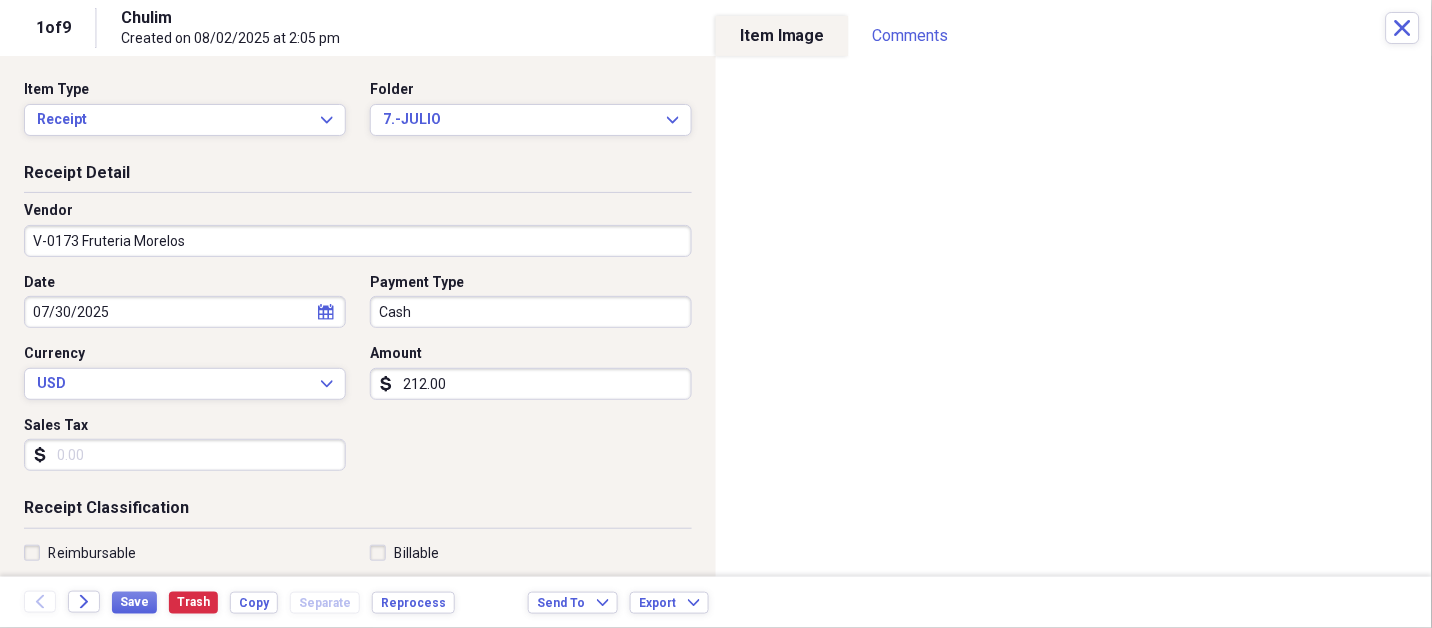 type 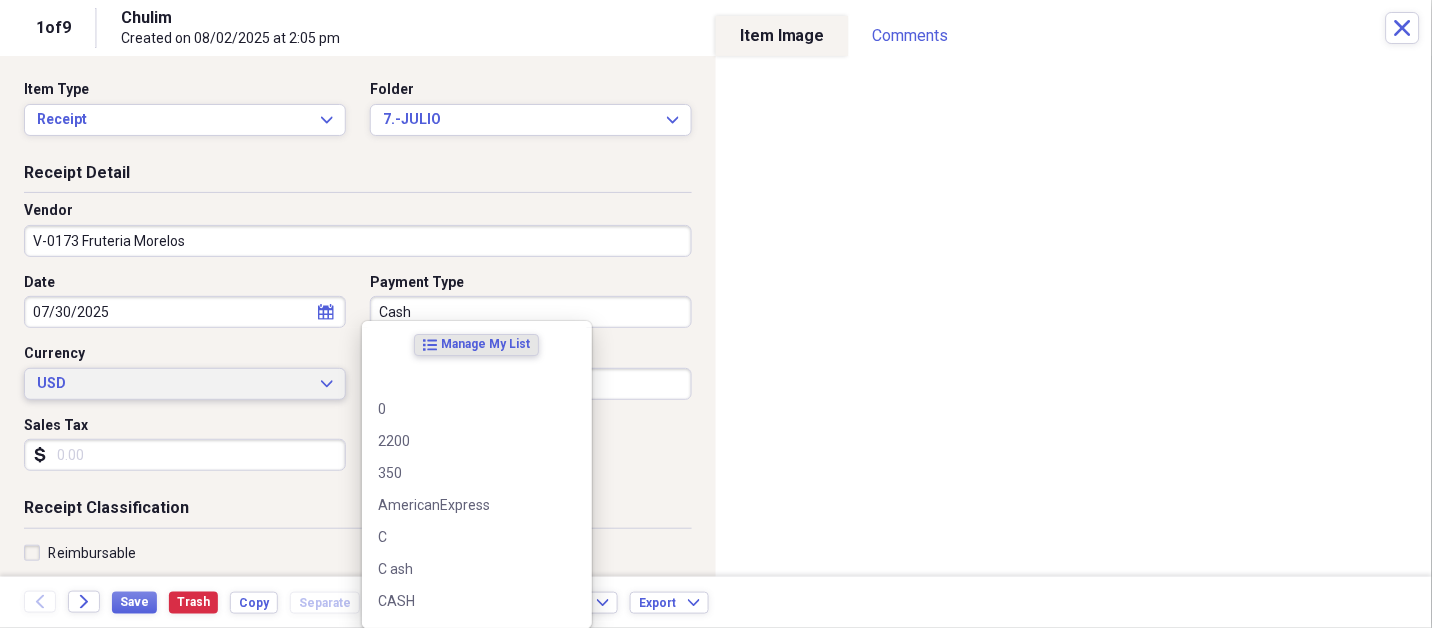 type 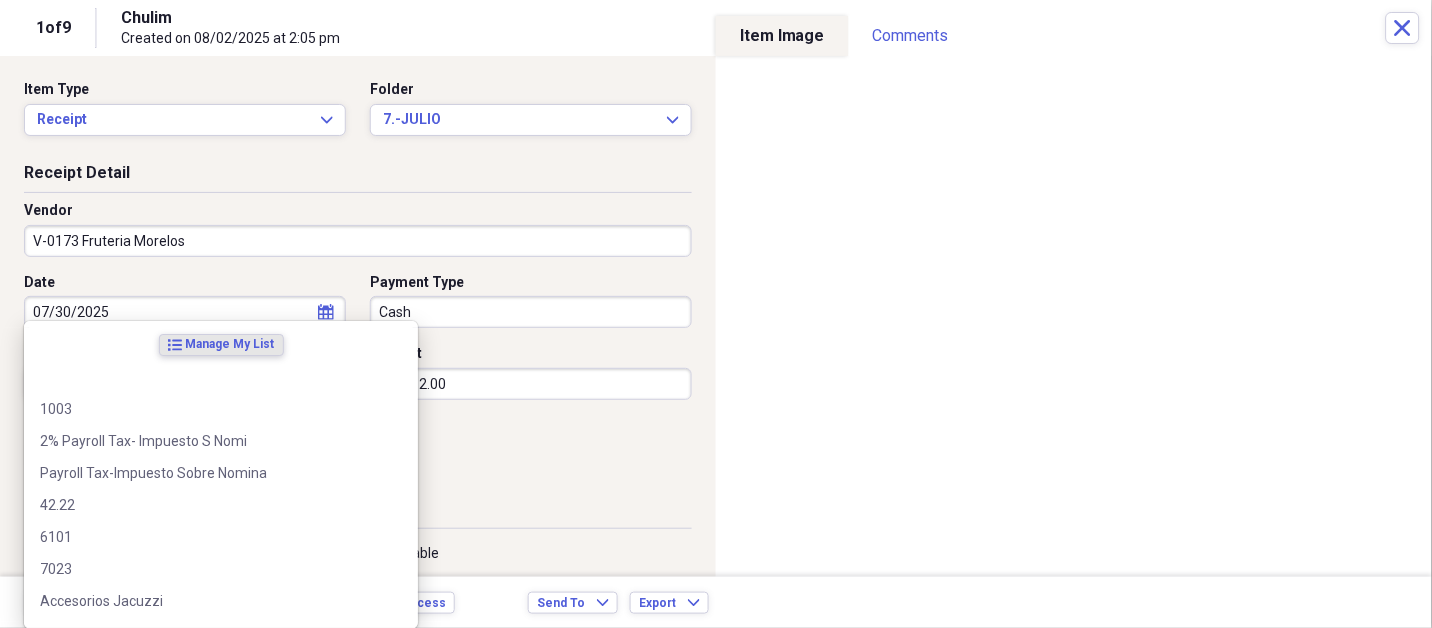 scroll, scrollTop: 307, scrollLeft: 0, axis: vertical 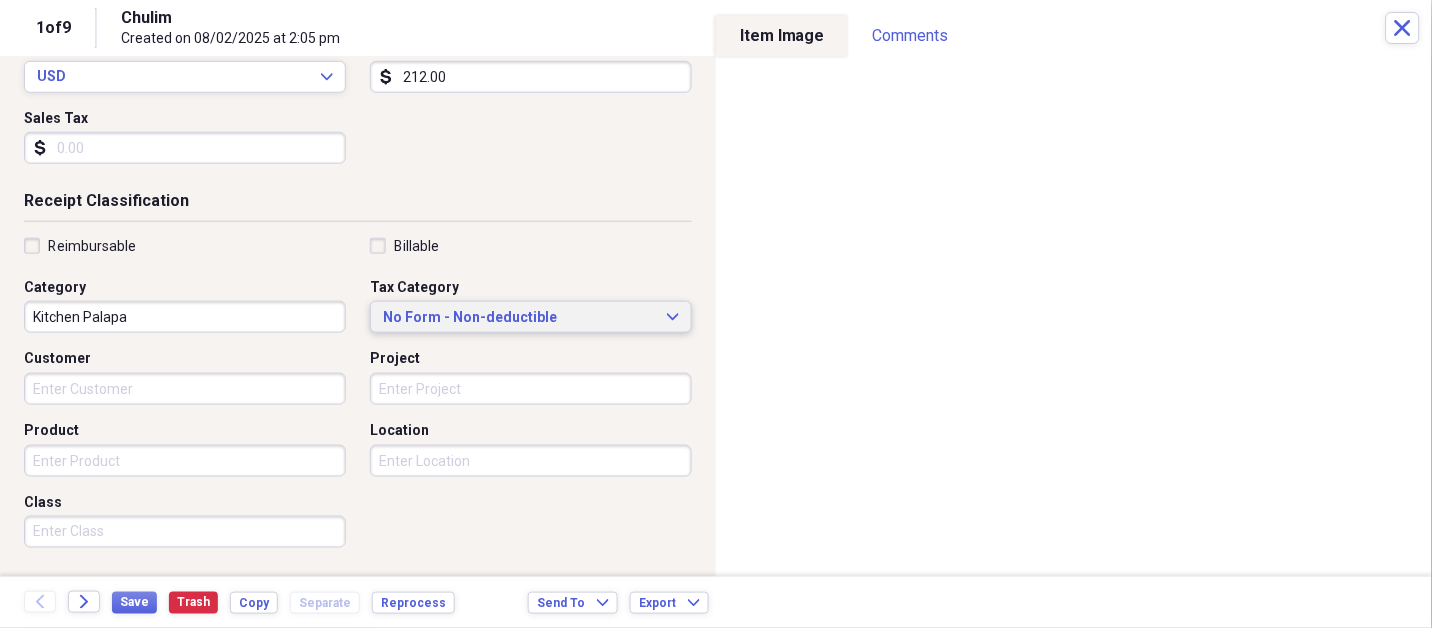 type 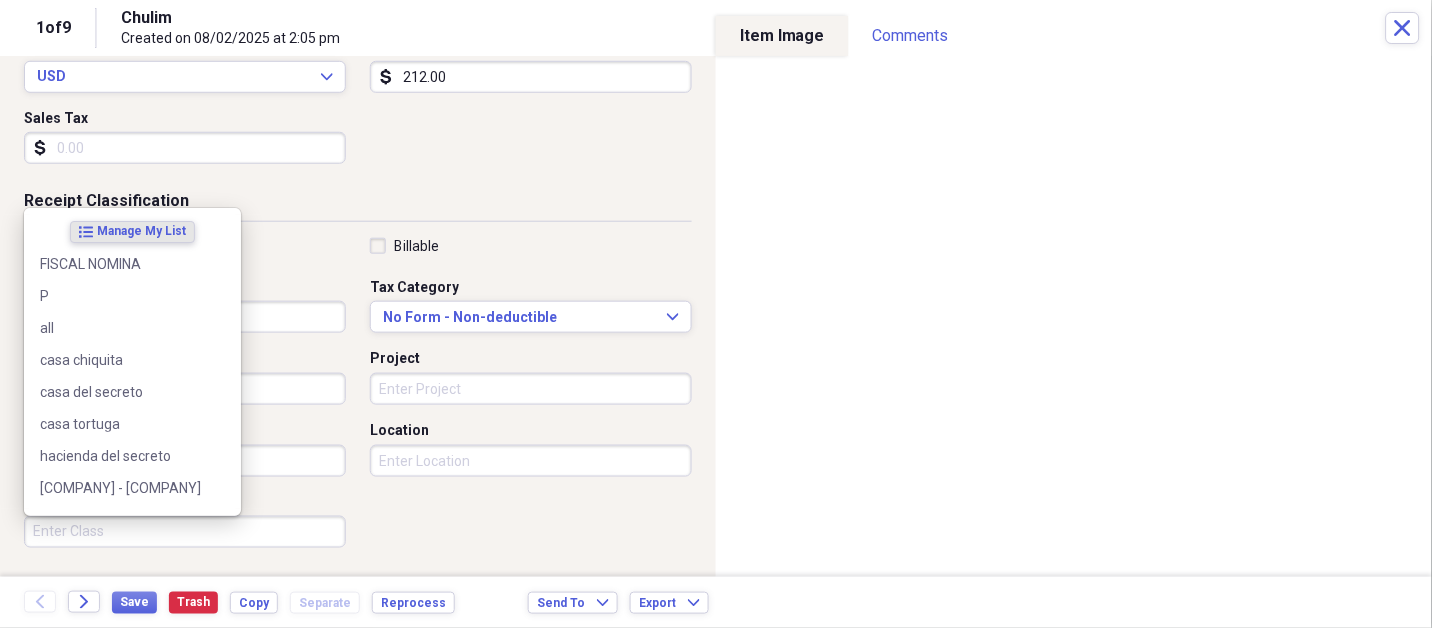 scroll, scrollTop: 497, scrollLeft: 0, axis: vertical 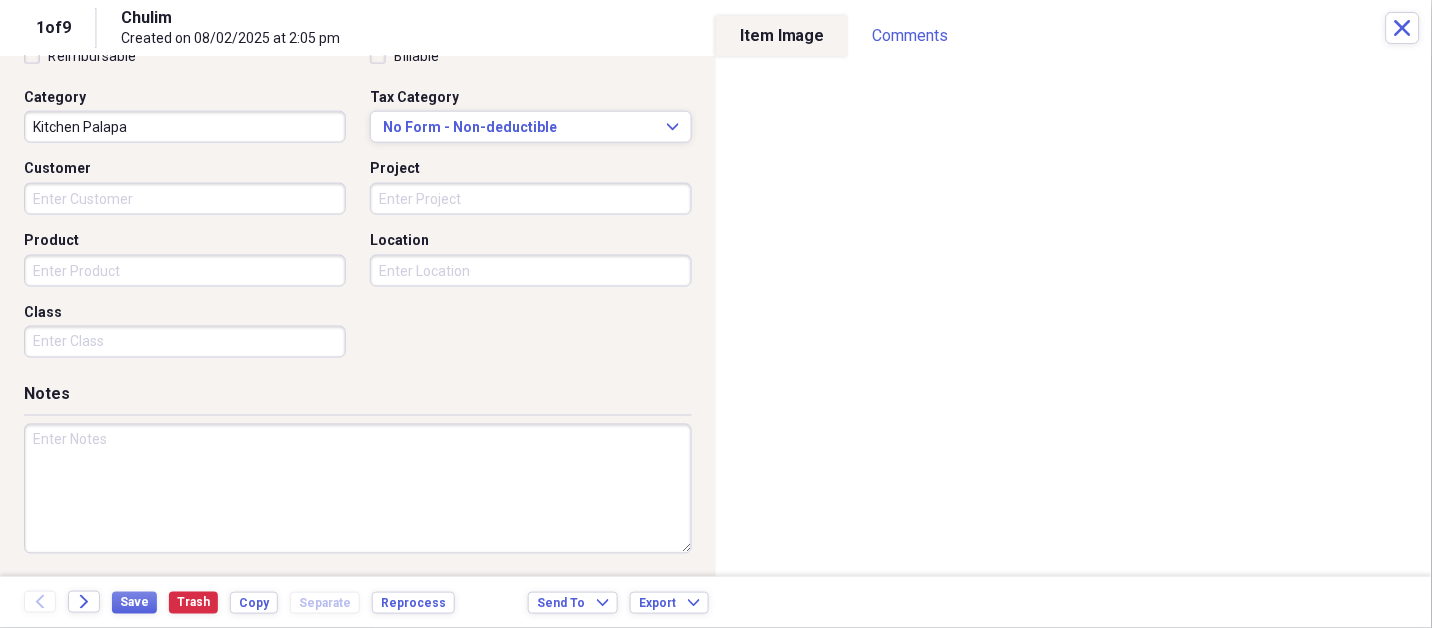 click at bounding box center (358, 489) 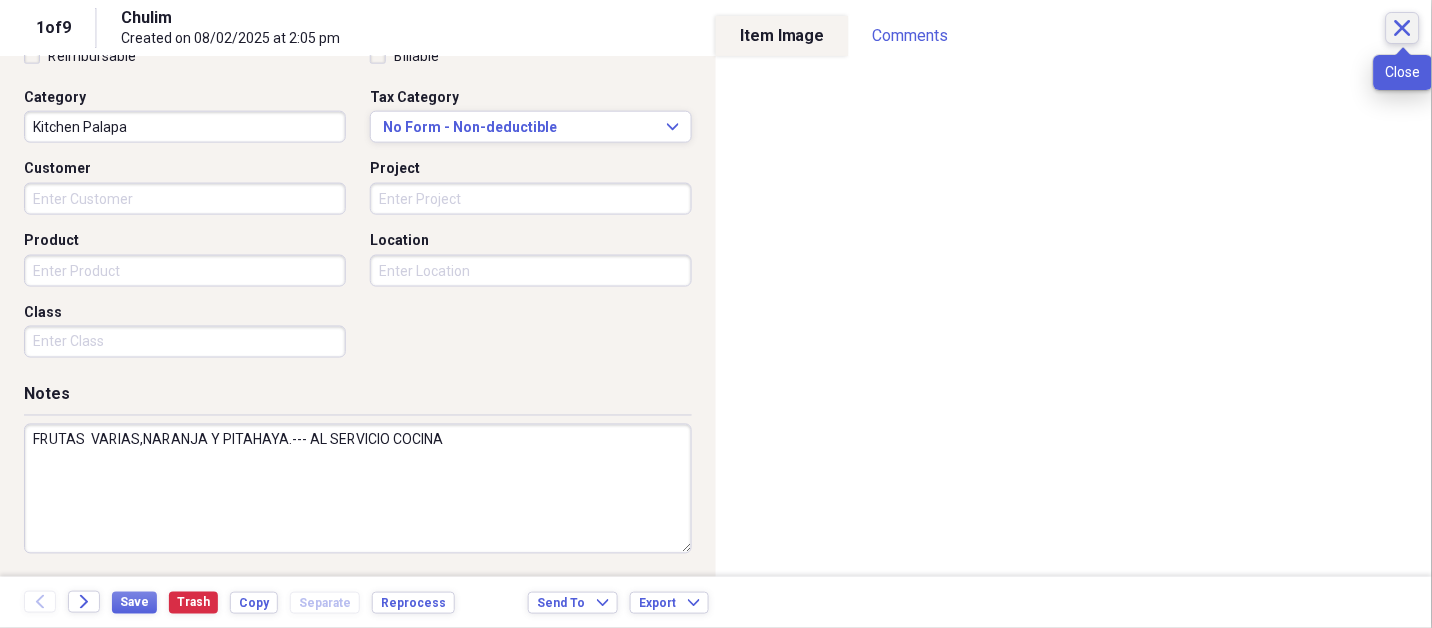 type on "FRUTAS  VARIAS,NARANJA Y PITAHAYA.--- AL SERVICIO COCINA" 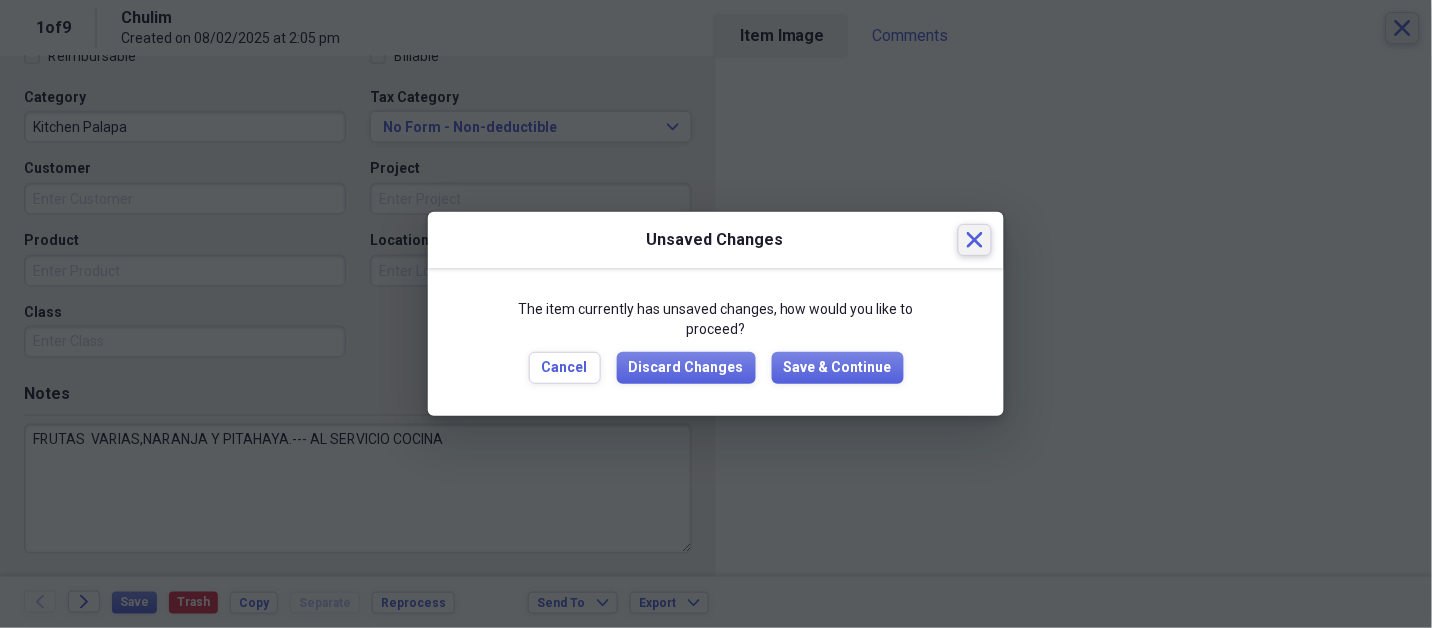 type 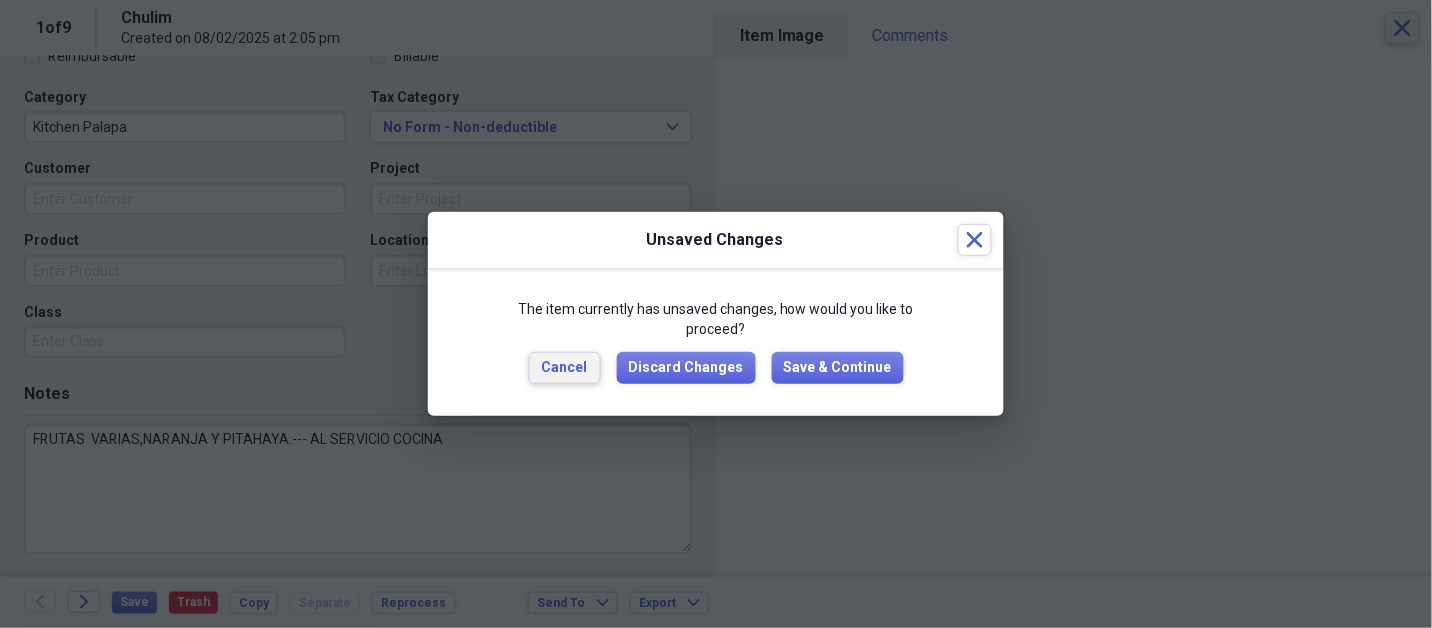 type 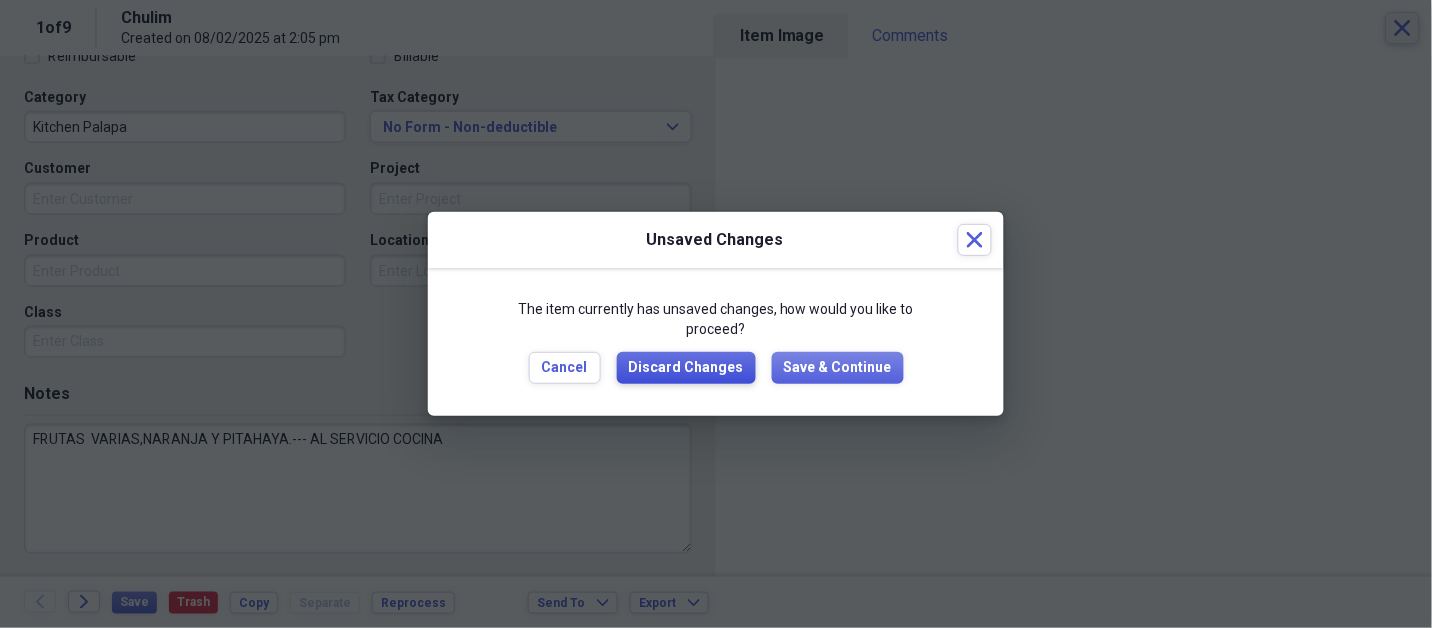 type 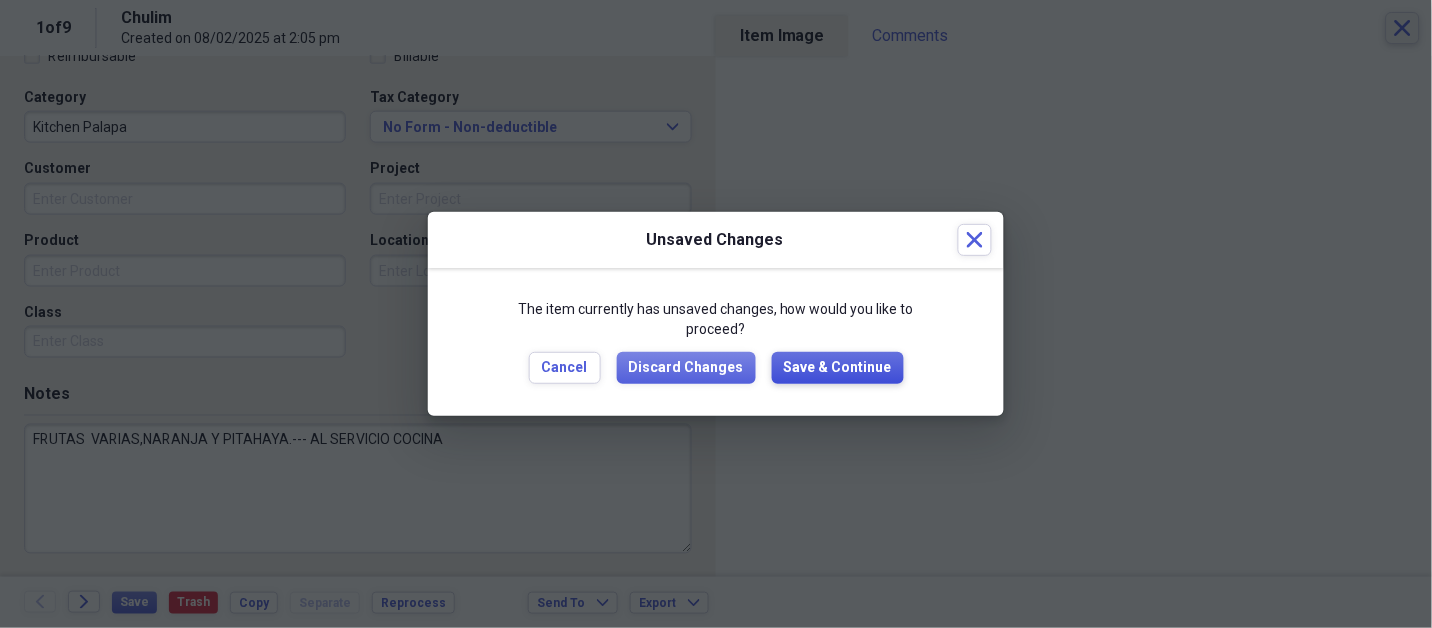 type 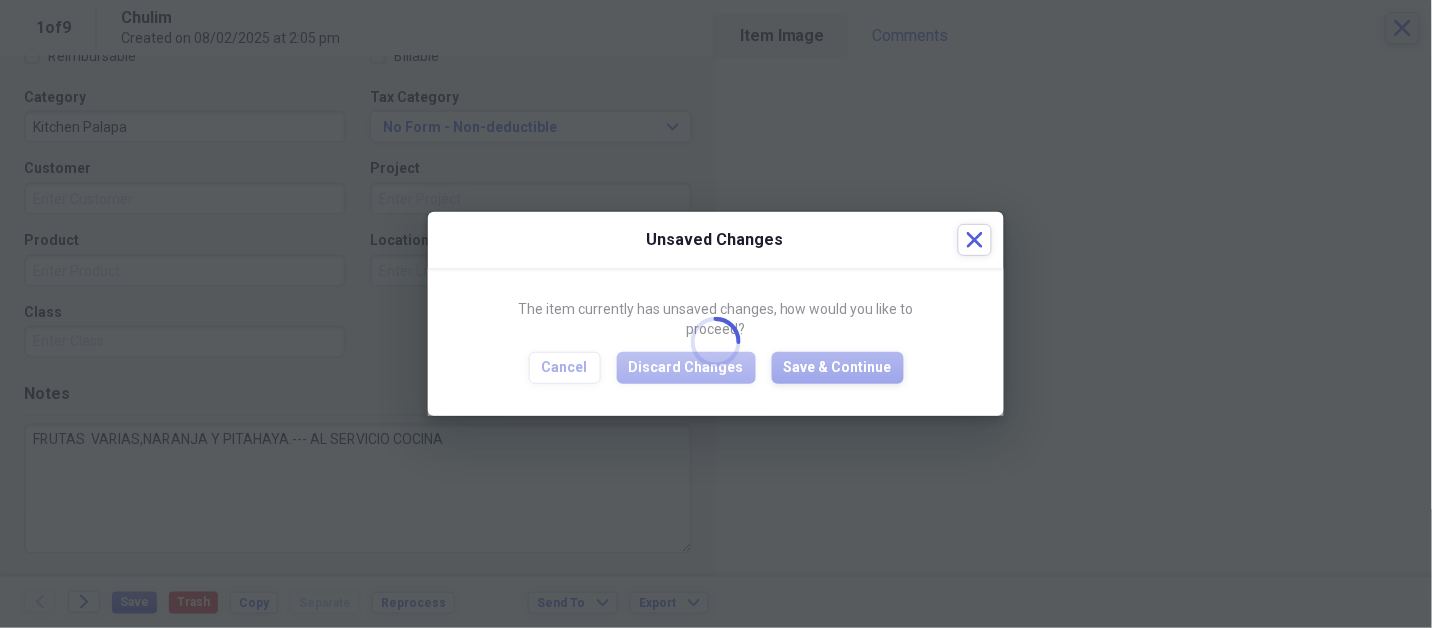type on "FRUTAS  VARIAS,NARANJA Y PITAHAYA.--- AL SERVICIO COCINA" 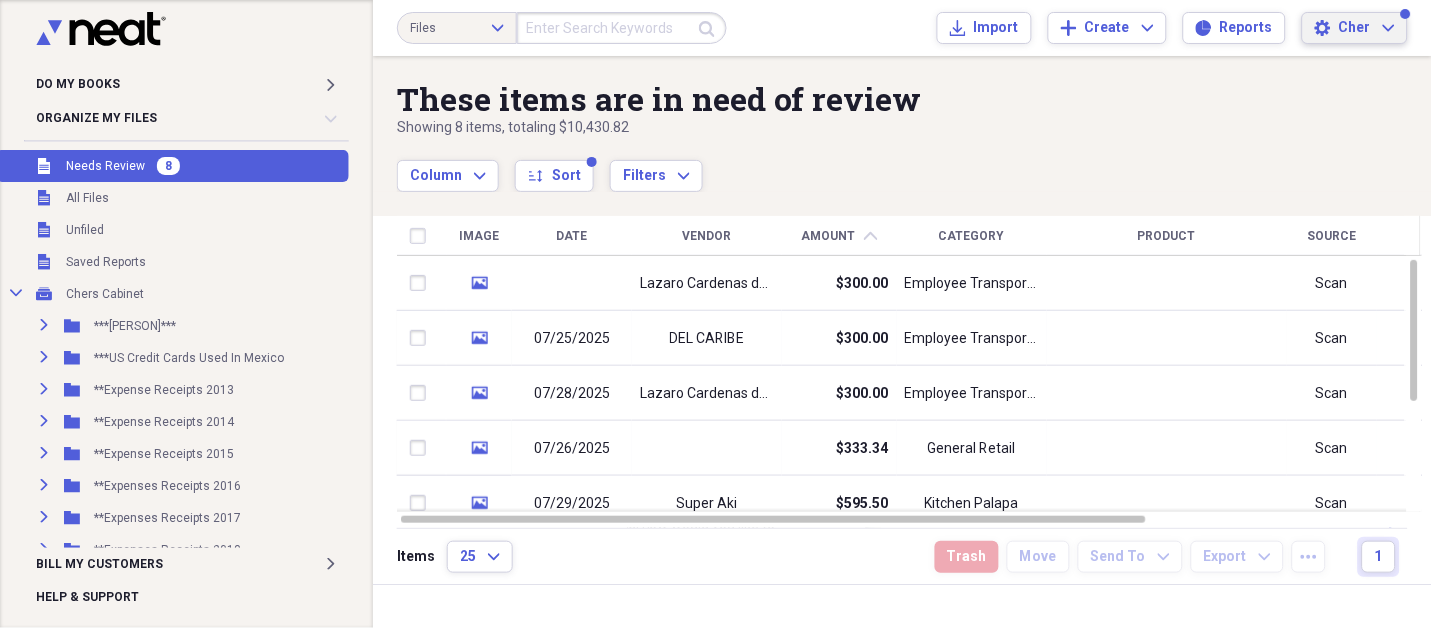click on "Settings Cher Expand" at bounding box center [1355, 28] 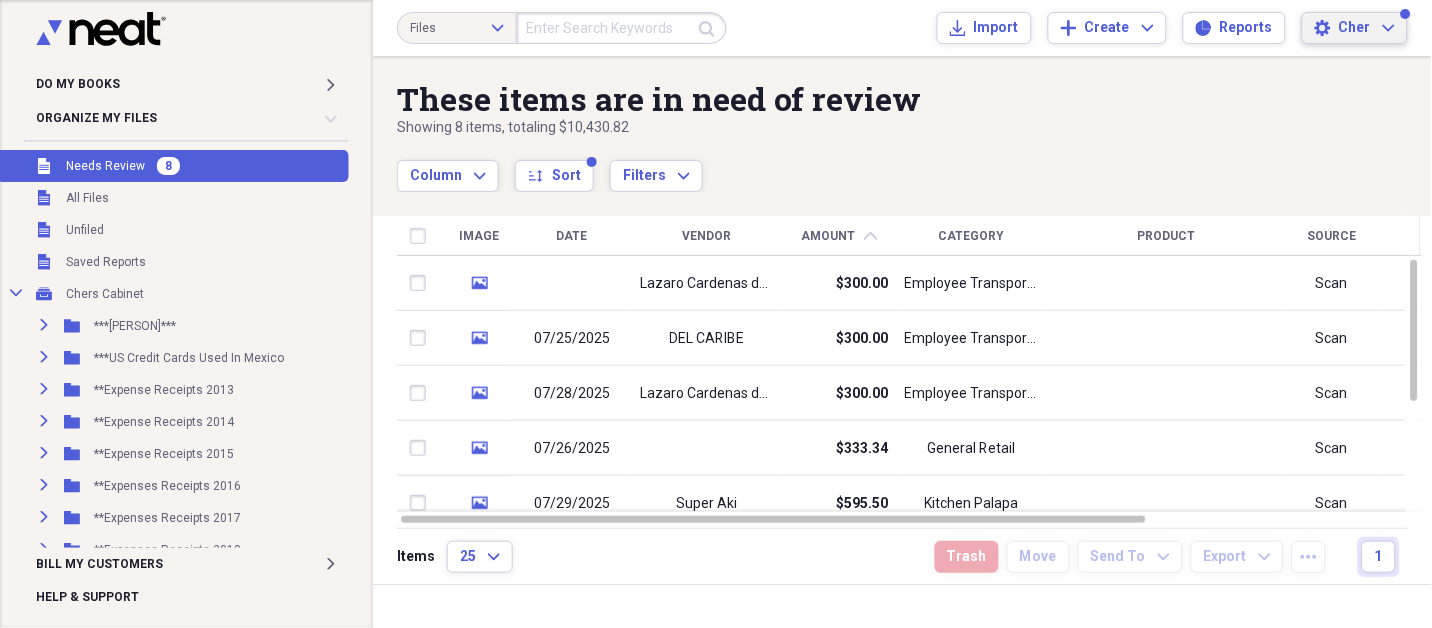 click on "Column Expand sort Sort Filters  Expand" at bounding box center [838, 165] 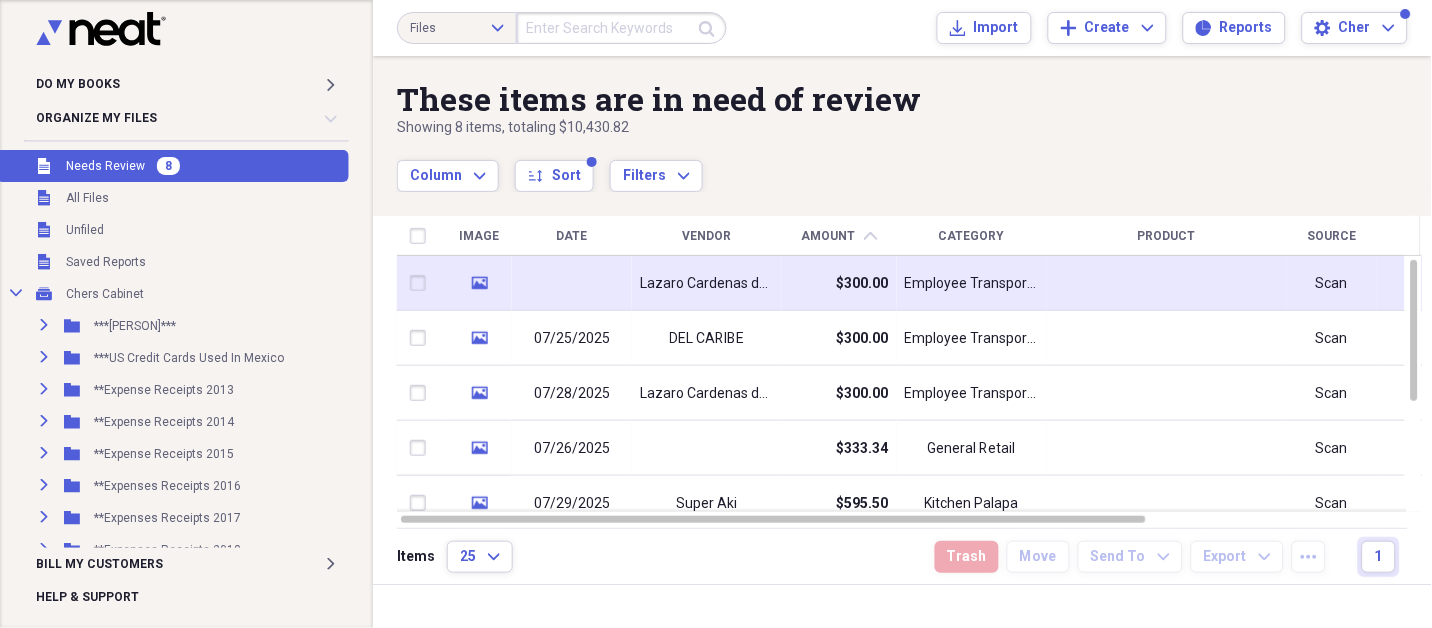 click at bounding box center [572, 283] 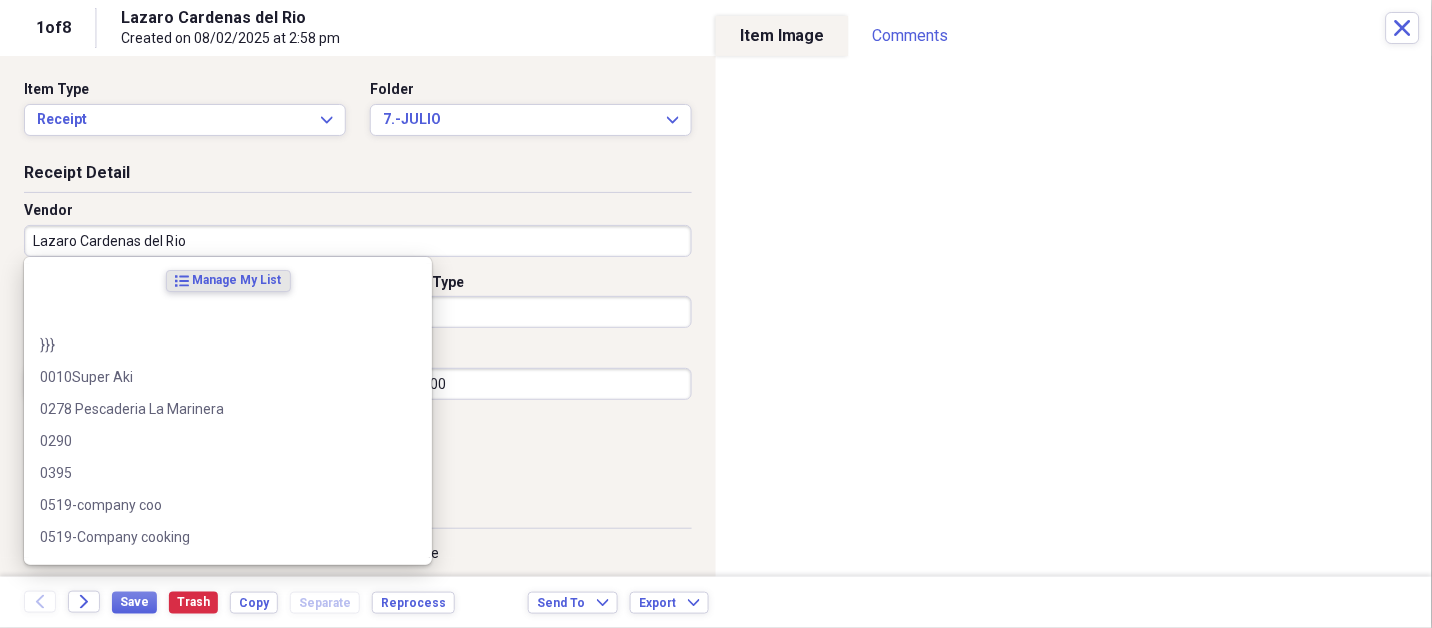 click on "Lazaro Cardenas del Rio" at bounding box center (358, 241) 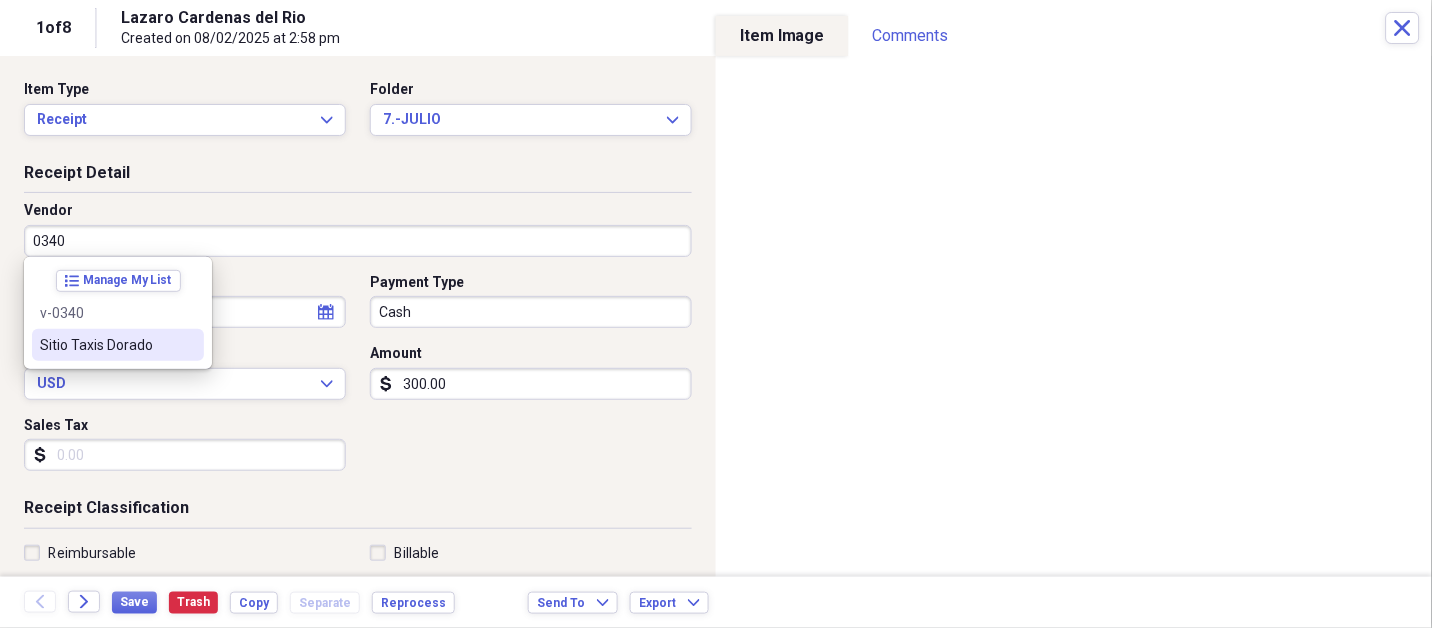 click on "Sitio Taxis Dorado" at bounding box center [106, 345] 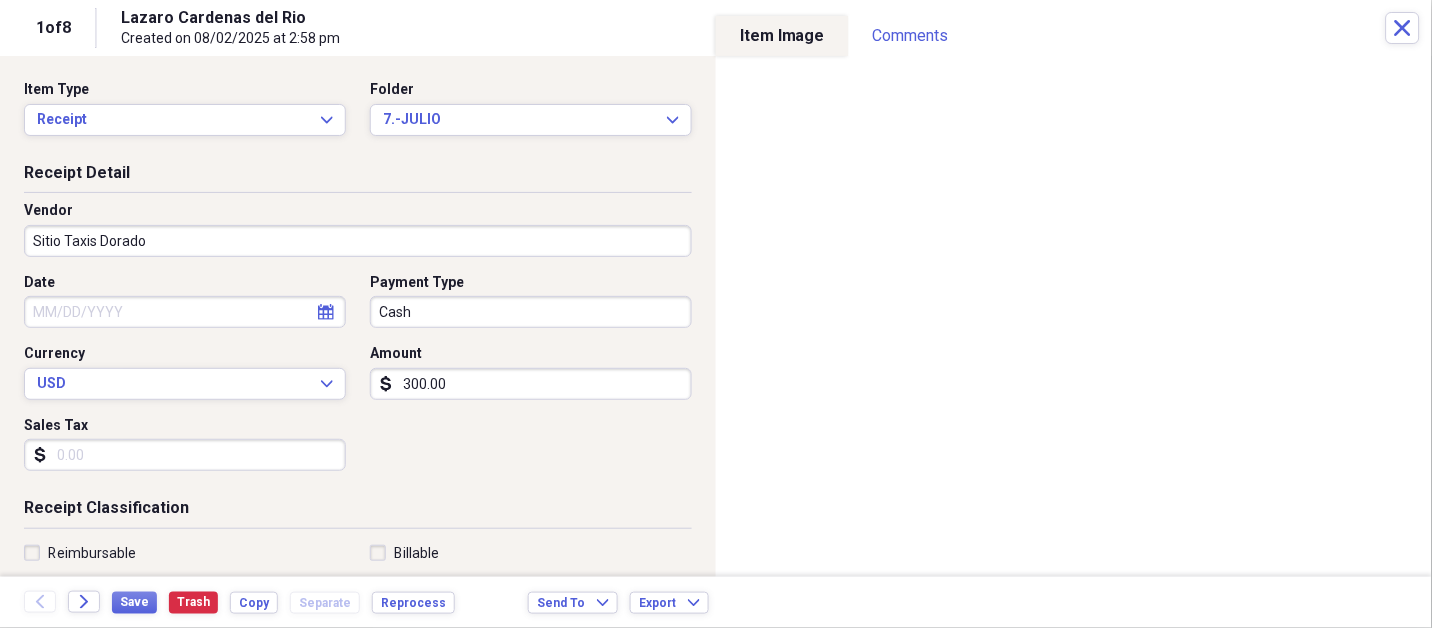 select on "7" 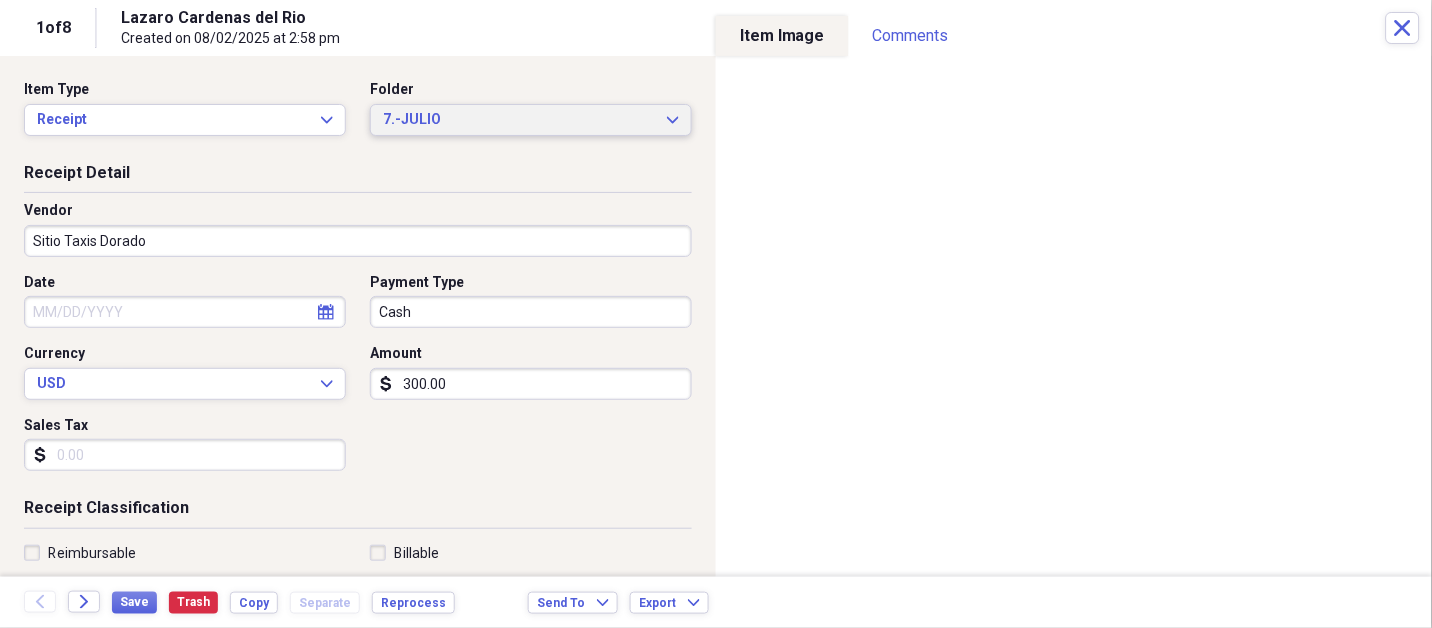 click on "7.-JULIO" at bounding box center [519, 120] 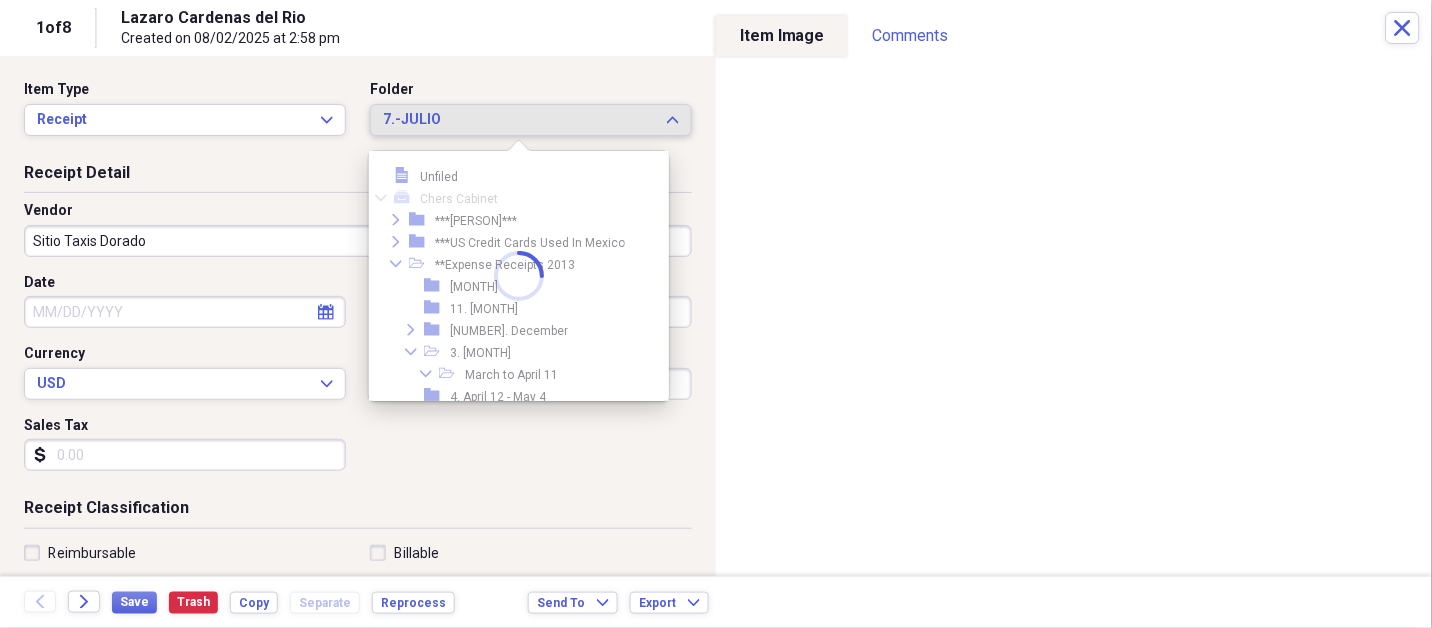 scroll, scrollTop: 3684, scrollLeft: 0, axis: vertical 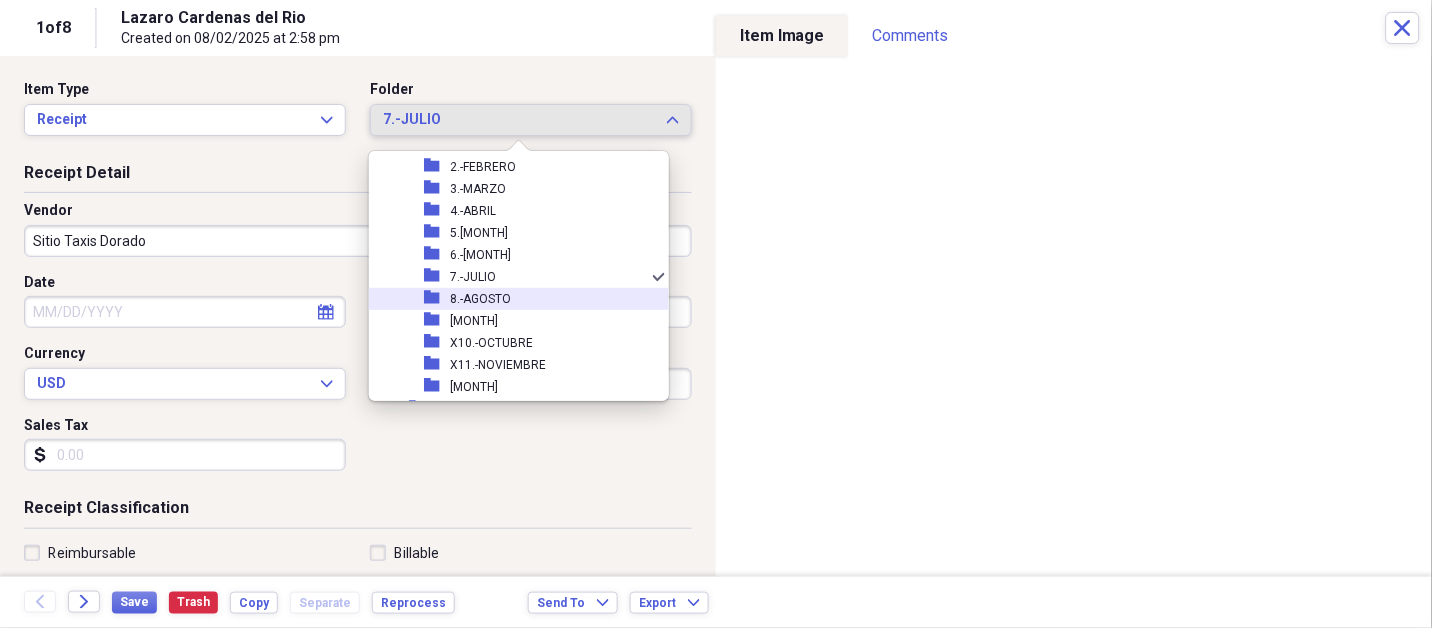 click on "8.-AGOSTO" at bounding box center (480, 299) 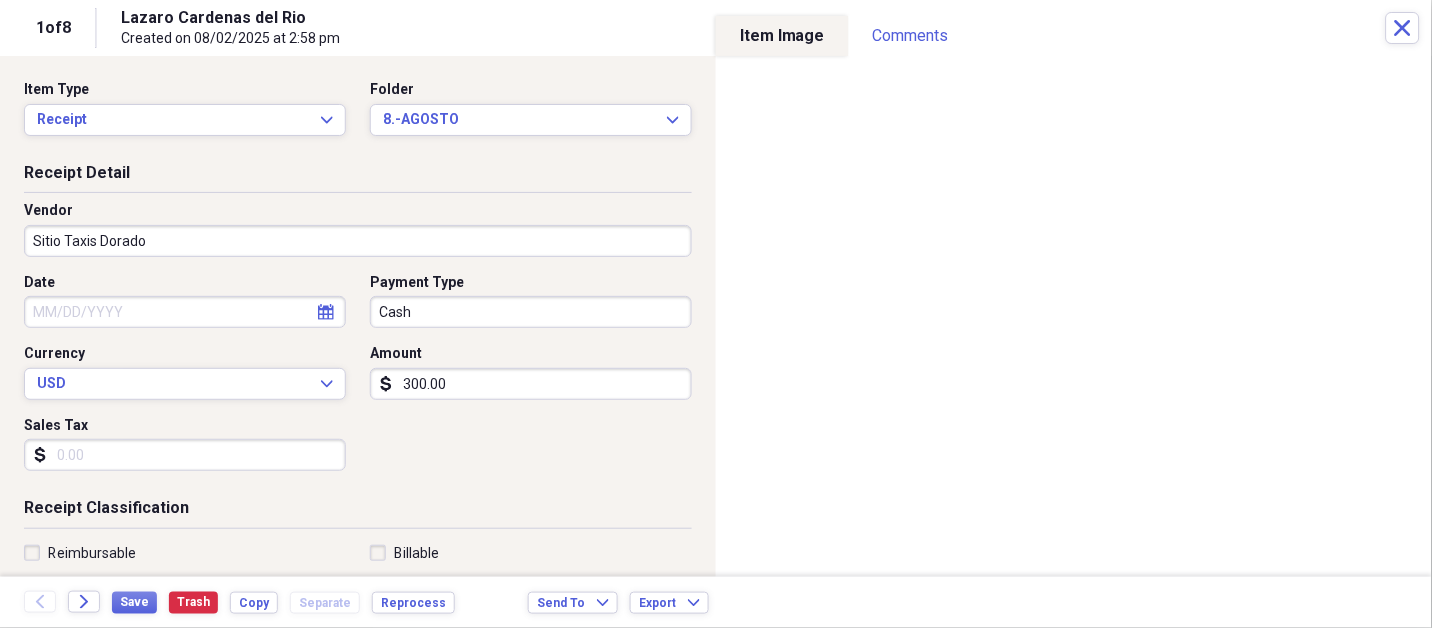 click on "calendar" 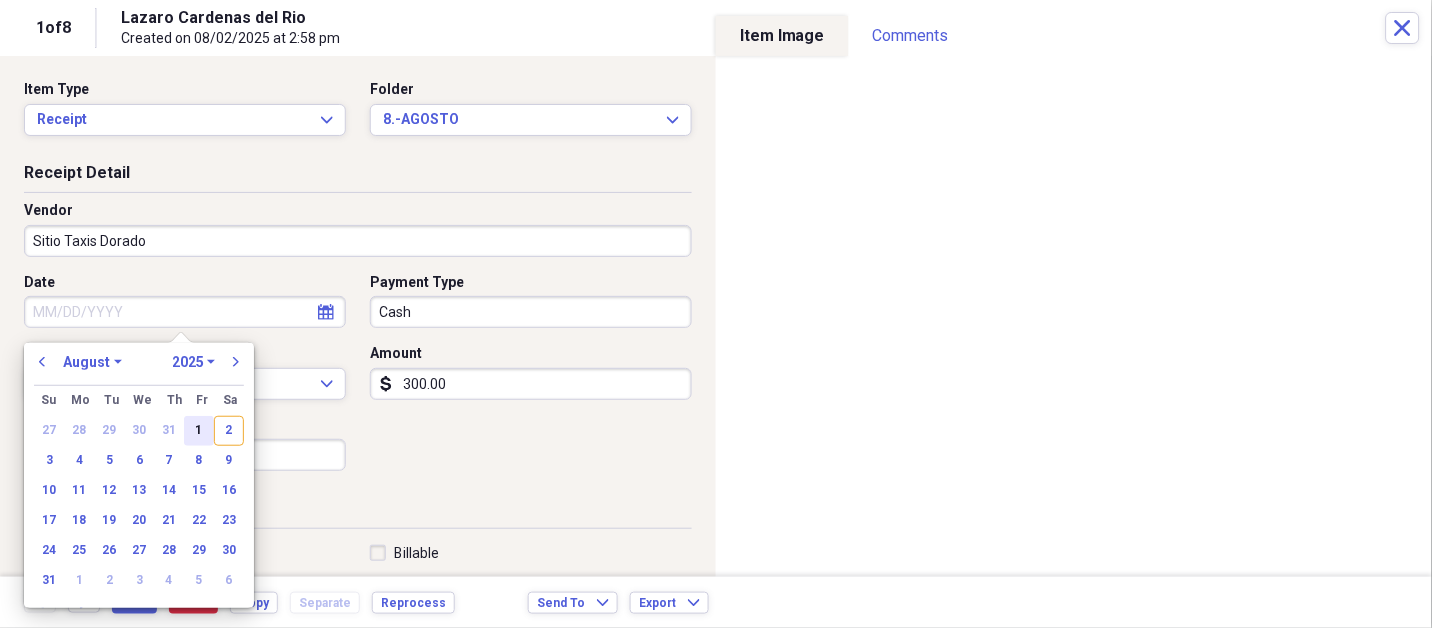 click on "1" at bounding box center (199, 431) 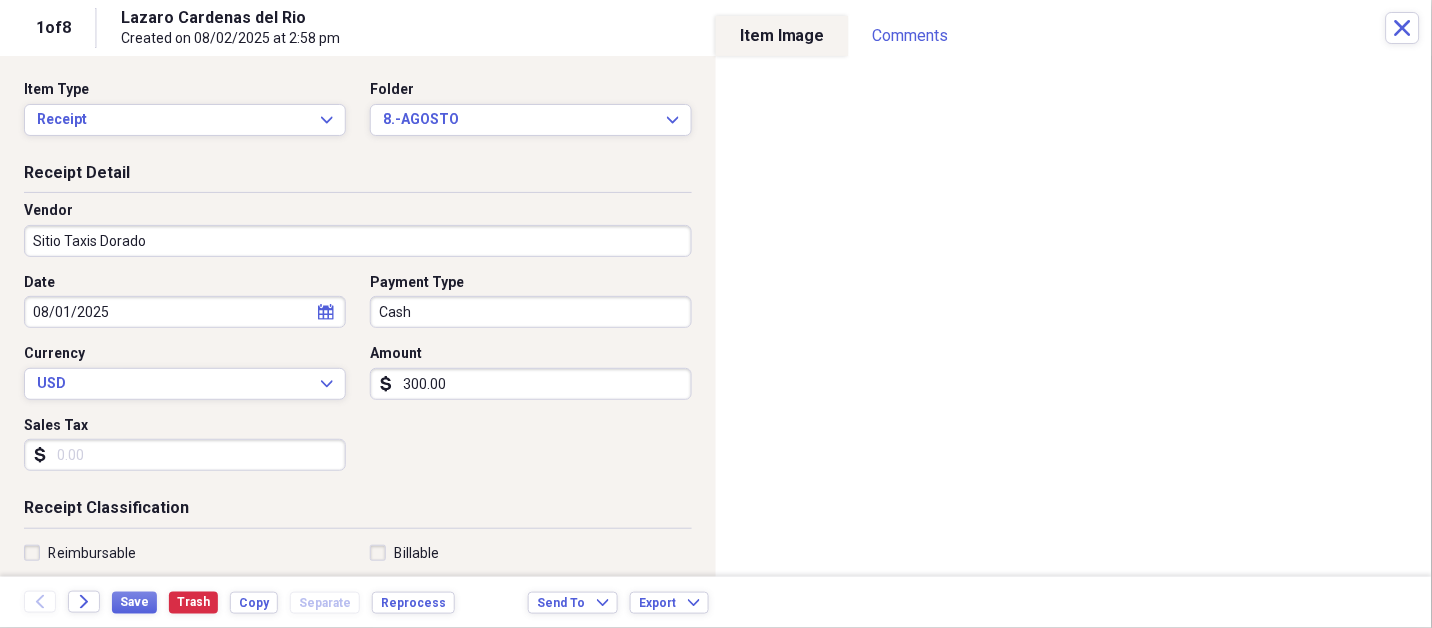type 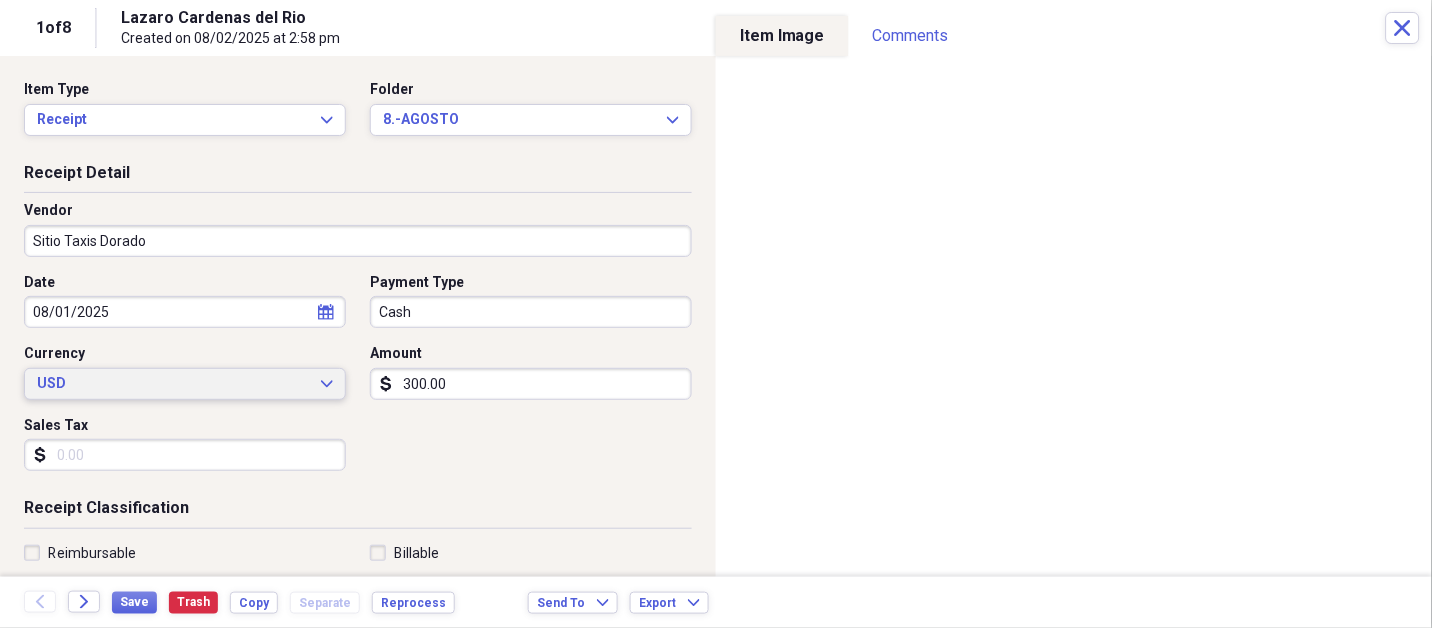 type 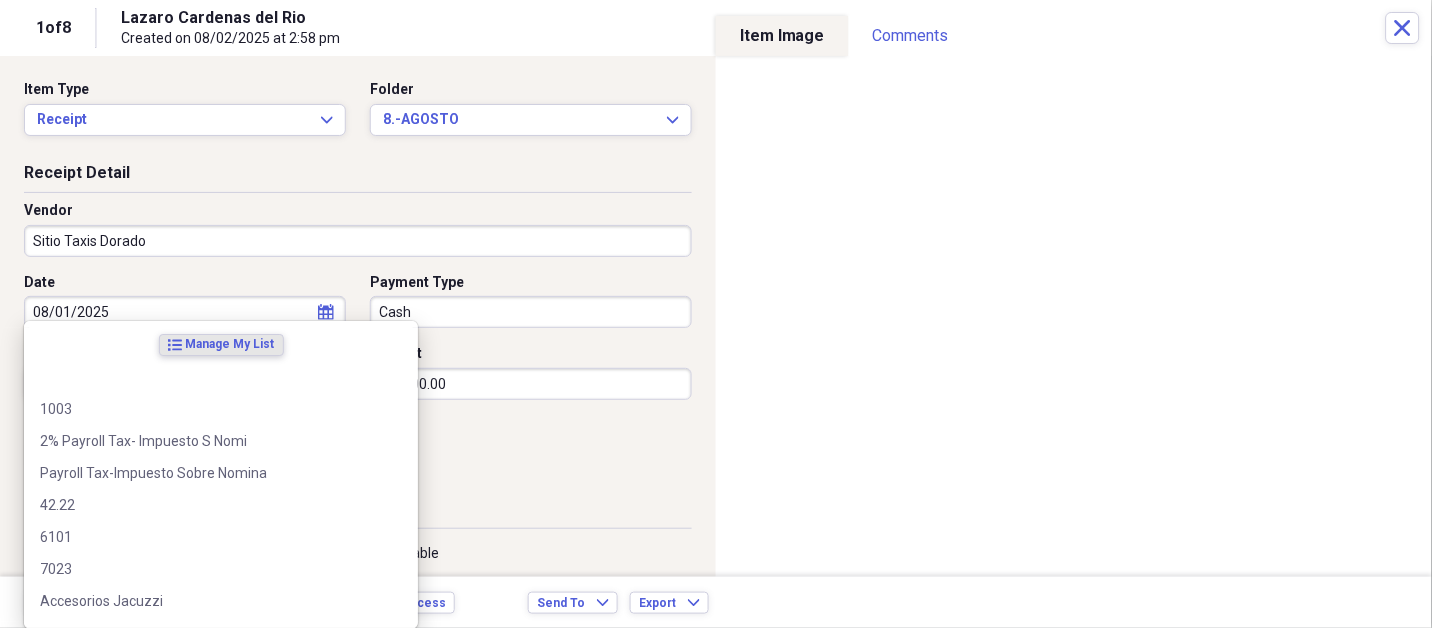 scroll, scrollTop: 307, scrollLeft: 0, axis: vertical 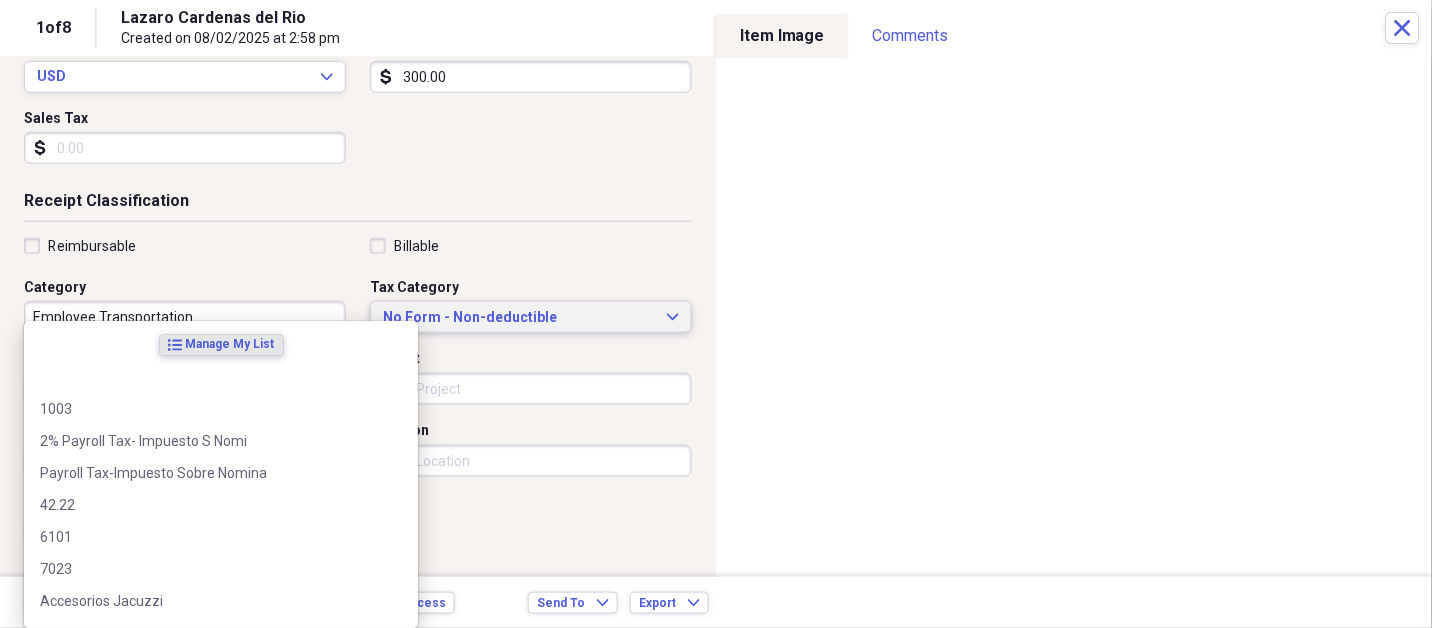 type 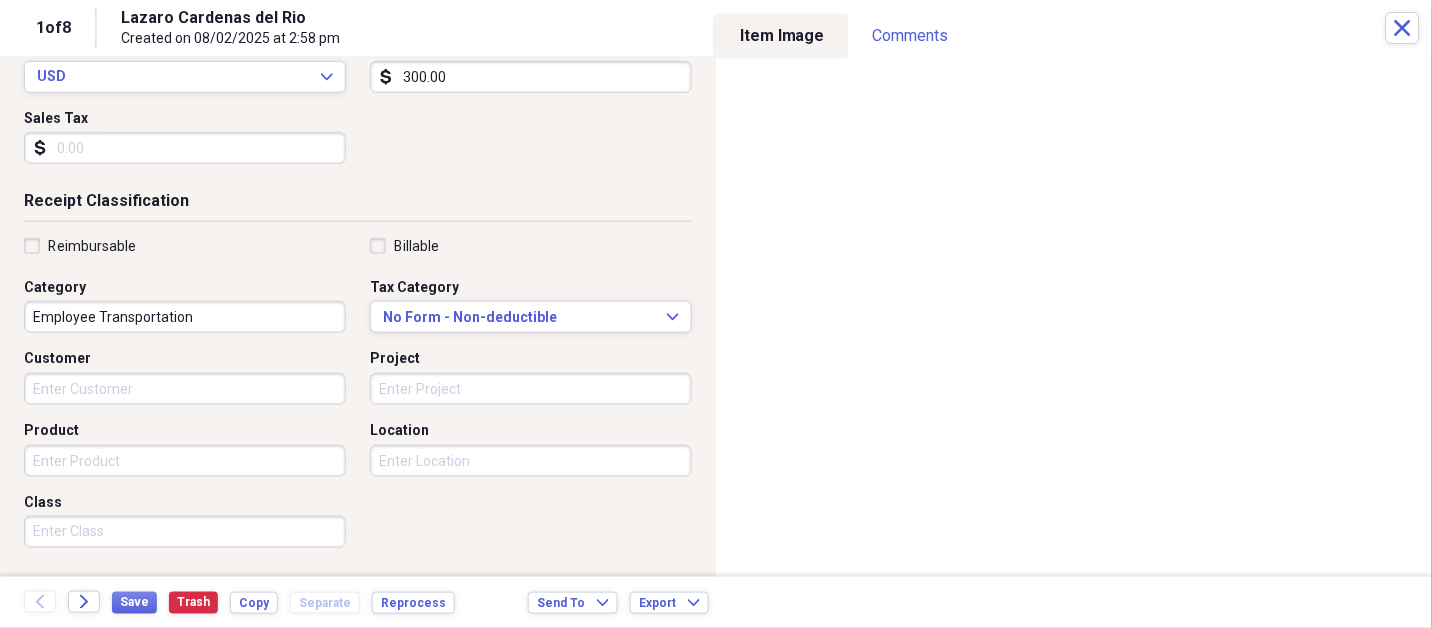 scroll, scrollTop: 497, scrollLeft: 0, axis: vertical 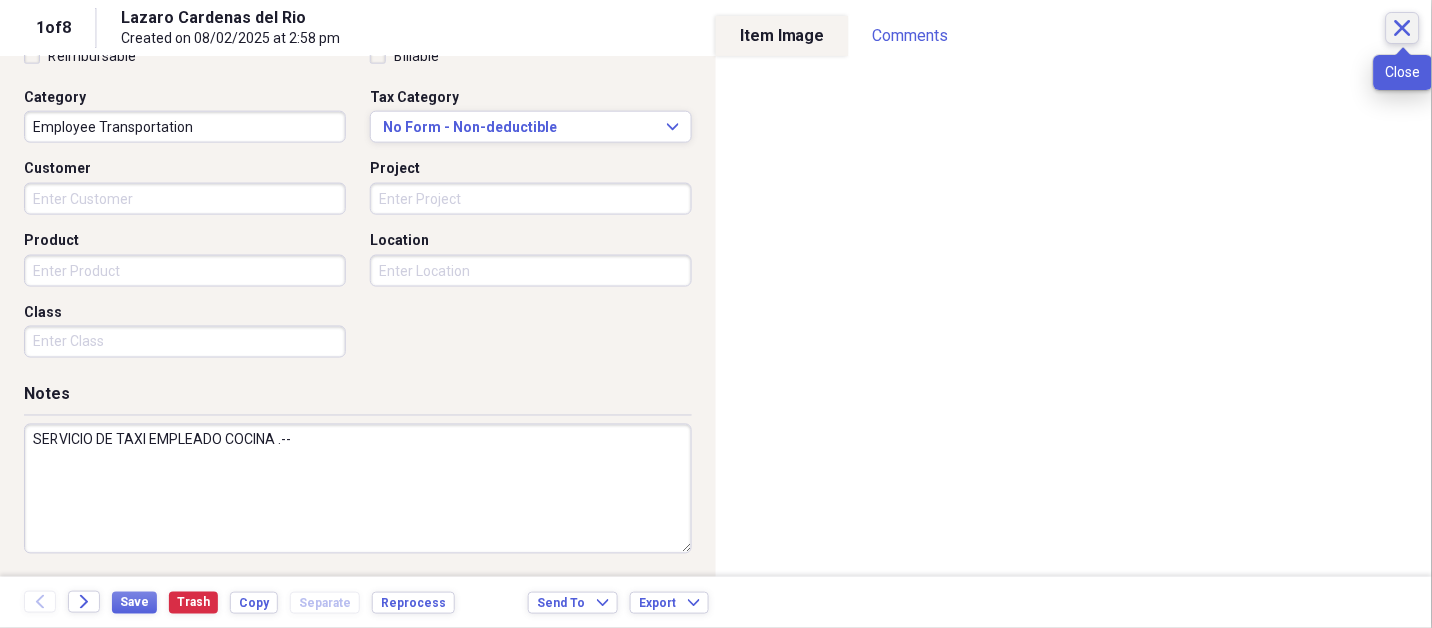 type on "SERVICIO DE TAXI EMPLEADO COCINA .--" 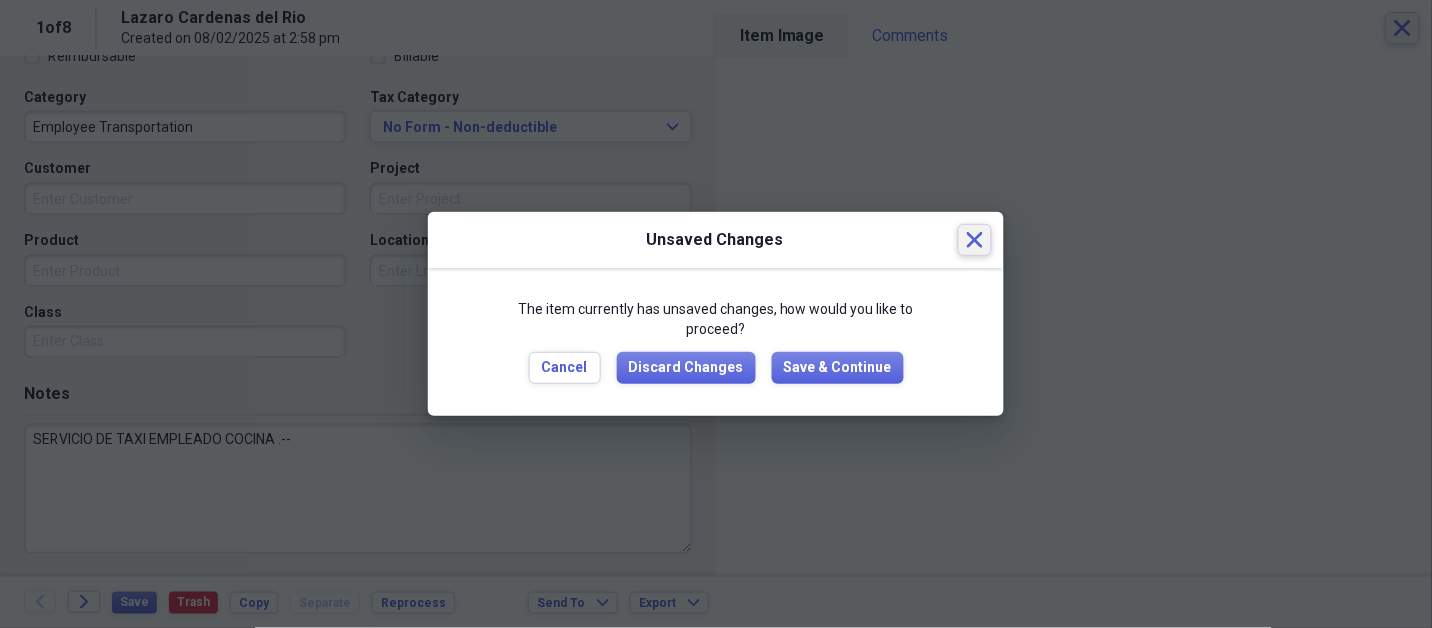 type 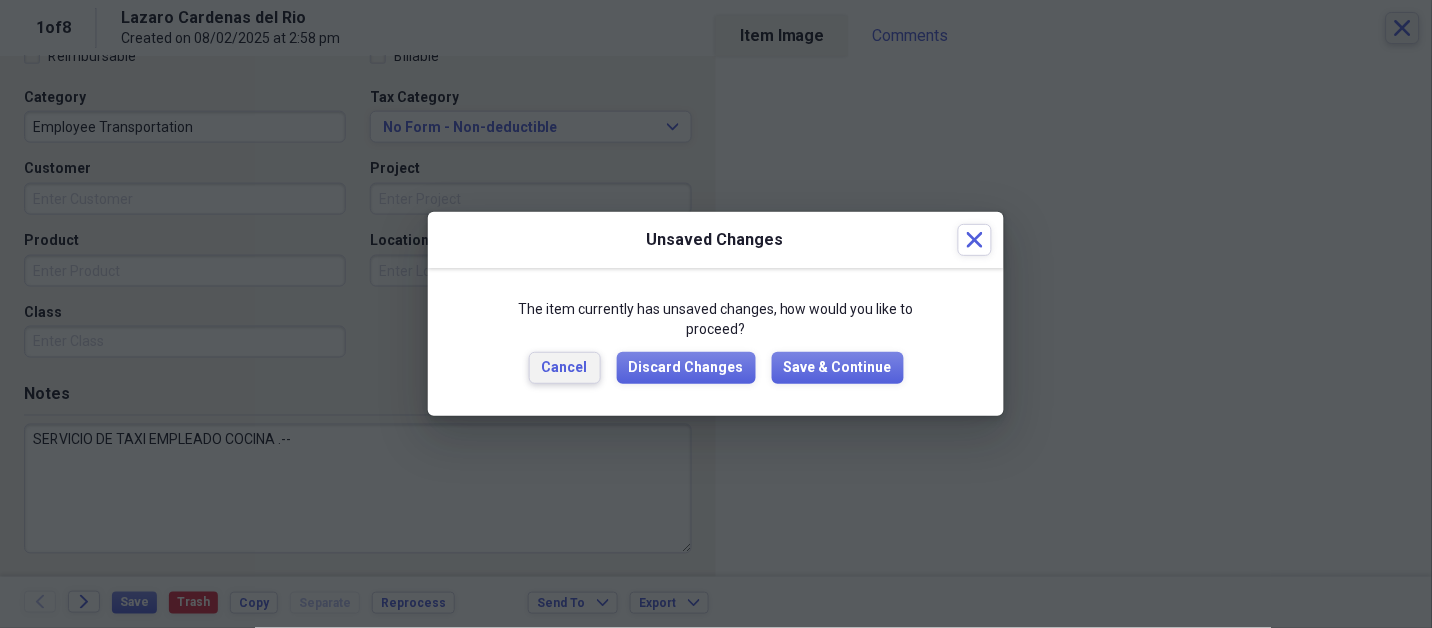 type 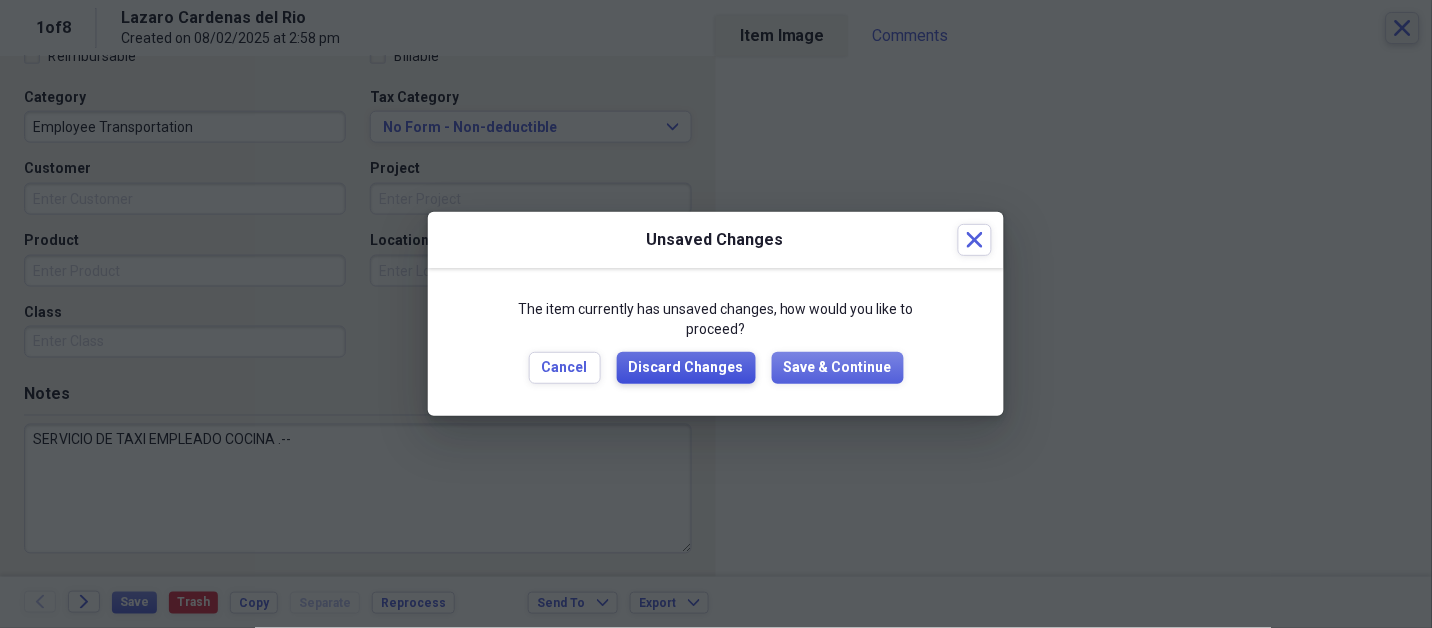 type 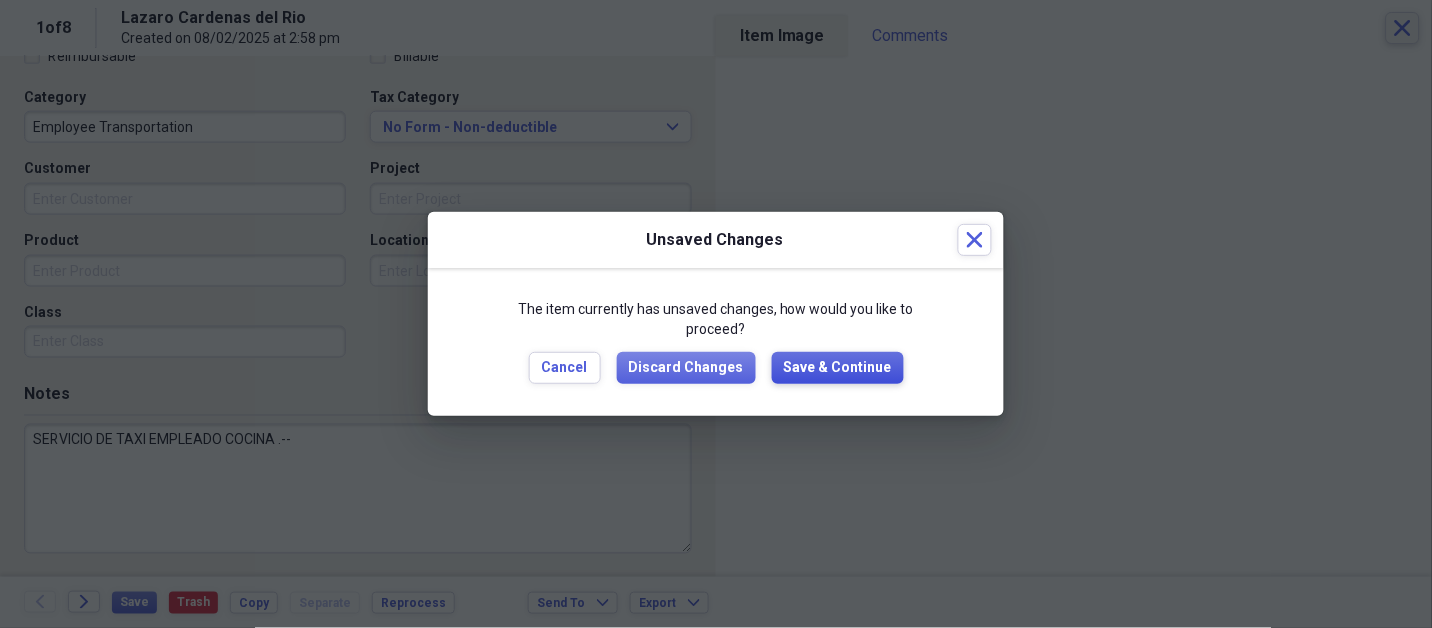 type 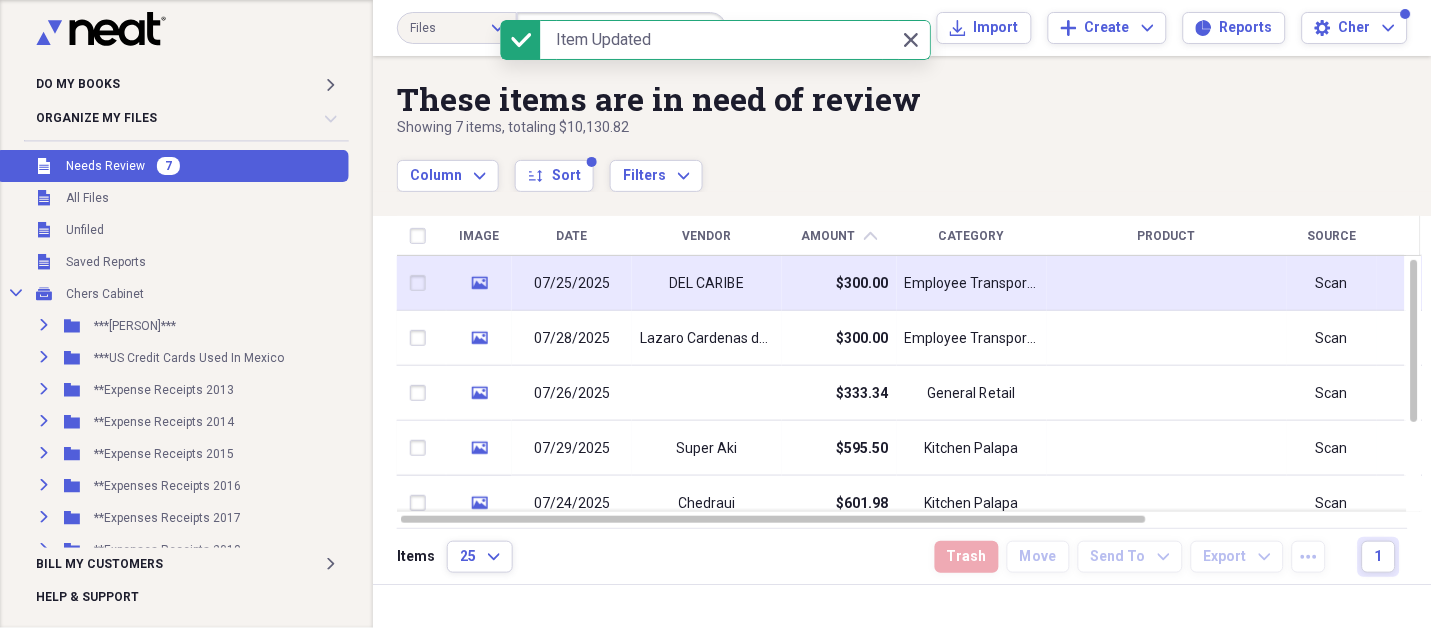 click on "DEL CARIBE" at bounding box center (707, 283) 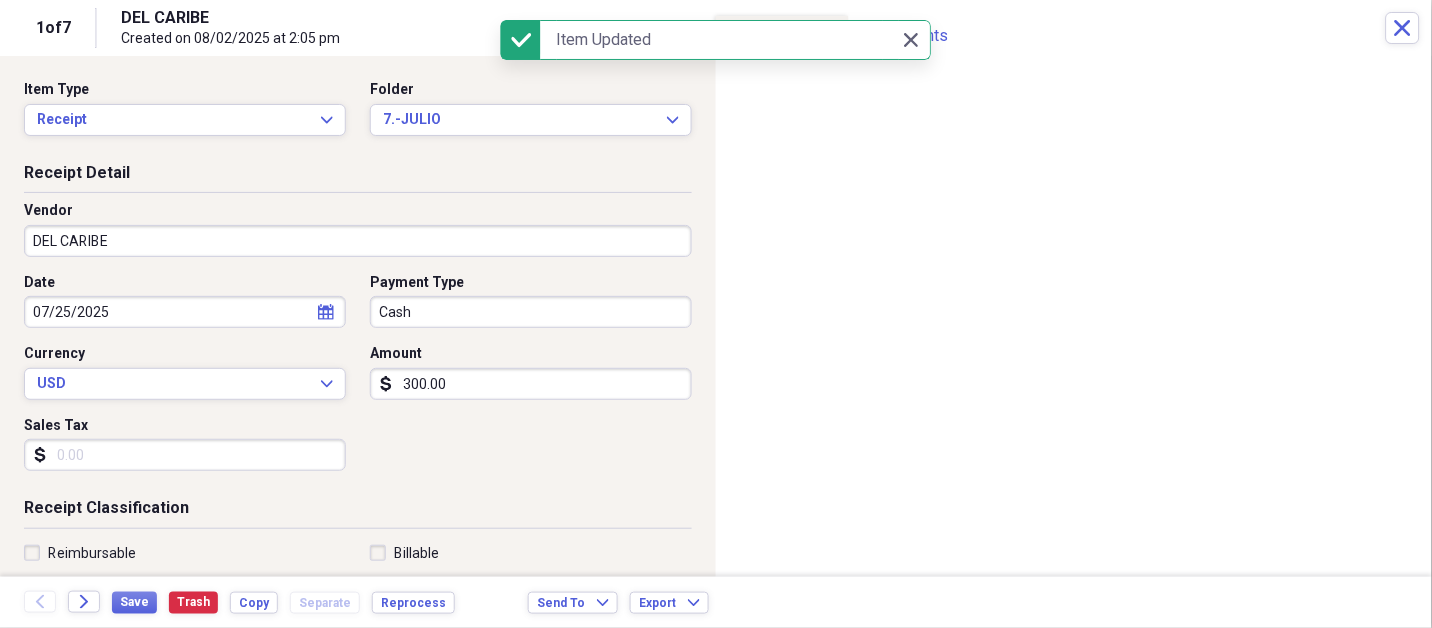 click on "Do My Books Expand Organize My Files 7 Collapse Unfiled Needs Review 7 Unfiled All Files Unfiled Unfiled Unfiled Saved Reports Collapse My Cabinet Chers Cabinet Add Folder Expand Folder ***[LAST]*** Add Folder Expand Folder **US Credit Cards Used In Mexico Add Folder Expand Folder **Expense Receipts 2013 Add Folder Expand Folder **Expense Receipts 2014 Add Folder Expand Folder **Expense Receipts 2015 Add Folder Expand Folder **Expenses Receipts 2016 Add Folder Expand Folder **Expenses Receipts 2017 Add Folder Expand Folder **Expenses Receipts 2018 Add Folder Expand Folder **Expenses Receipts 2019 Add Folder Expand Folder **Expenses Receipts 2020 Add Folder Expand Folder **Expenses Receipts 2021 Add Folder Expand Folder **Expenses Receipts 2022 Add Folder Expand Folder **EXPENSES RECEIPTS 2023** Add Folder Expand Folder **EXPENSES RECEIPTS 2024** Add Folder Collapse Open Folder **EXPENSES RECEIPTS 2025** Add Folder Folder 1.-ENERO Add Folder Folder 2.-FEBRERO Add Folder Folder 3.-MARZO Add Folder Folder Add" at bounding box center (716, 314) 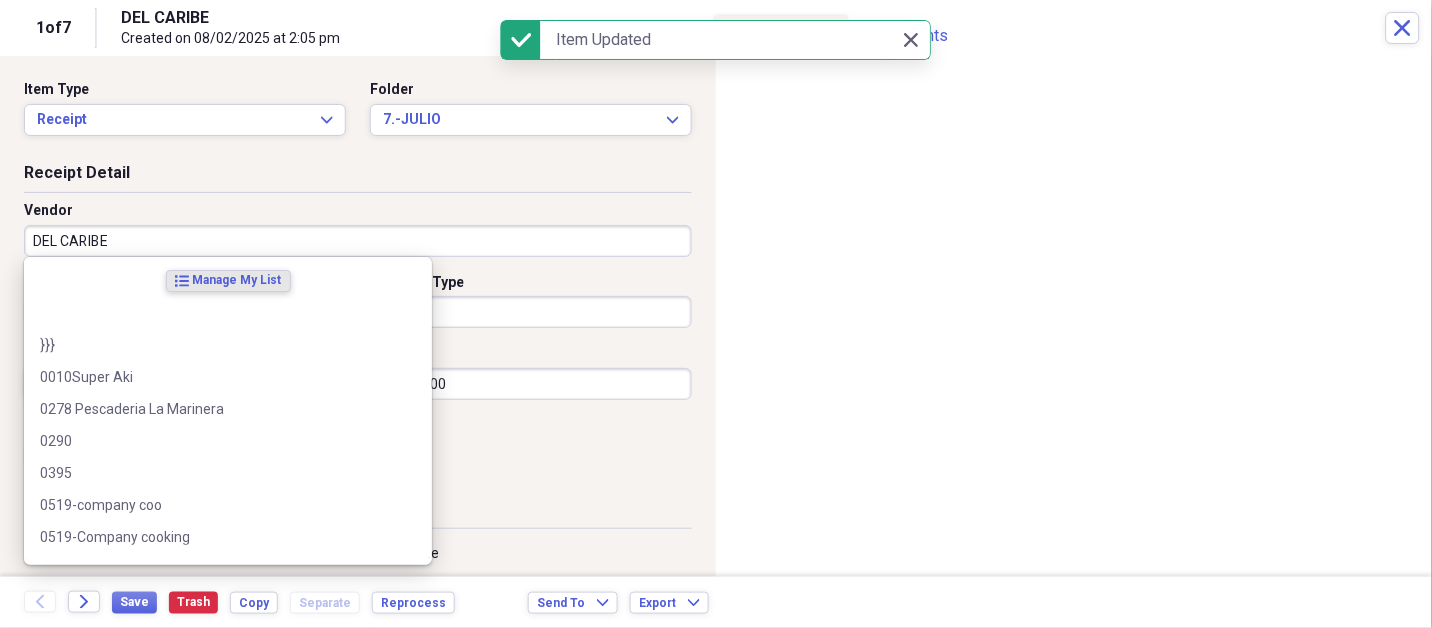 click on "DEL CARIBE" at bounding box center (358, 241) 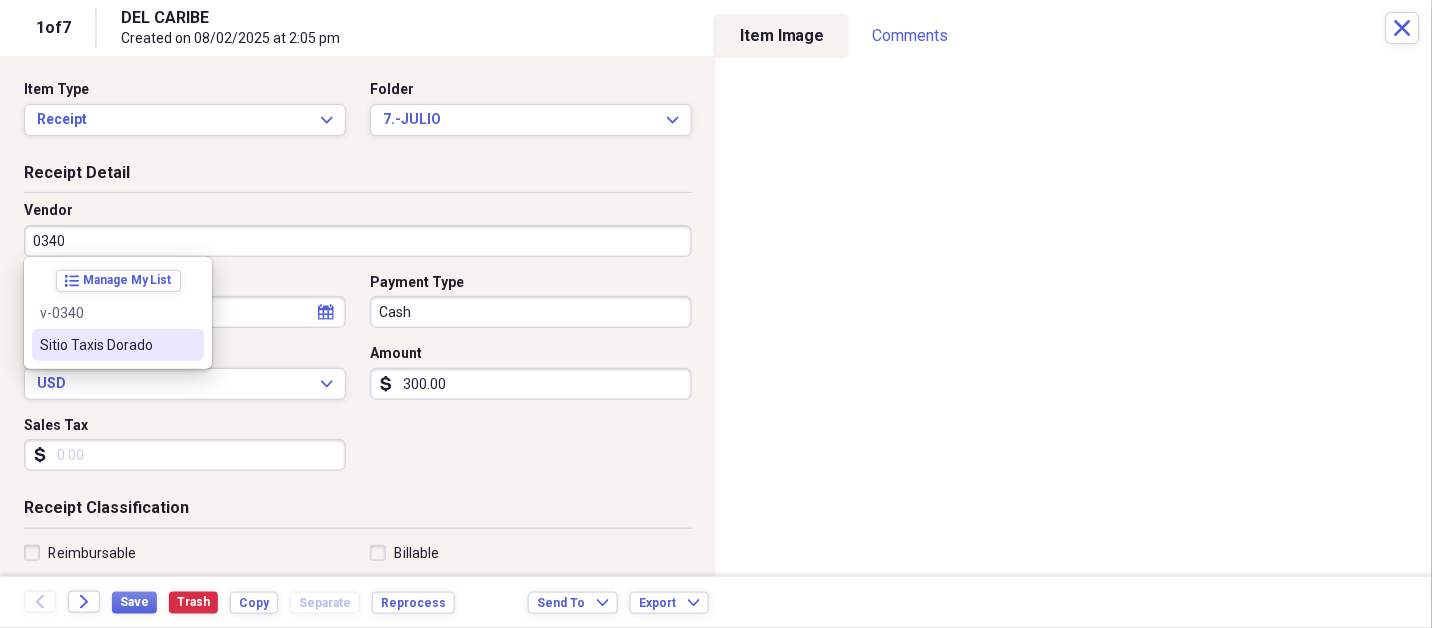 type on "Sitio Taxis Dorado" 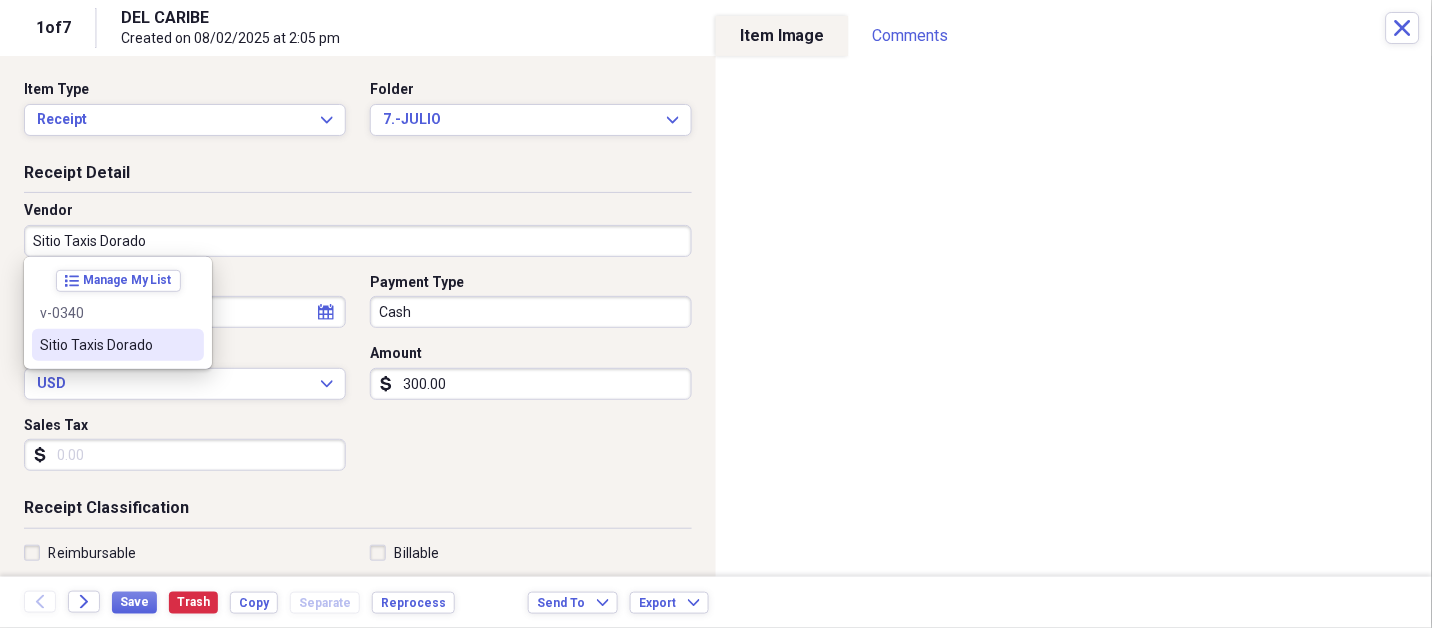 select on "6" 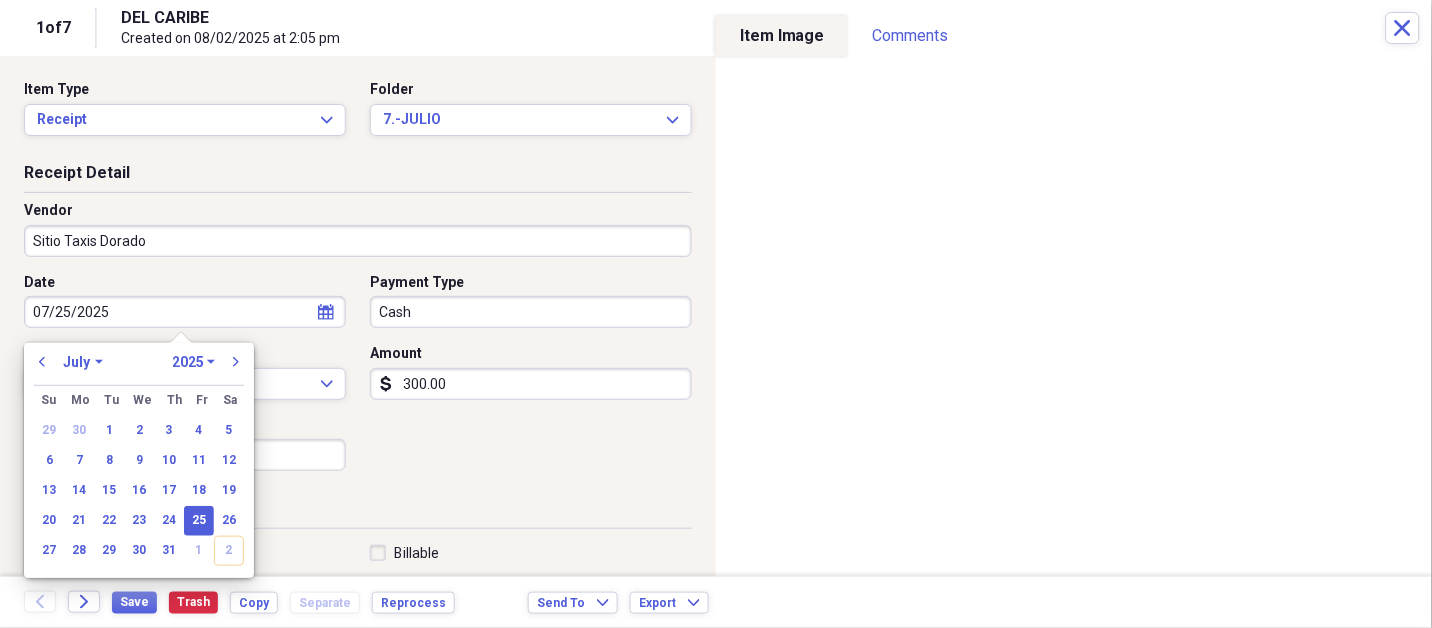 type 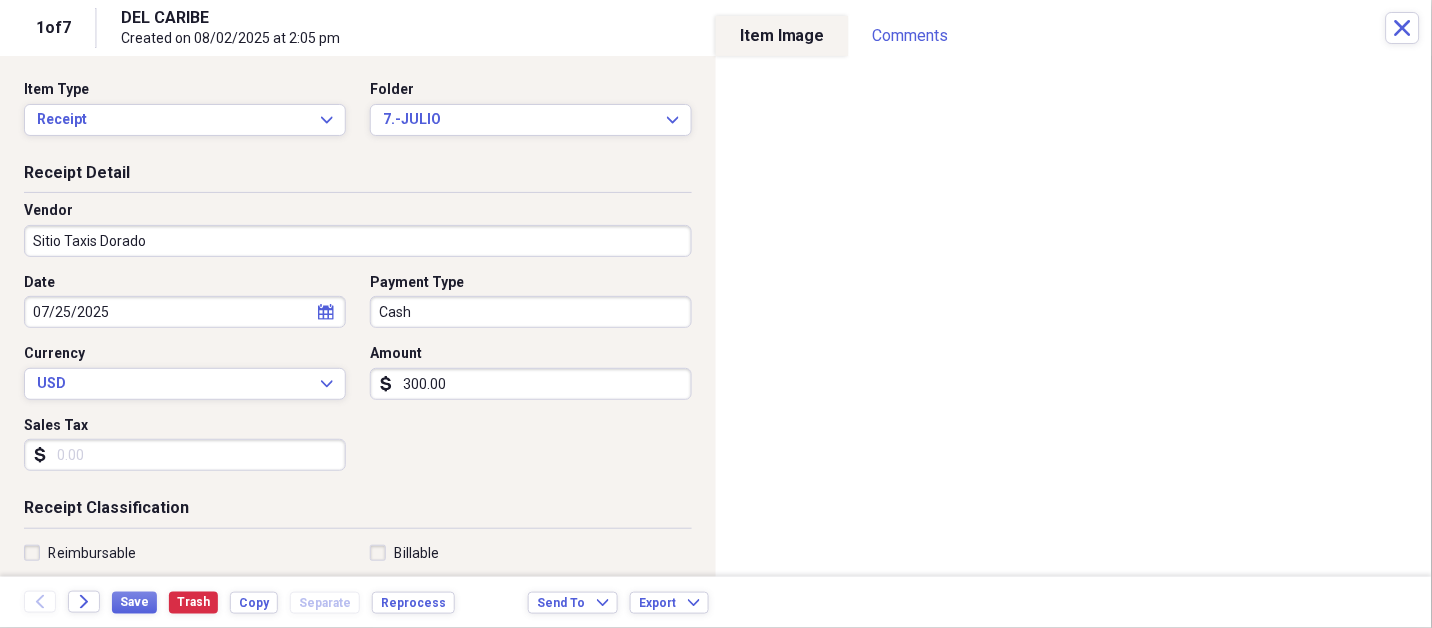 type 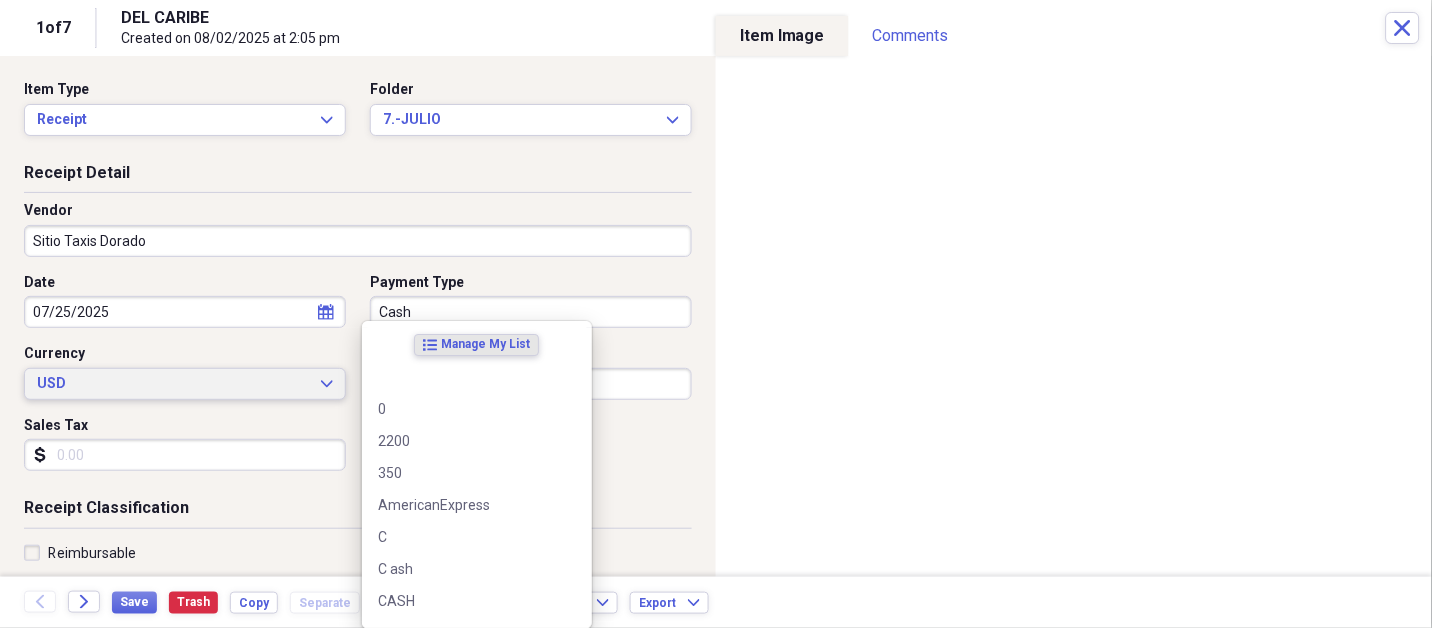 type 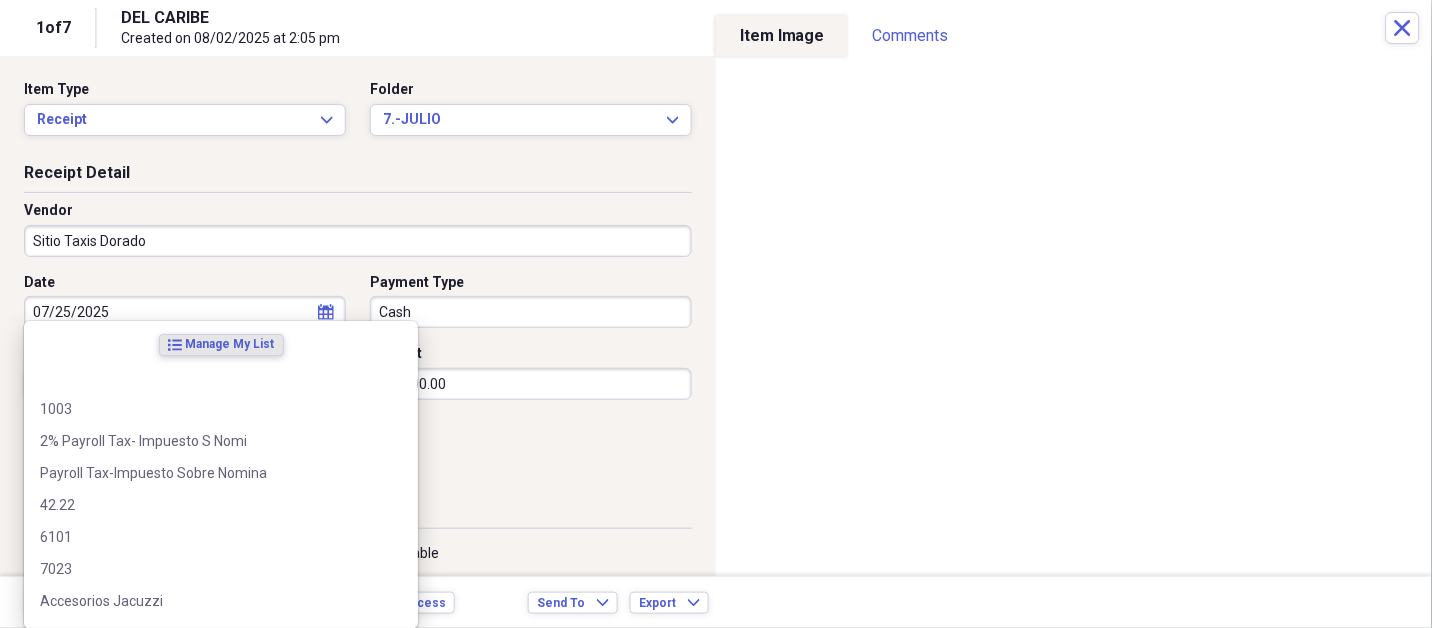 scroll, scrollTop: 307, scrollLeft: 0, axis: vertical 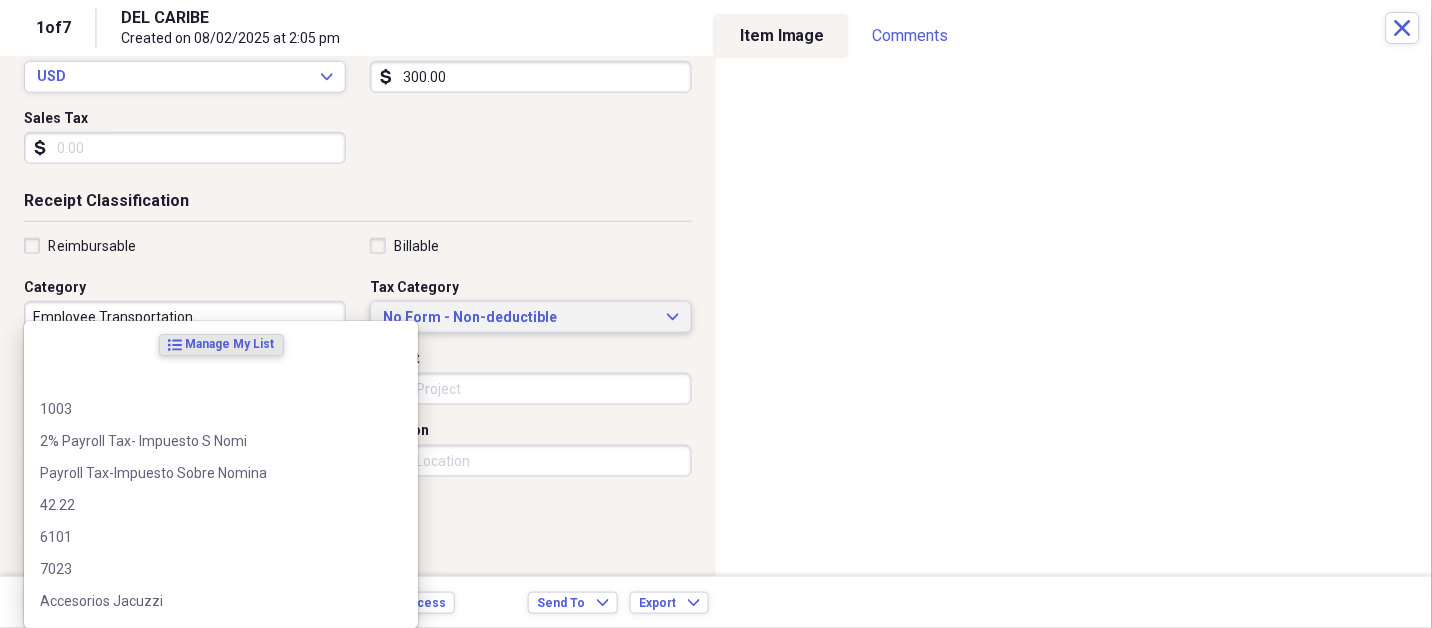 type 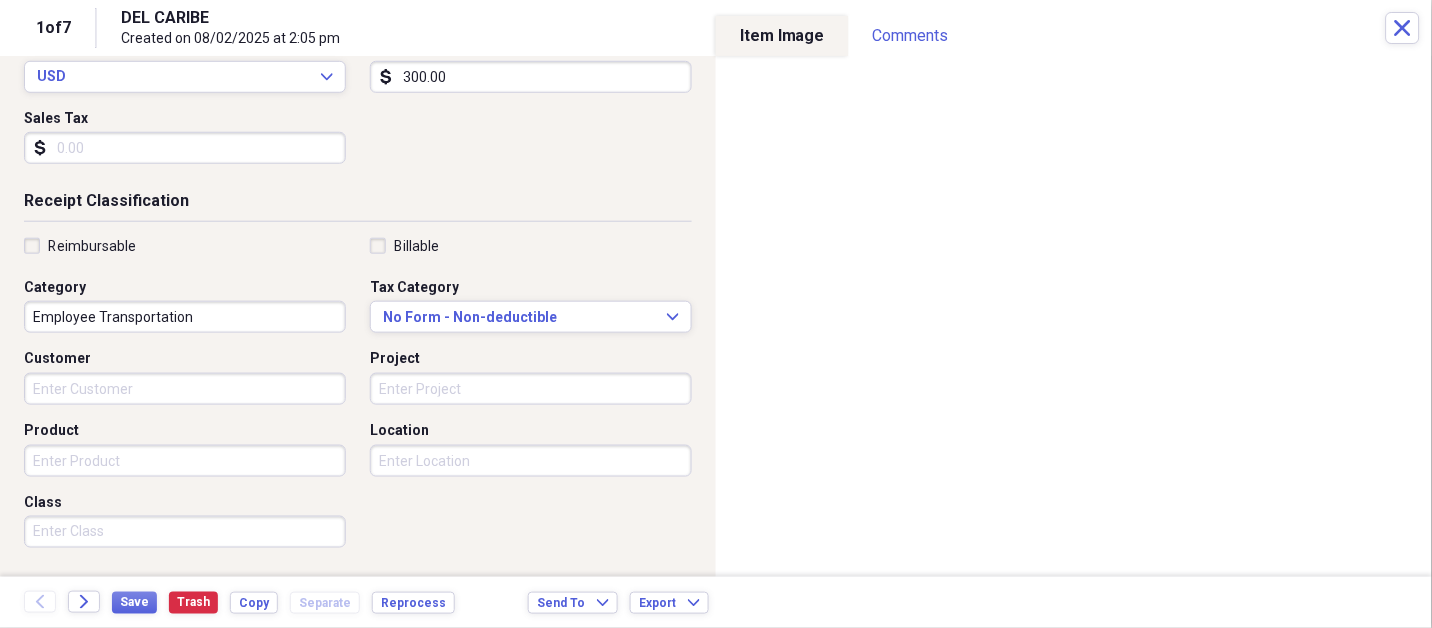 scroll, scrollTop: 497, scrollLeft: 0, axis: vertical 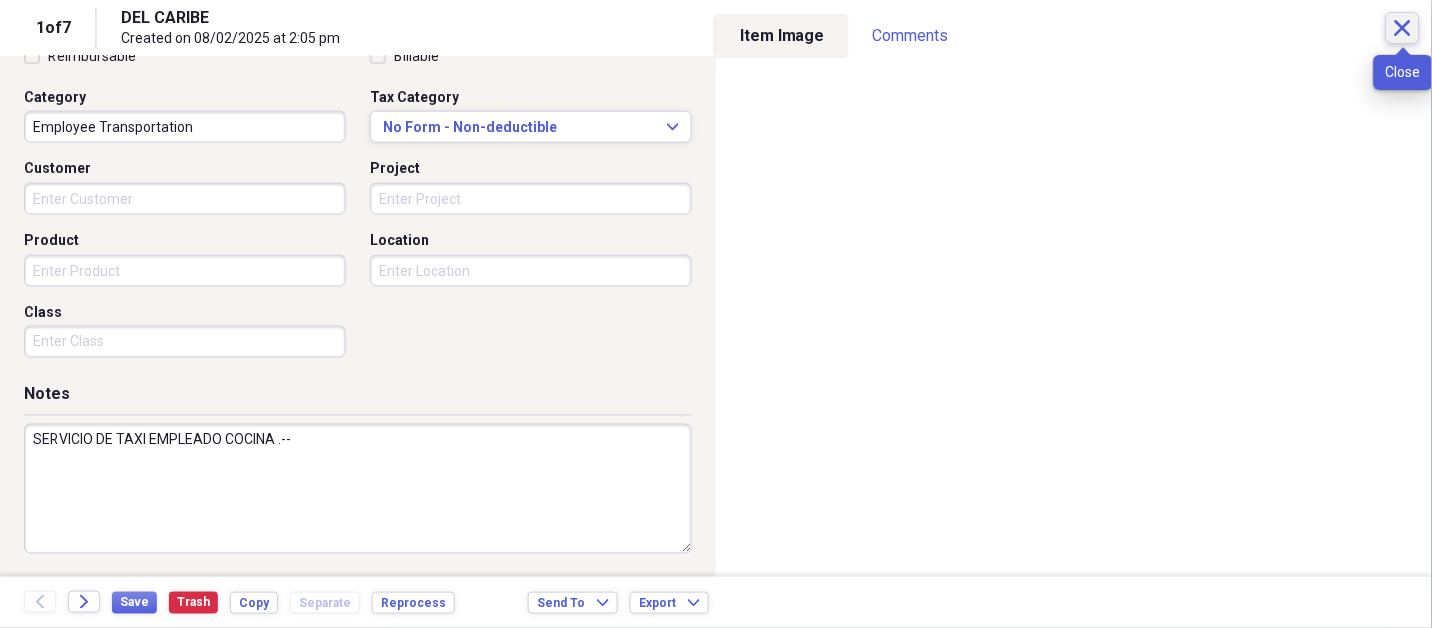 type on "SERVICIO DE TAXI EMPLEADO COCINA .--" 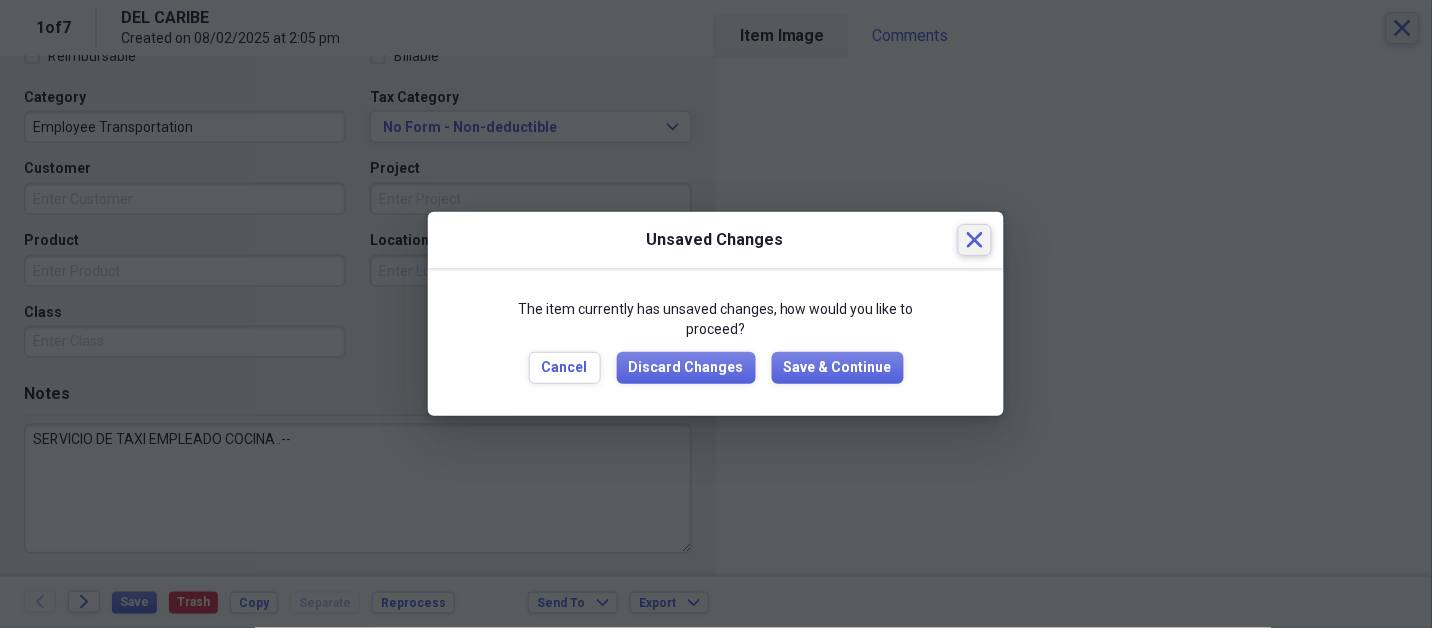 type 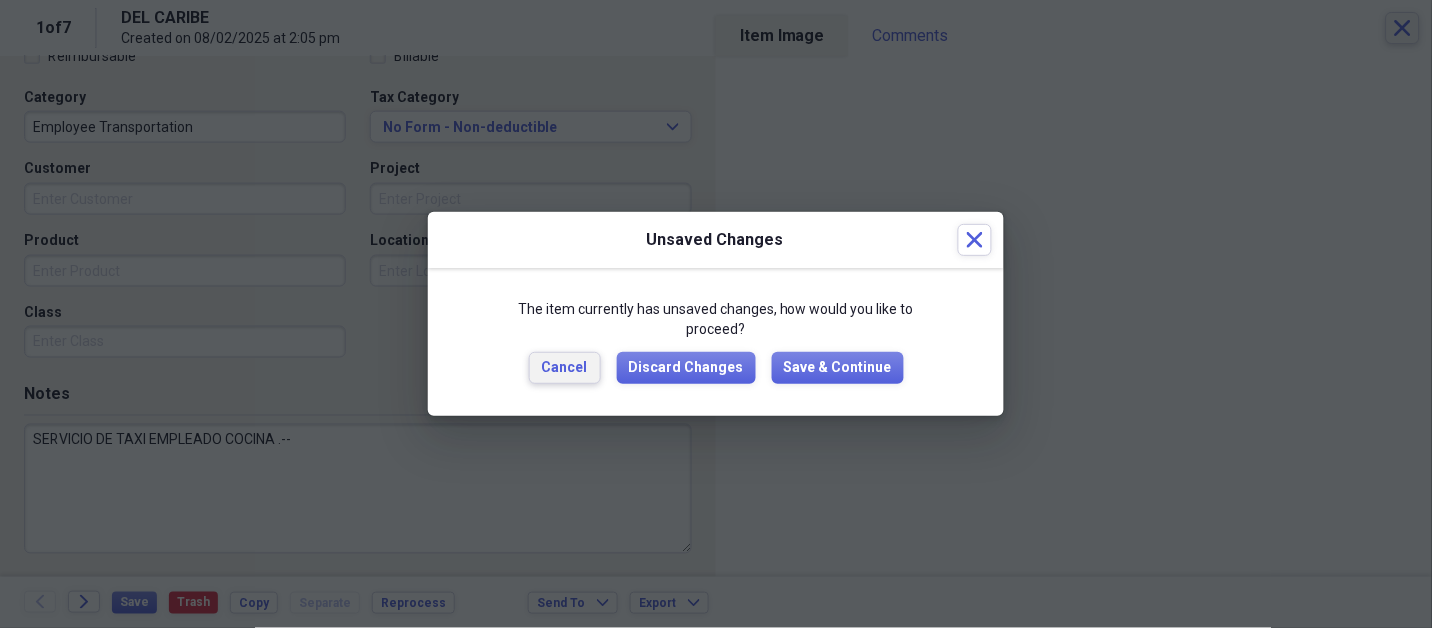 type 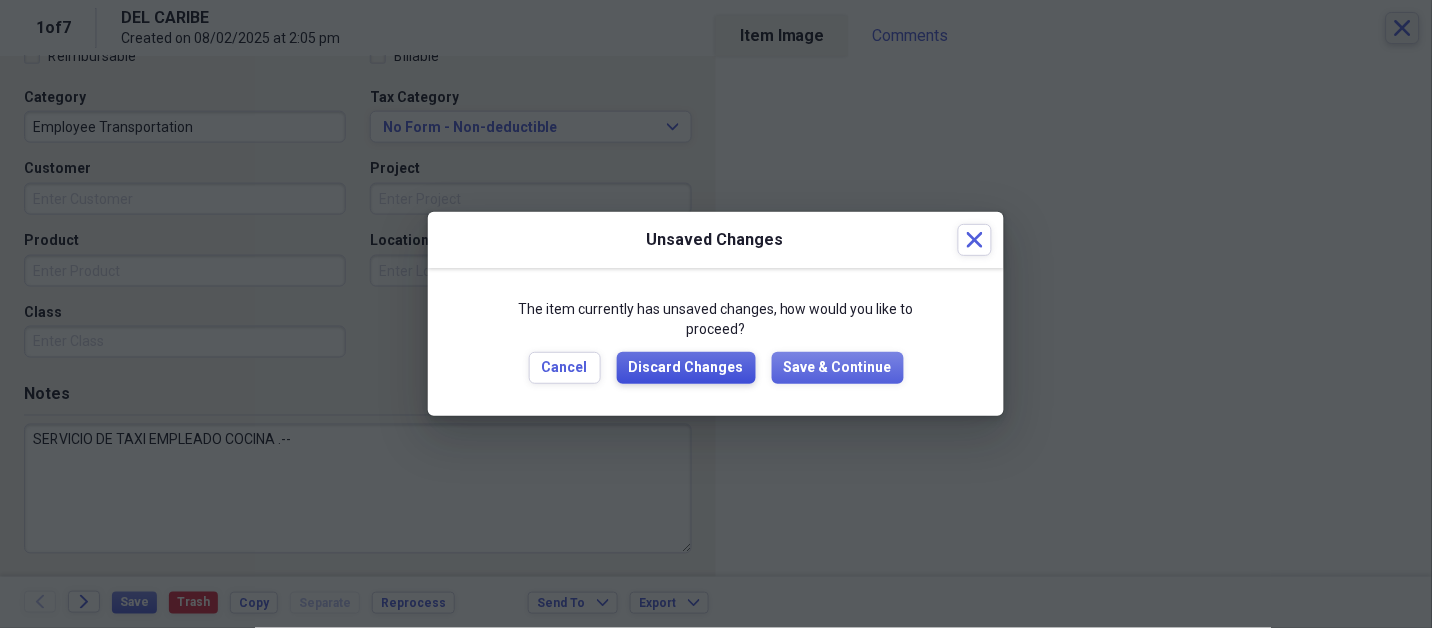 type 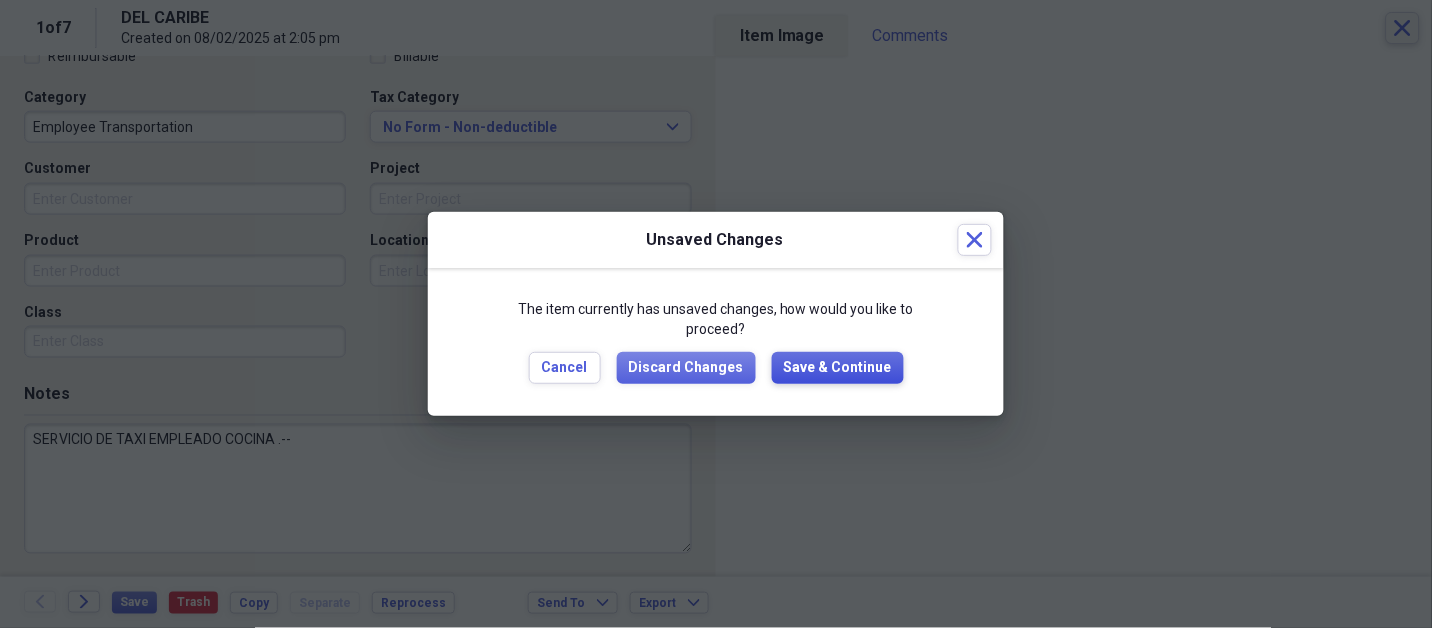 type 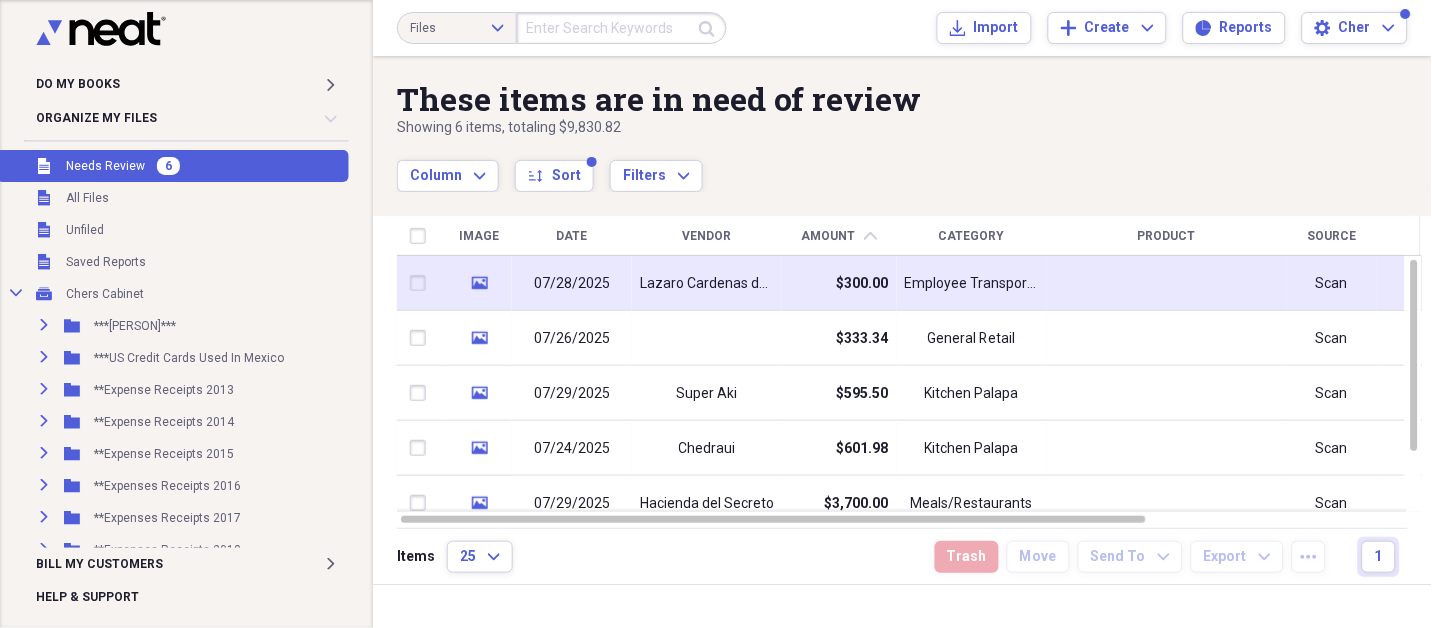 click on "Lazaro Cardenas del Rio" at bounding box center [707, 284] 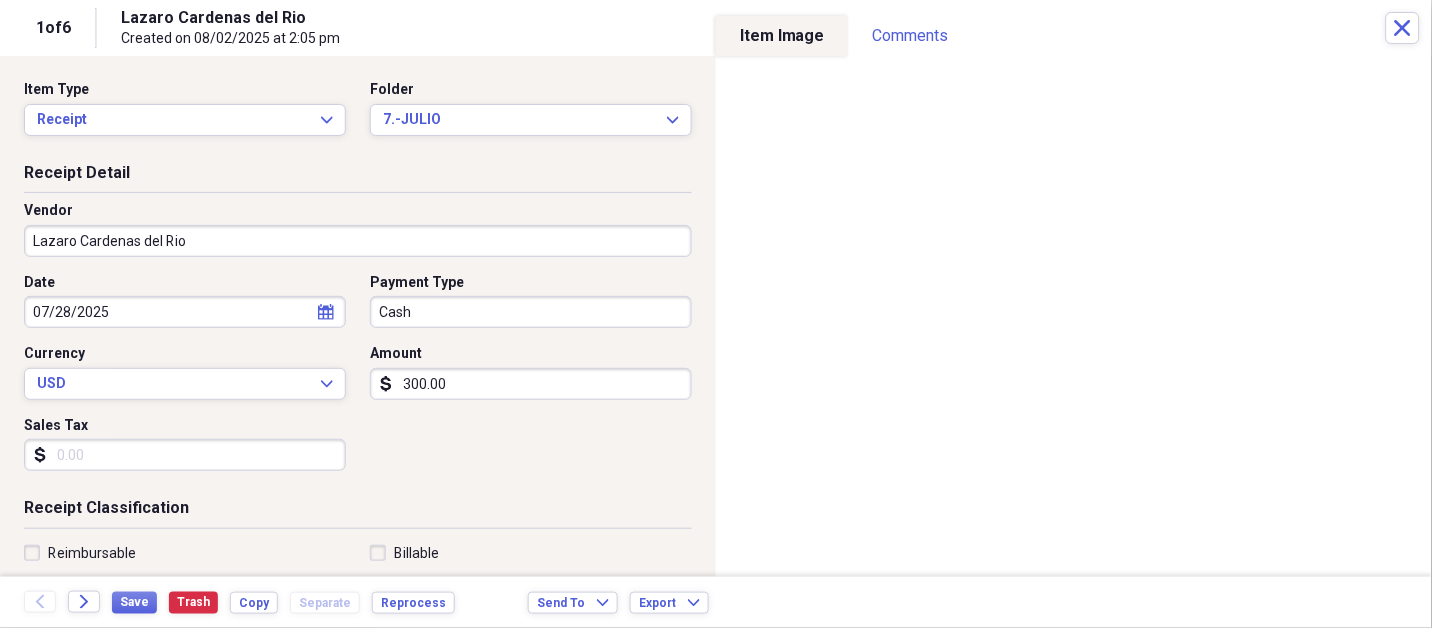 drag, startPoint x: 686, startPoint y: 273, endPoint x: 348, endPoint y: 247, distance: 338.99854 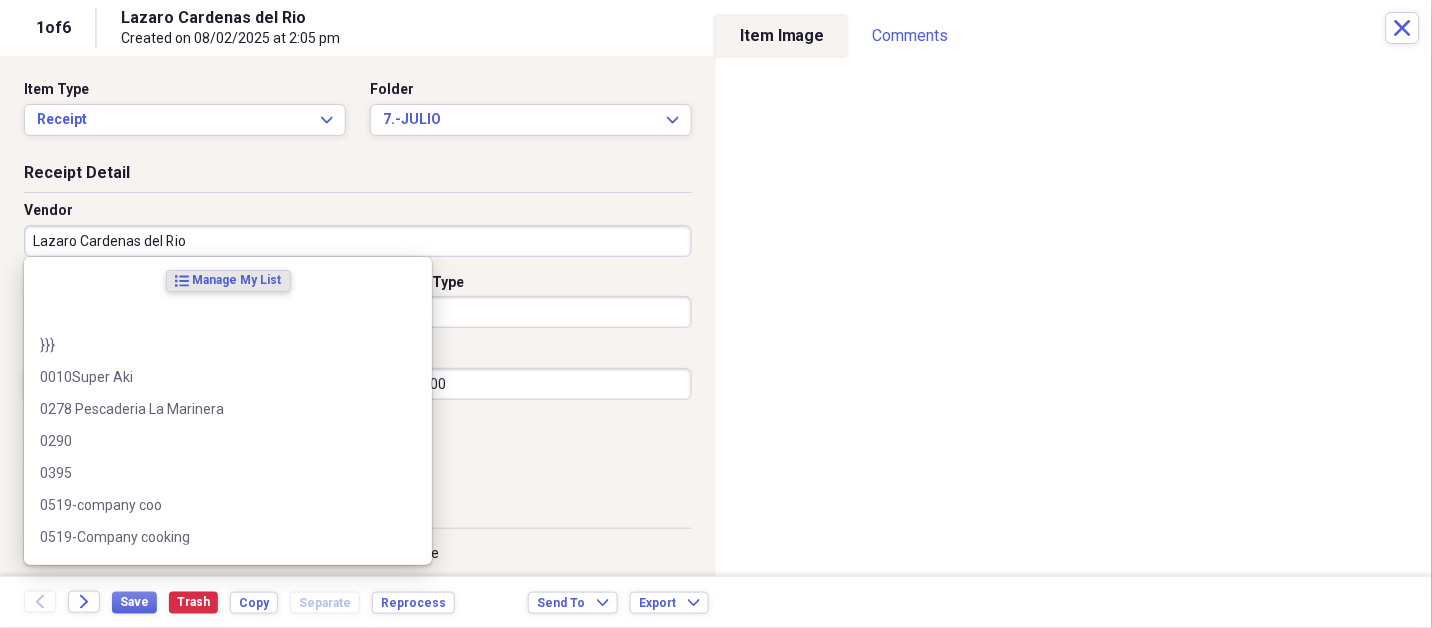 click on "Lazaro Cardenas del Rio" at bounding box center [358, 241] 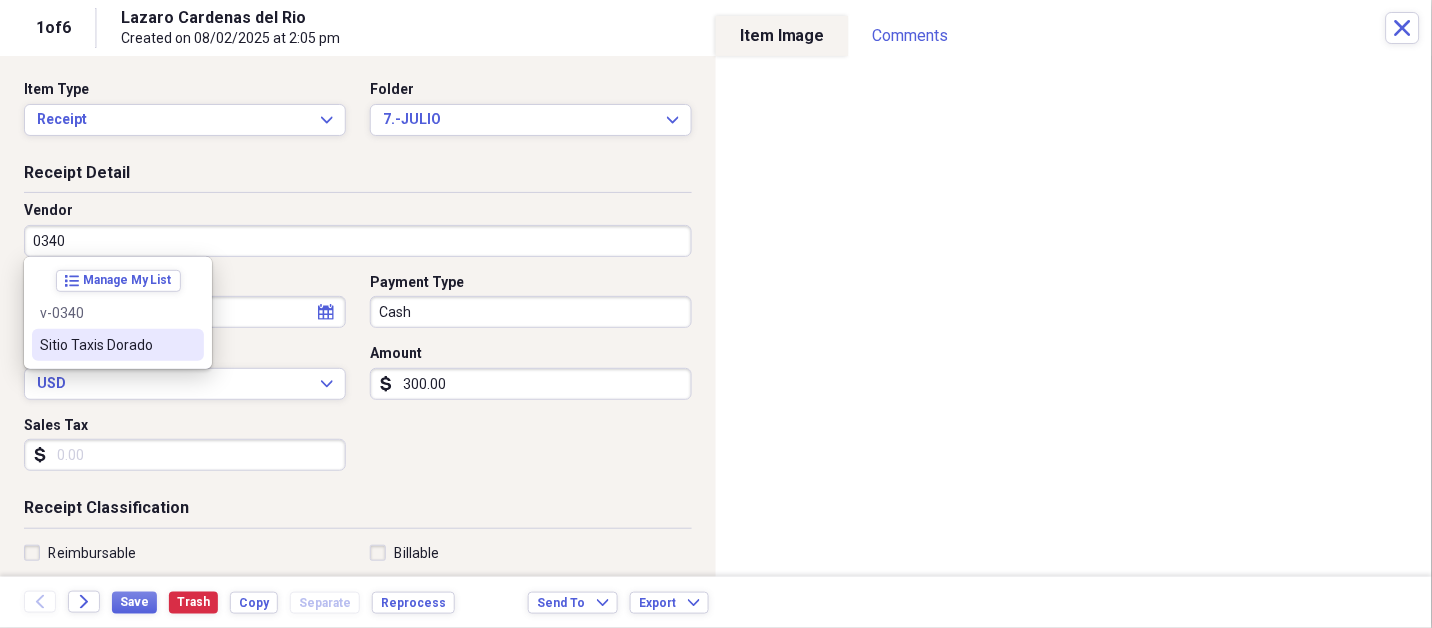 type on "Sitio Taxis Dorado" 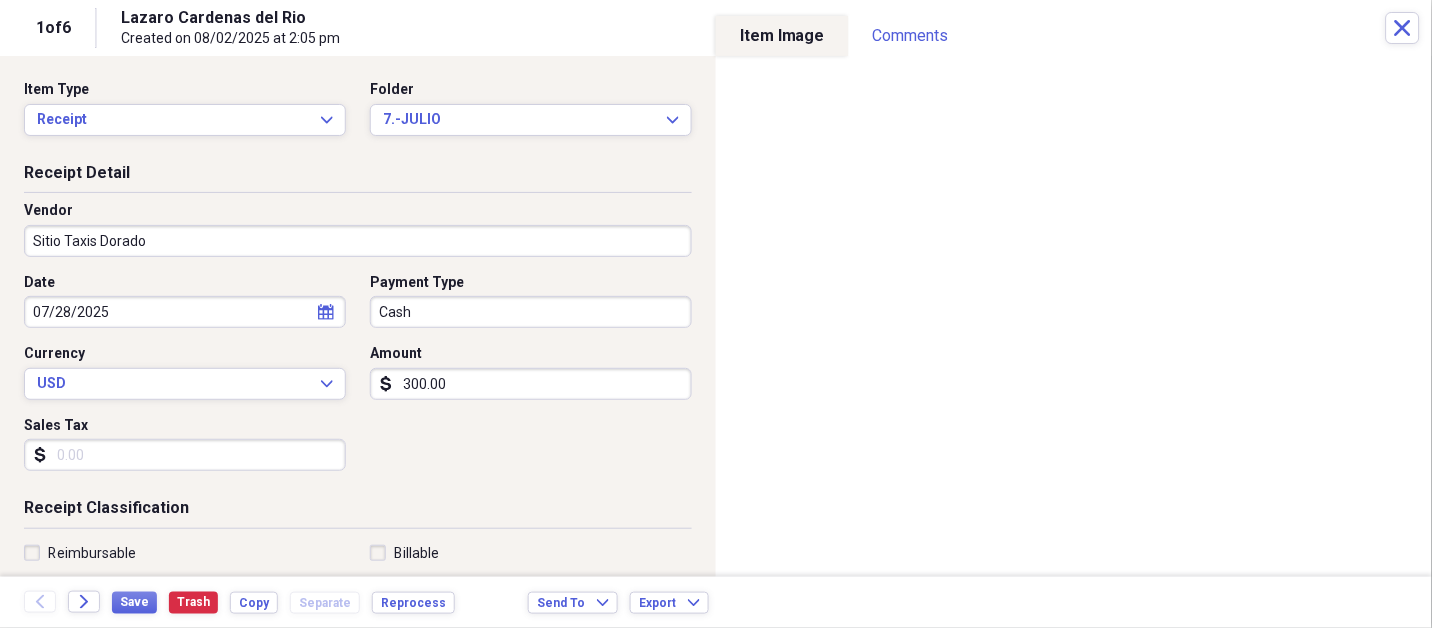 select on "6" 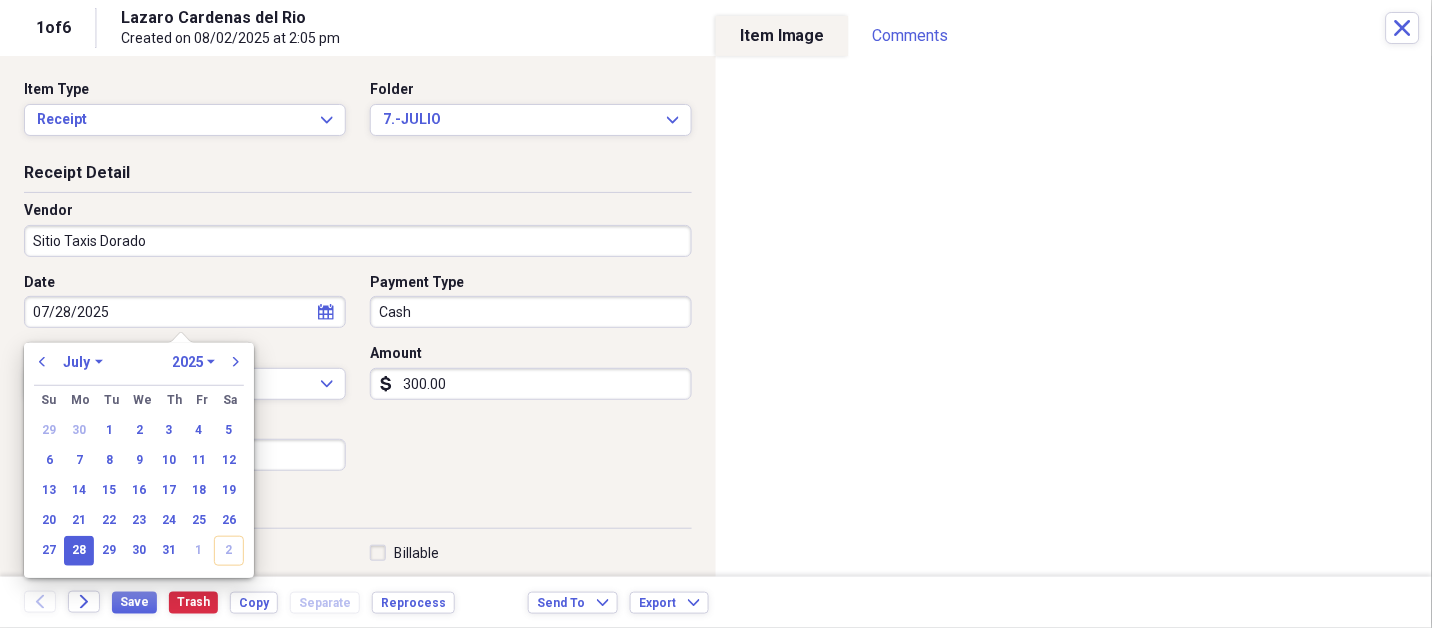 type 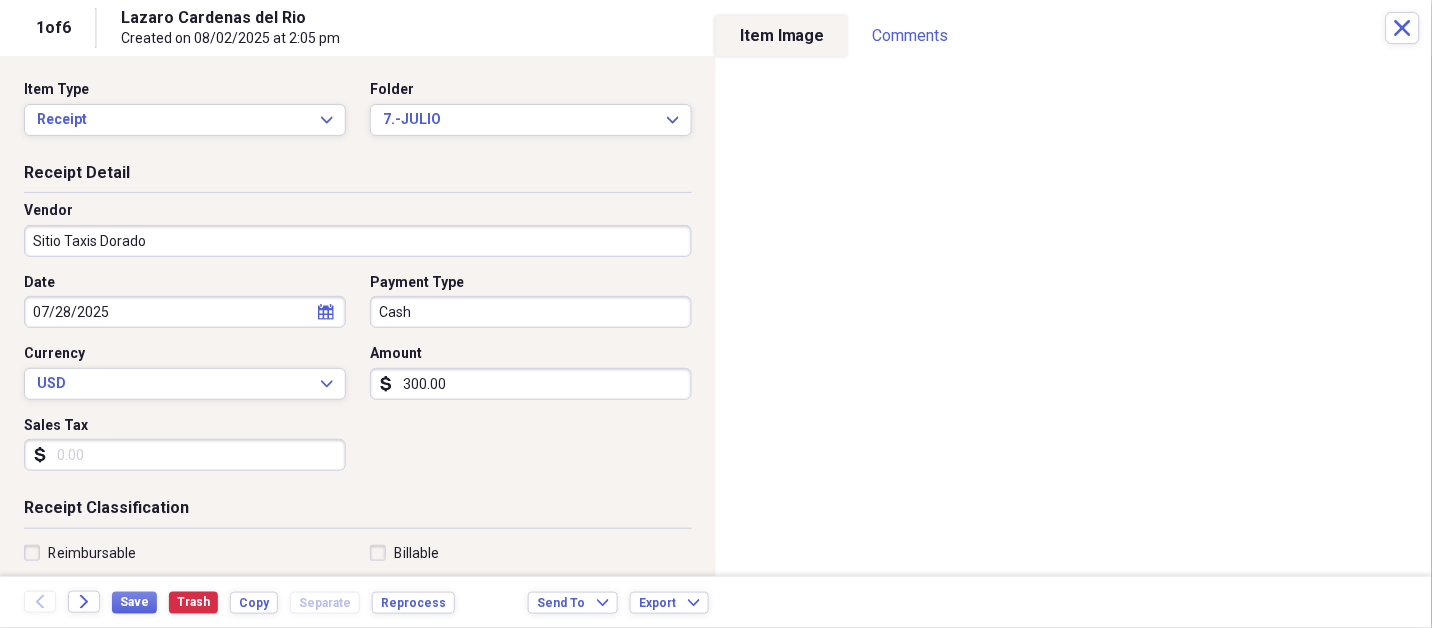 type 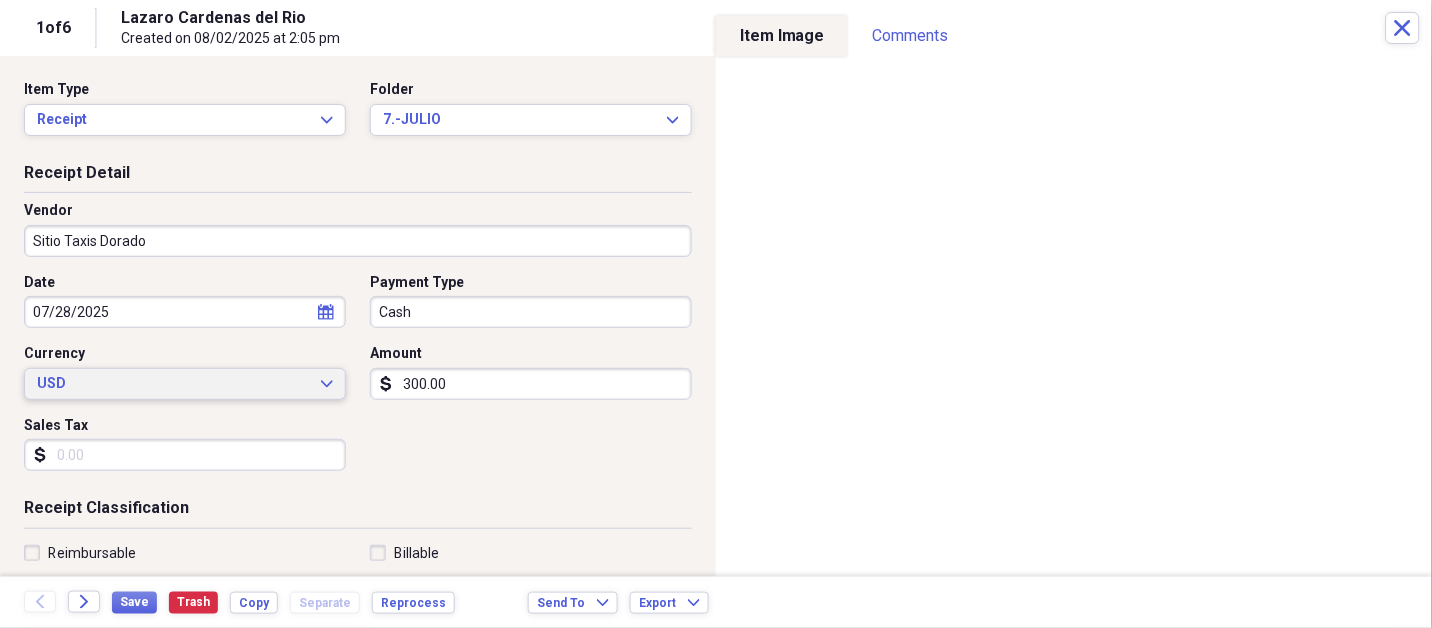 type 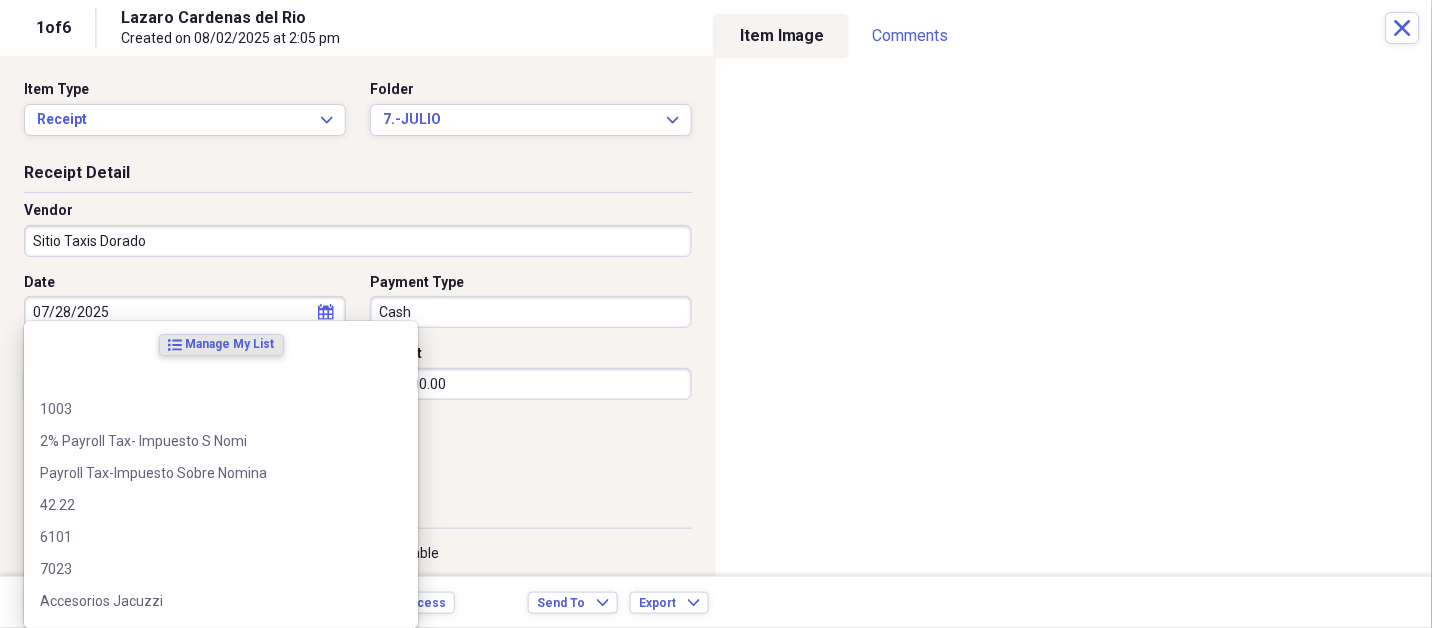 scroll, scrollTop: 307, scrollLeft: 0, axis: vertical 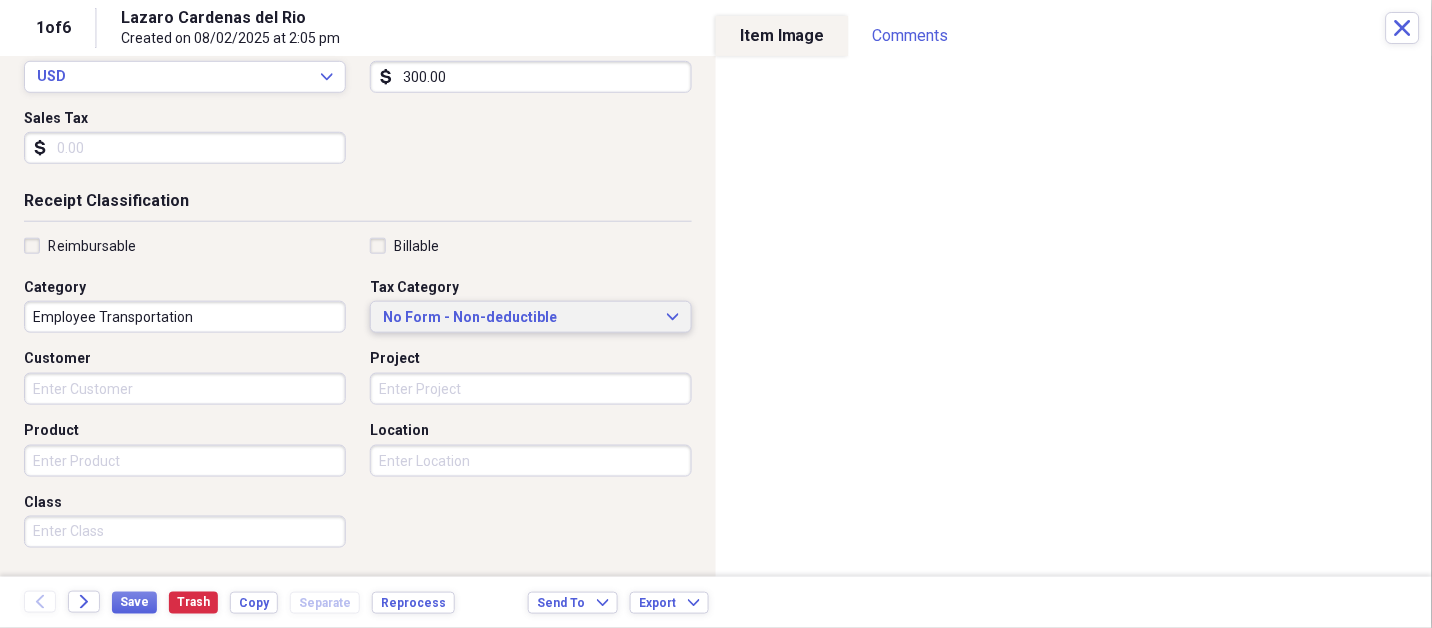 type 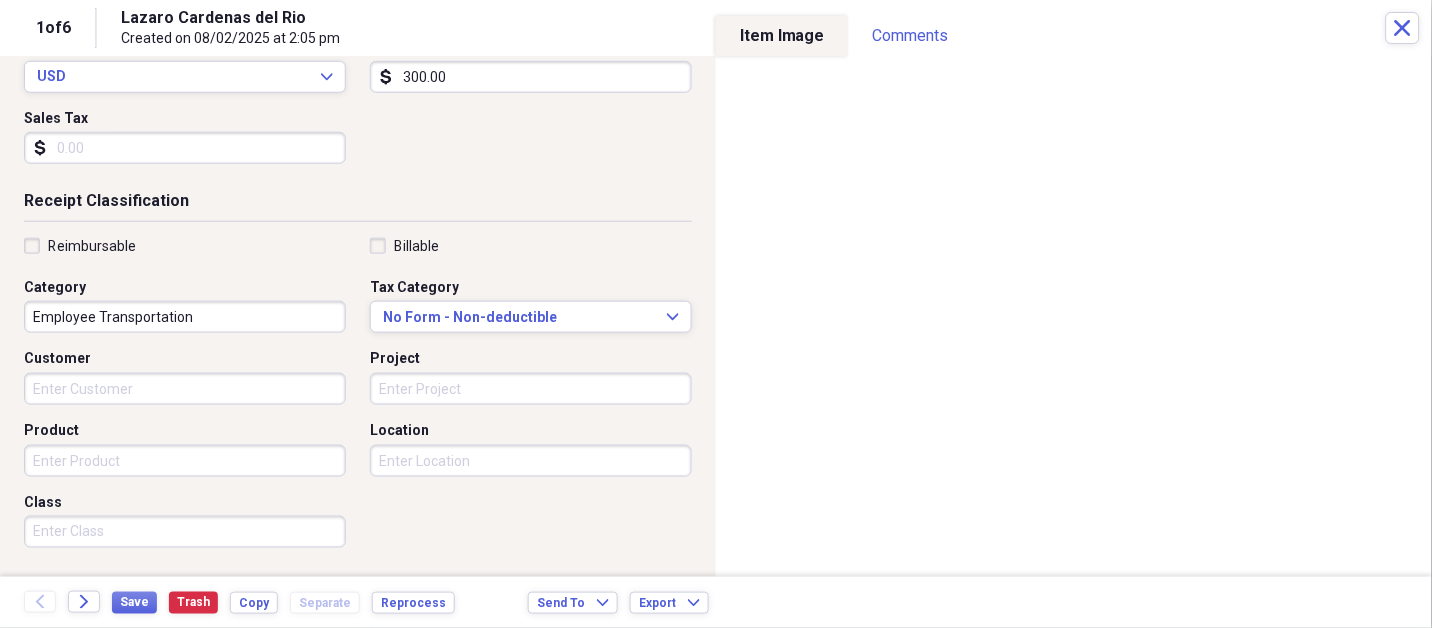 scroll, scrollTop: 497, scrollLeft: 0, axis: vertical 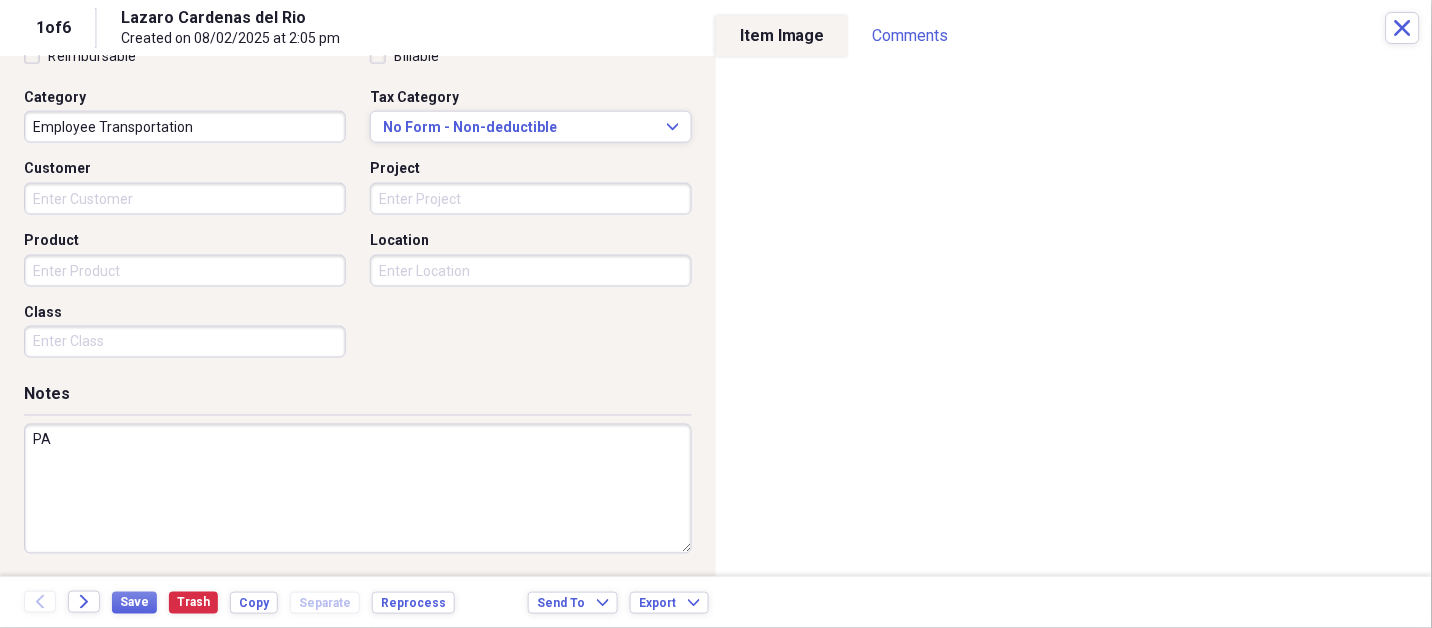 type on "P" 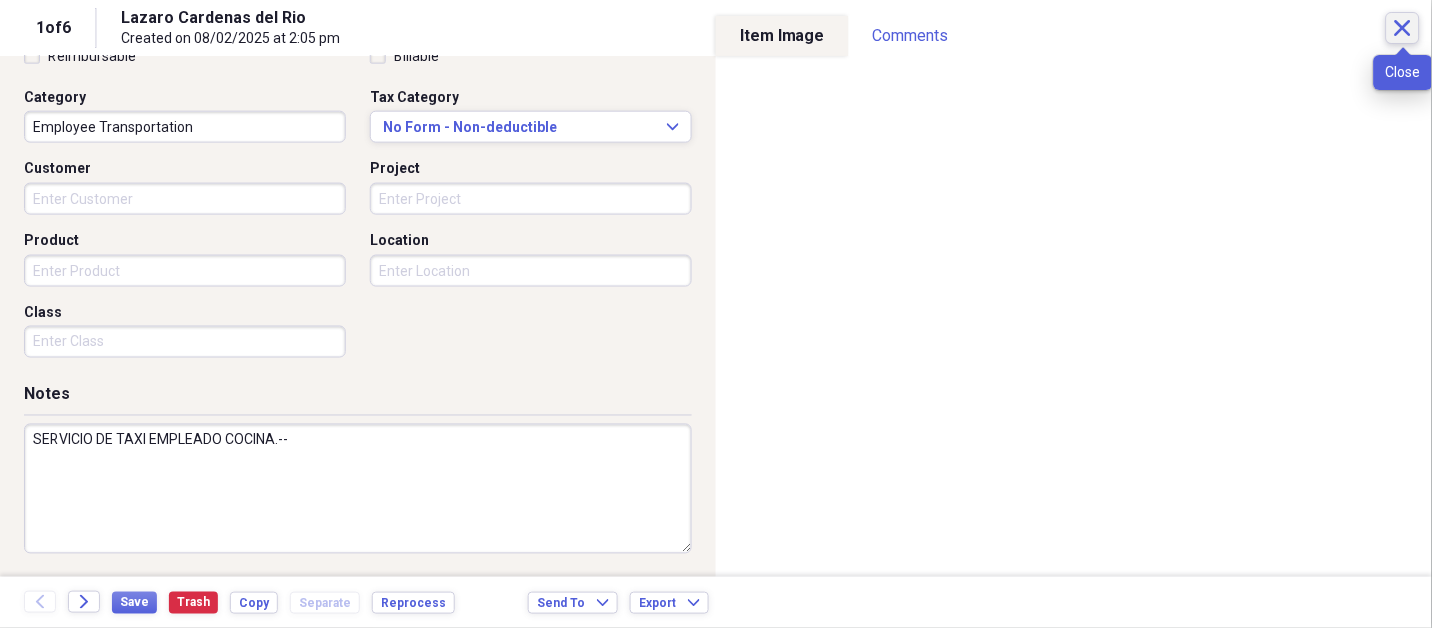 type on "SERVICIO DE TAXI EMPLEADO COCINA.--" 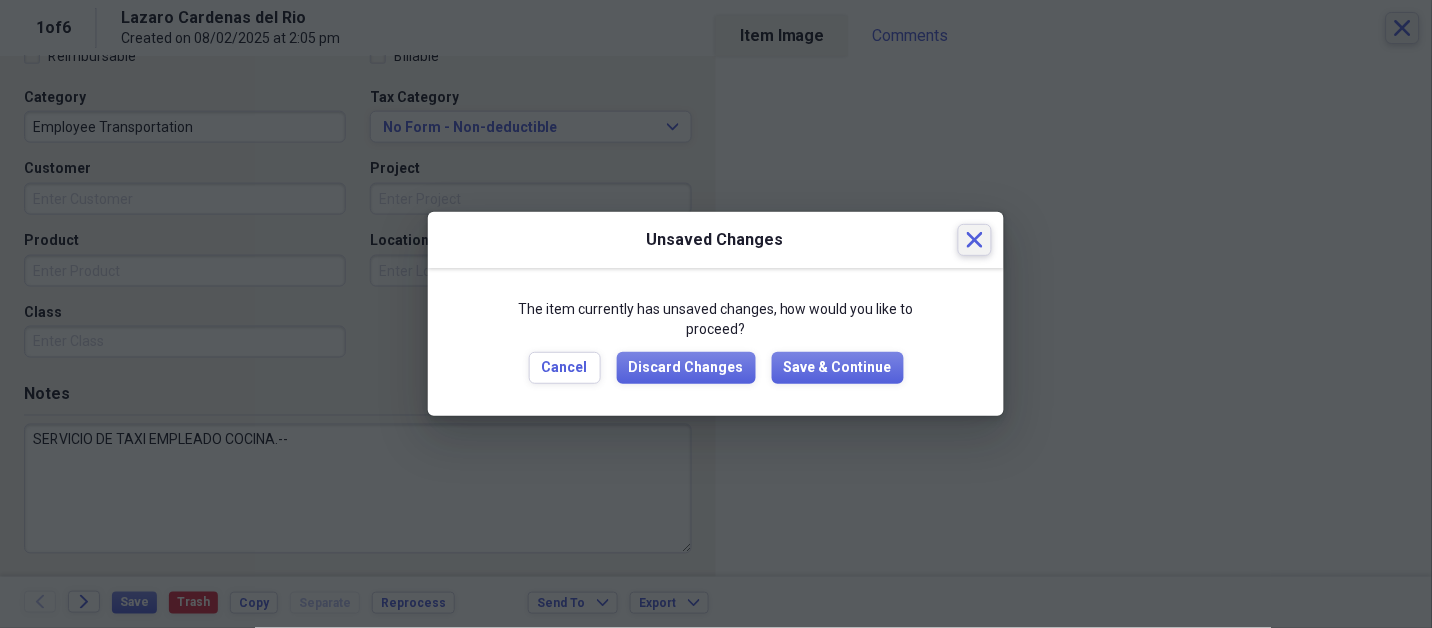 type 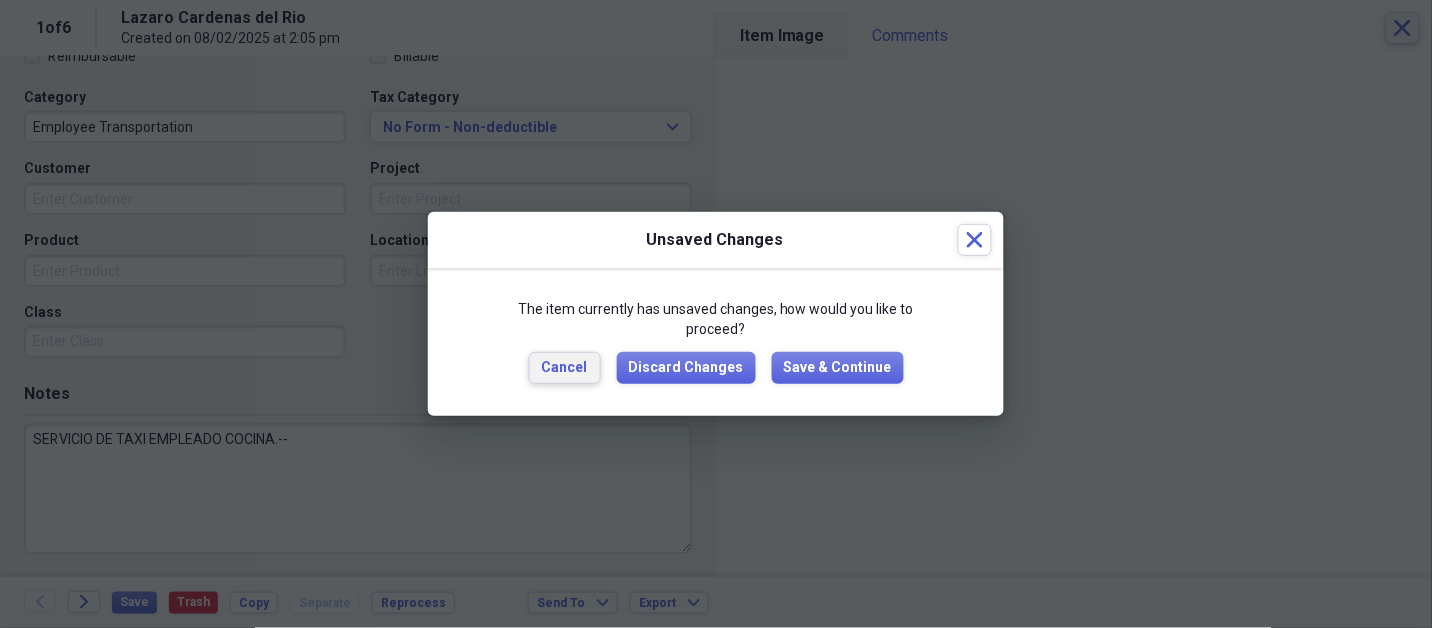 type 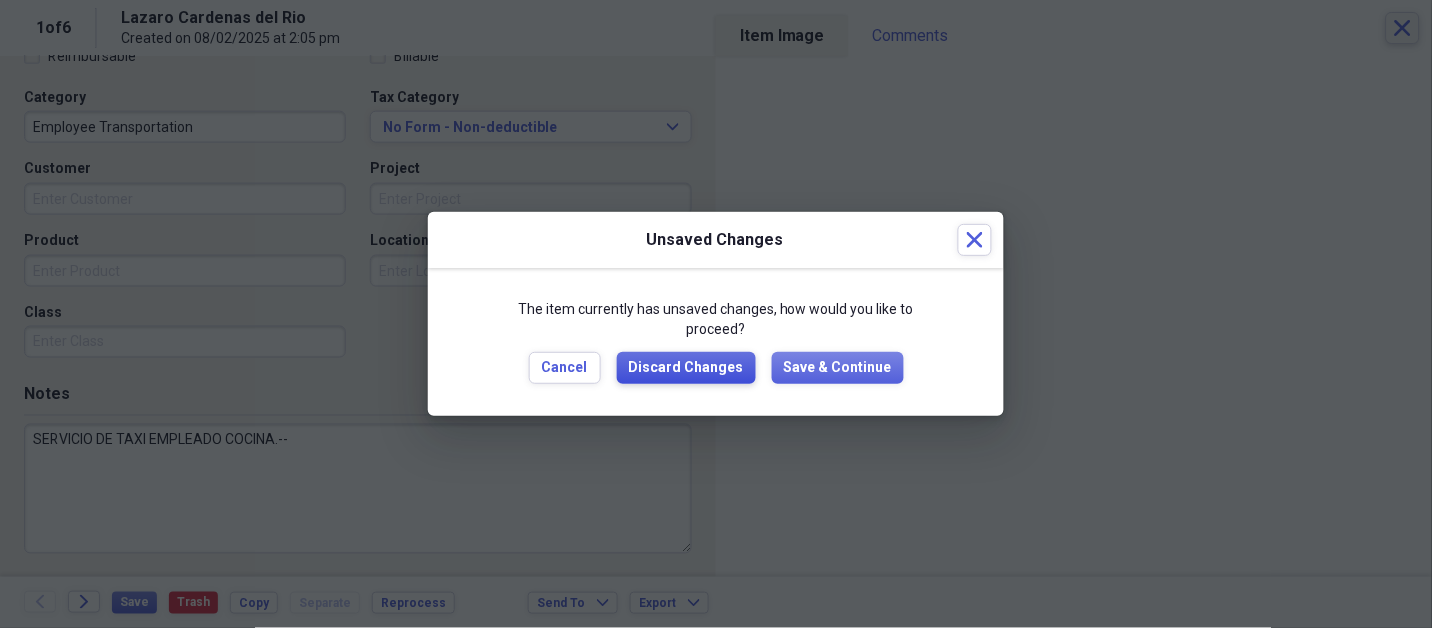 type 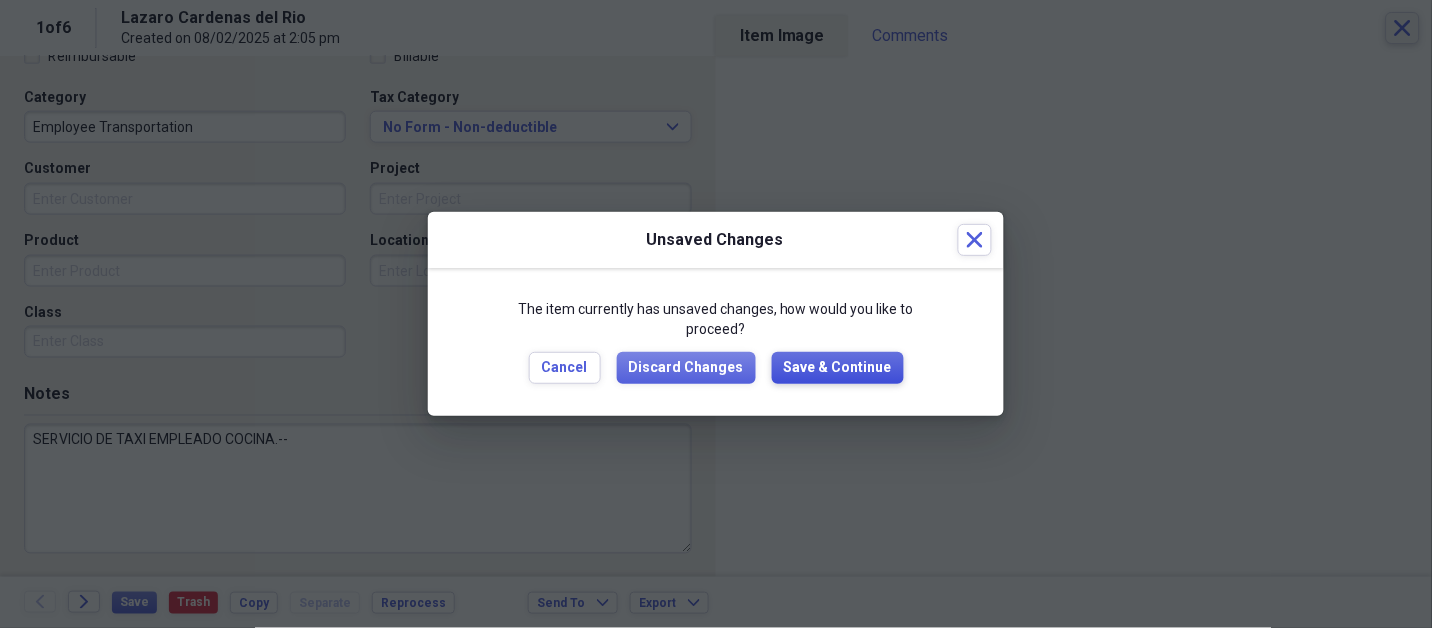 type 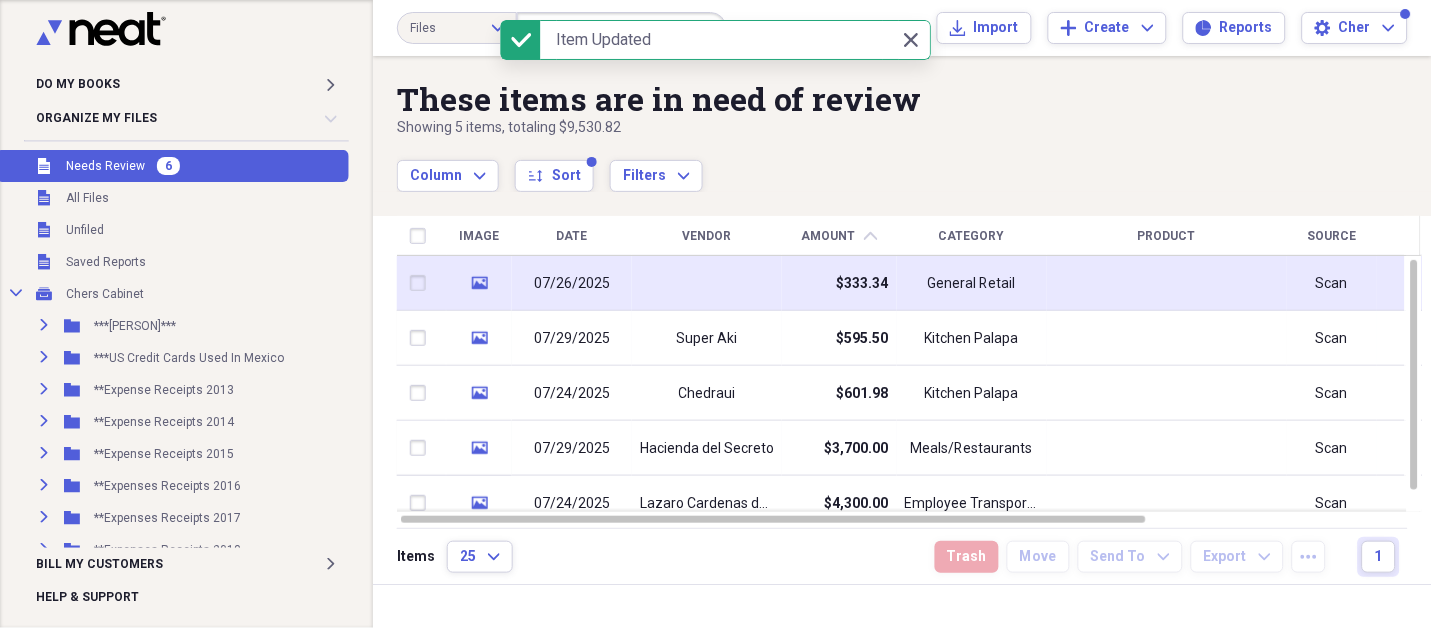 click at bounding box center (707, 283) 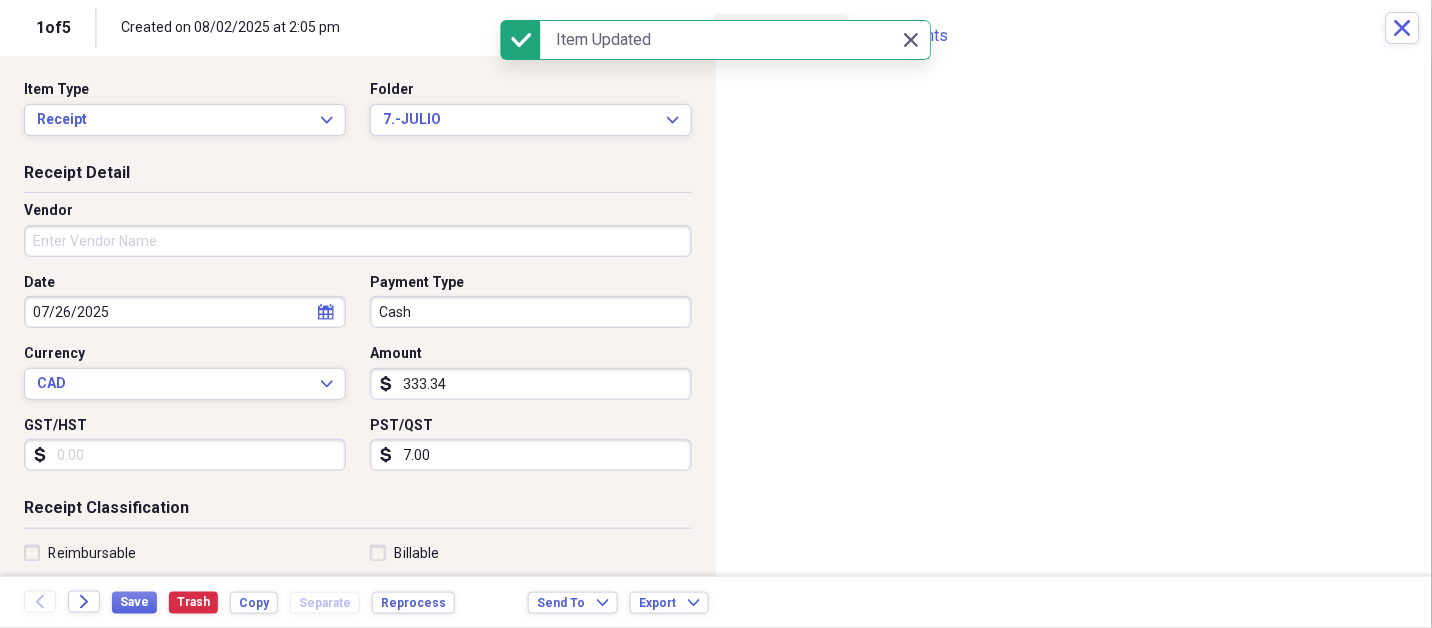 drag, startPoint x: 727, startPoint y: 299, endPoint x: 264, endPoint y: 242, distance: 466.49545 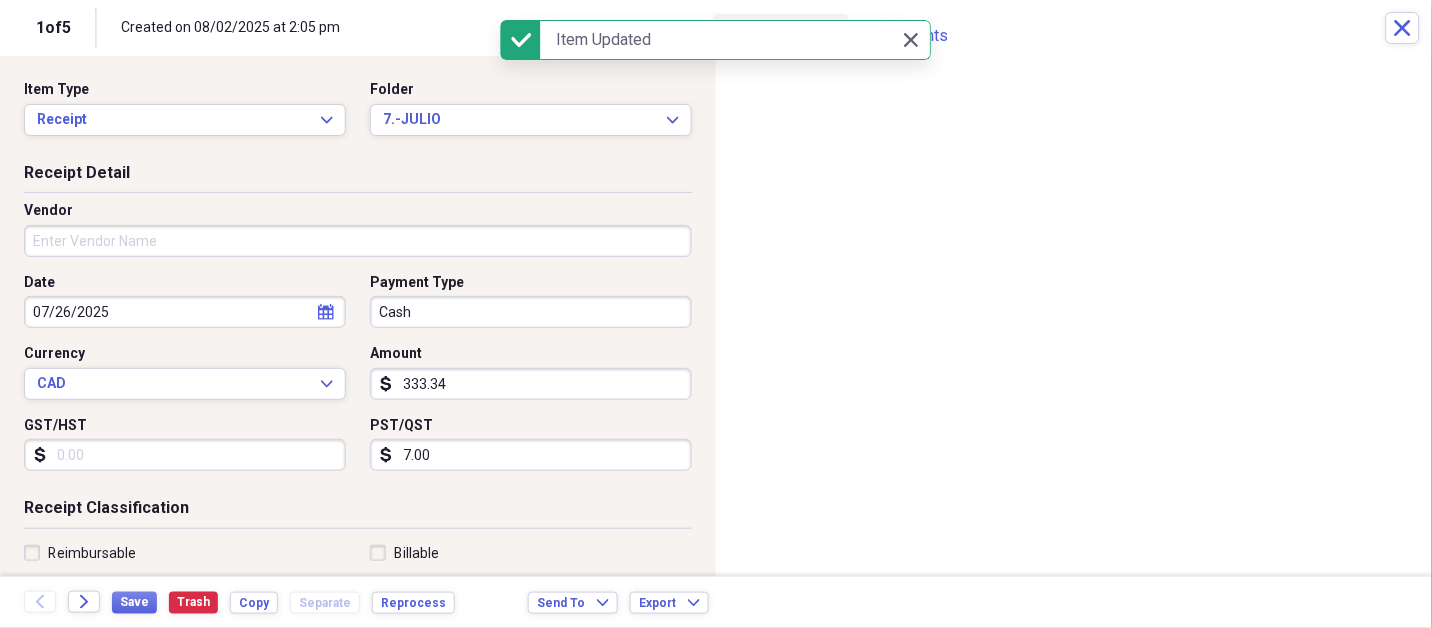 click on "Do My Books Expand Organize My Files 6 Collapse Unfiled Needs Review 6 Unfiled All Files Unfiled Unfiled Unfiled Saved Reports Collapse My Cabinet Chers Cabinet Add Folder Expand Folder ***[LAST]*** Add Folder Expand Folder ***US Credit Cards Used In Mexico Add Folder Expand Folder **Expense Receipts 2013 Add Folder Expand Folder **Expense Receipts 2014 Add Folder Expand Folder **Expense Receipts 2015 Add Folder Expand Folder **Expenses Receipts 2016 Add Folder Expand Folder **Expenses Receipts 2017 Add Folder Expand Folder **Expenses Receipts 2018 Add Folder Expand Folder **Expenses Receipts 2019 Add Folder Expand Folder **Expenses Receipts 2020 Add Folder Expand Folder **Expenses Receipts 2021 Add Folder Expand Folder **Expenses Receipts 2022 Add Folder Expand Folder **EXPENSES RECEIPTS 2023** Add Folder Expand Folder **EXPENSES RECEIPTS 2024** Add Folder Collapse Open Folder **EXPENSES RECEIPTS 2025** Add Folder Folder 1.-ENERO Add Folder Folder 2.-FEBRERO Add Folder Folder 3.-MARZO Add Folder Folder Add" at bounding box center [716, 314] 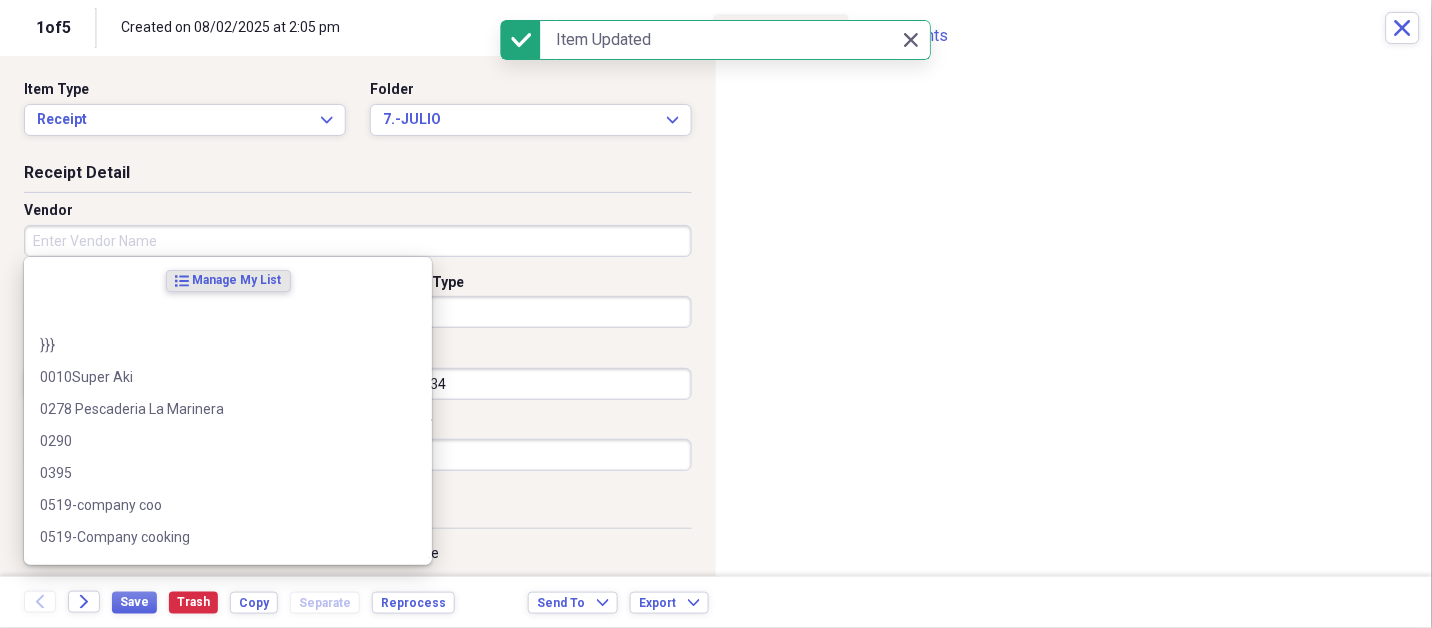 click on "Vendor" at bounding box center [358, 241] 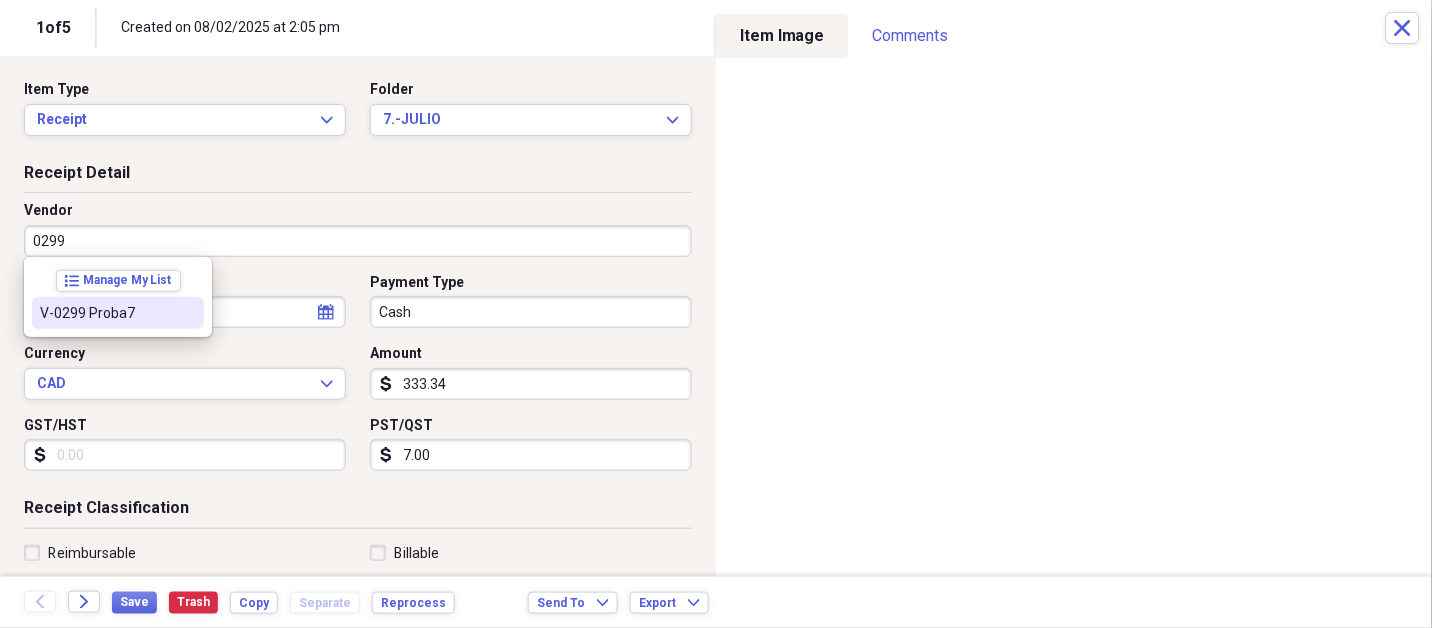 type on "V-0299 Proba7" 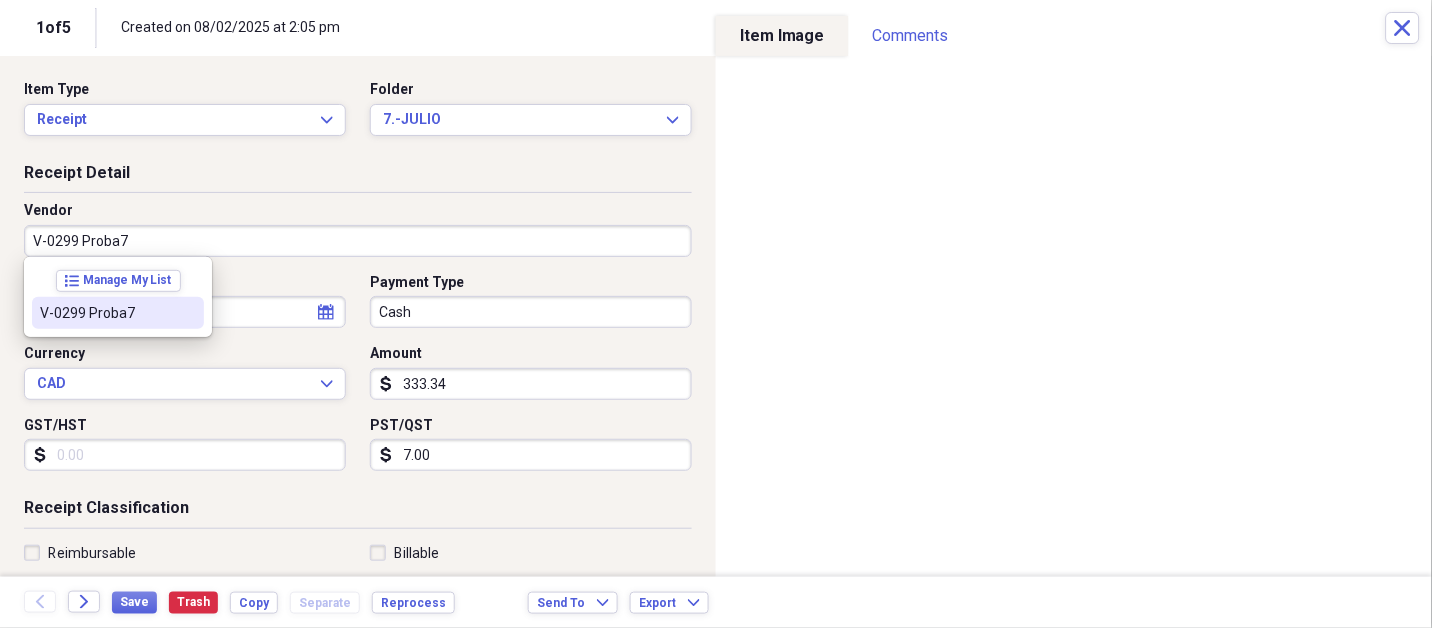 select on "6" 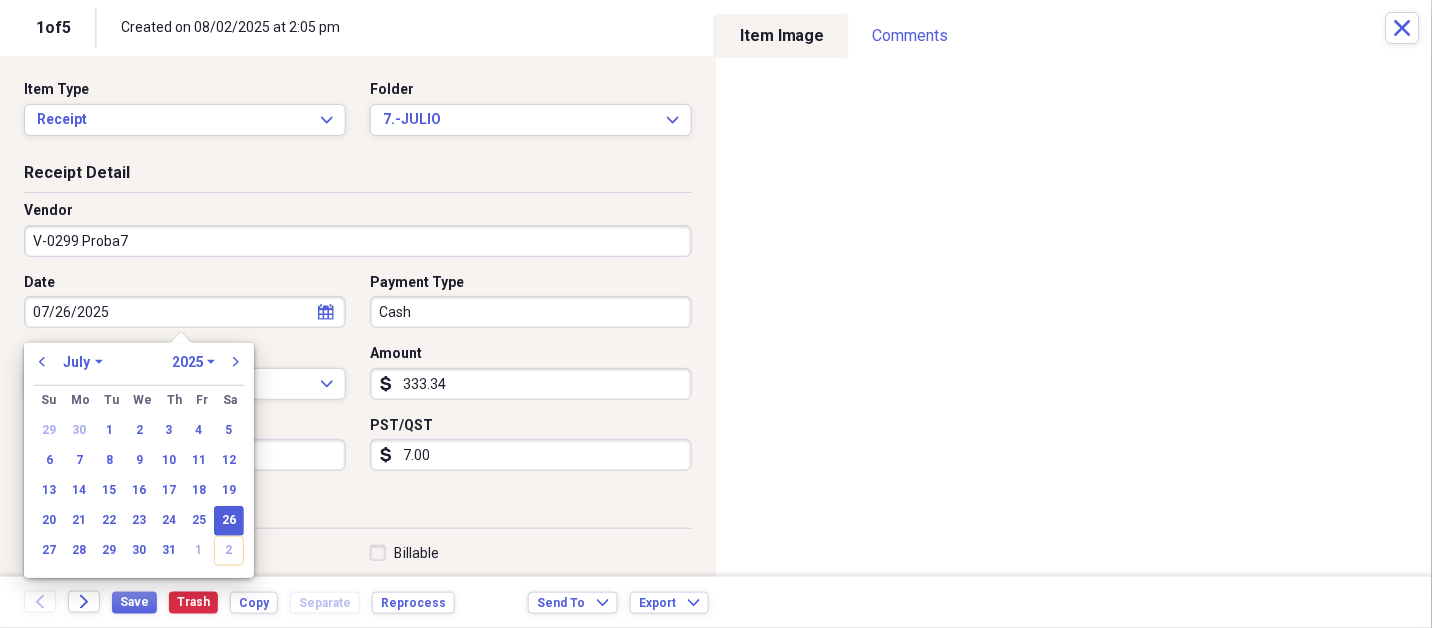 type on "Professional fees" 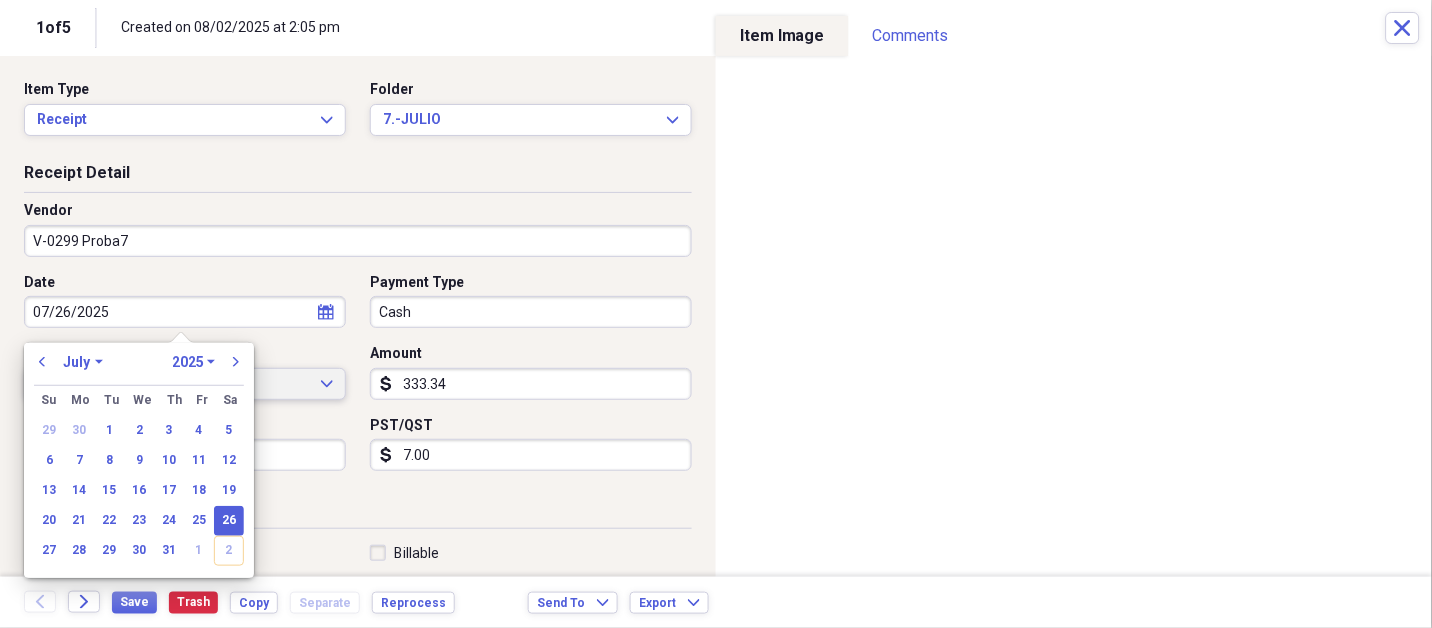 type 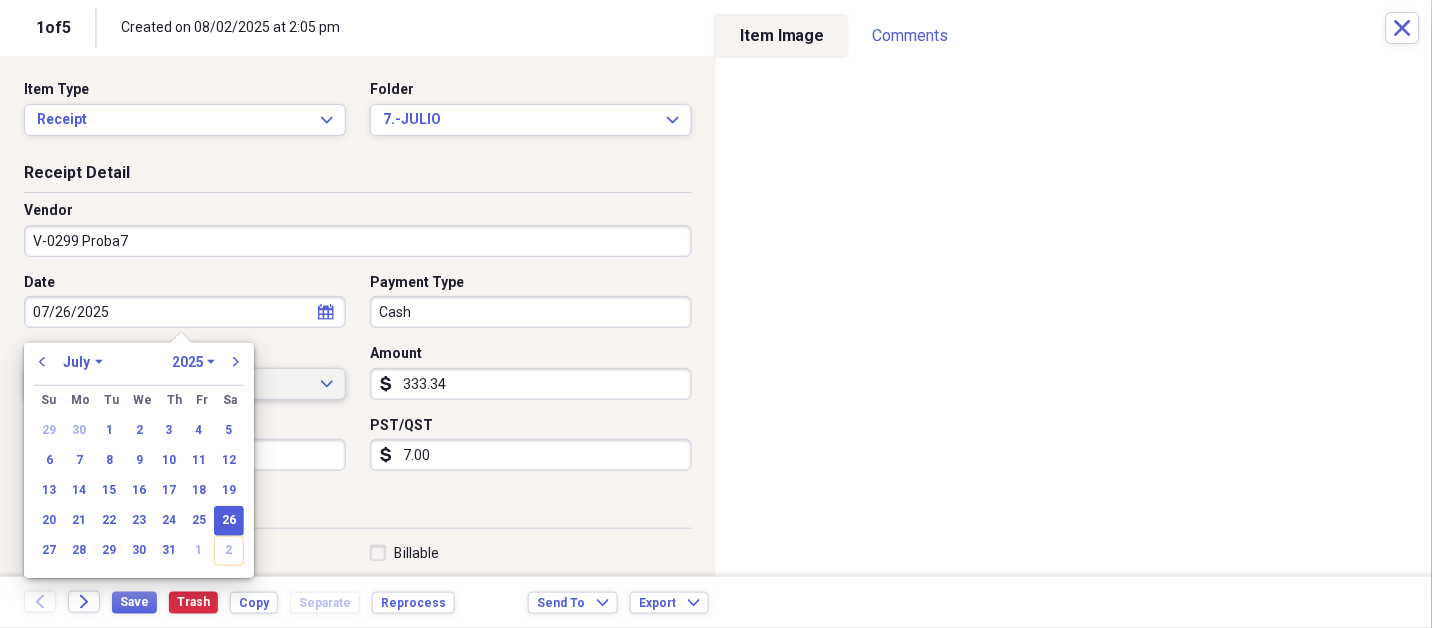 type 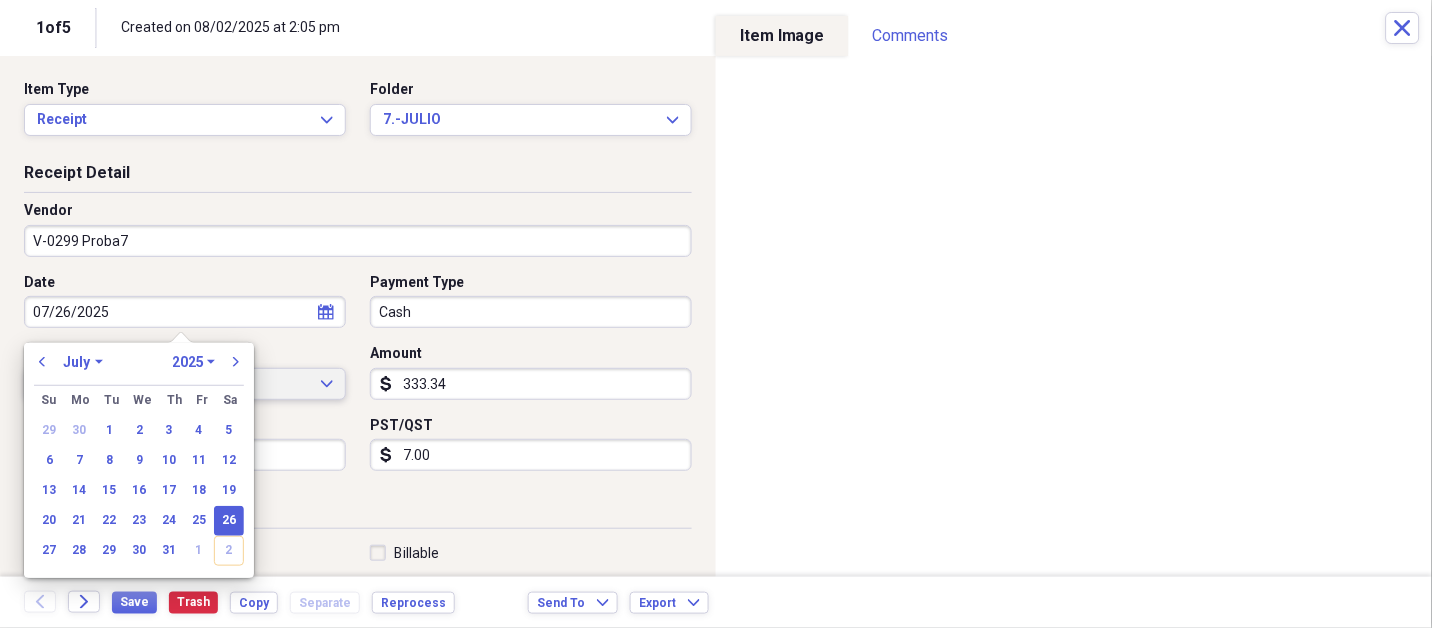 type 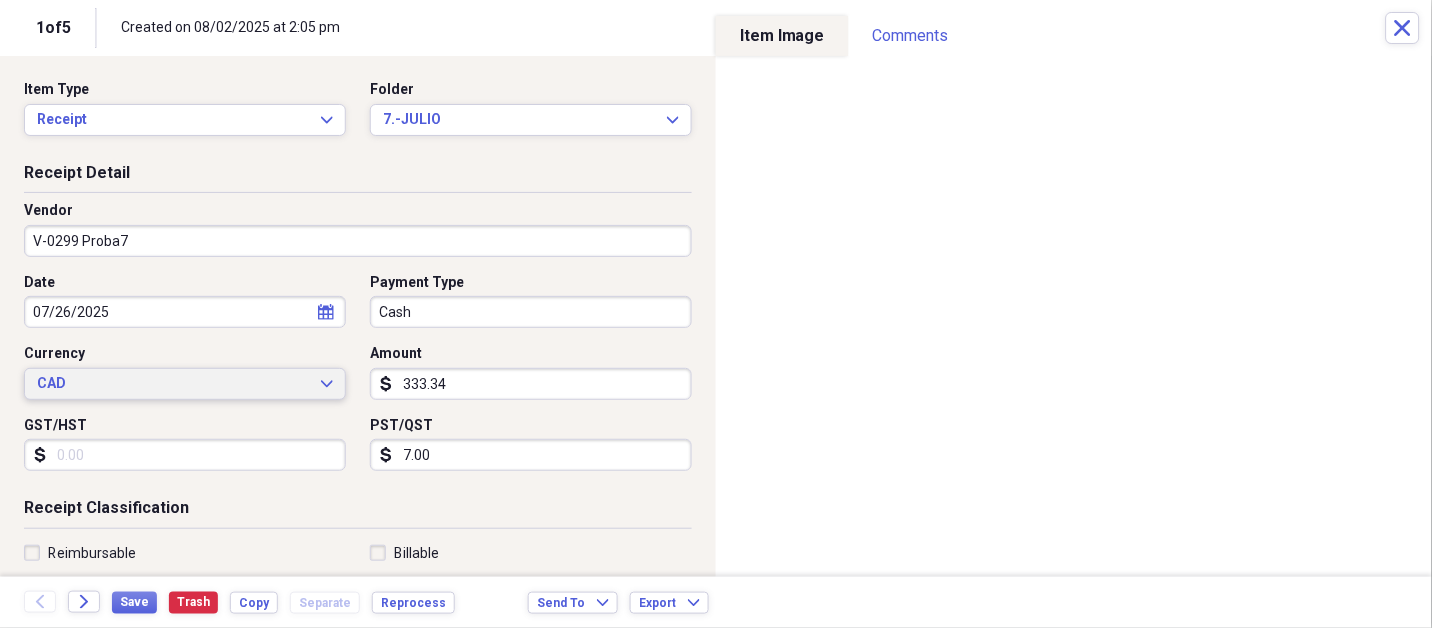 type 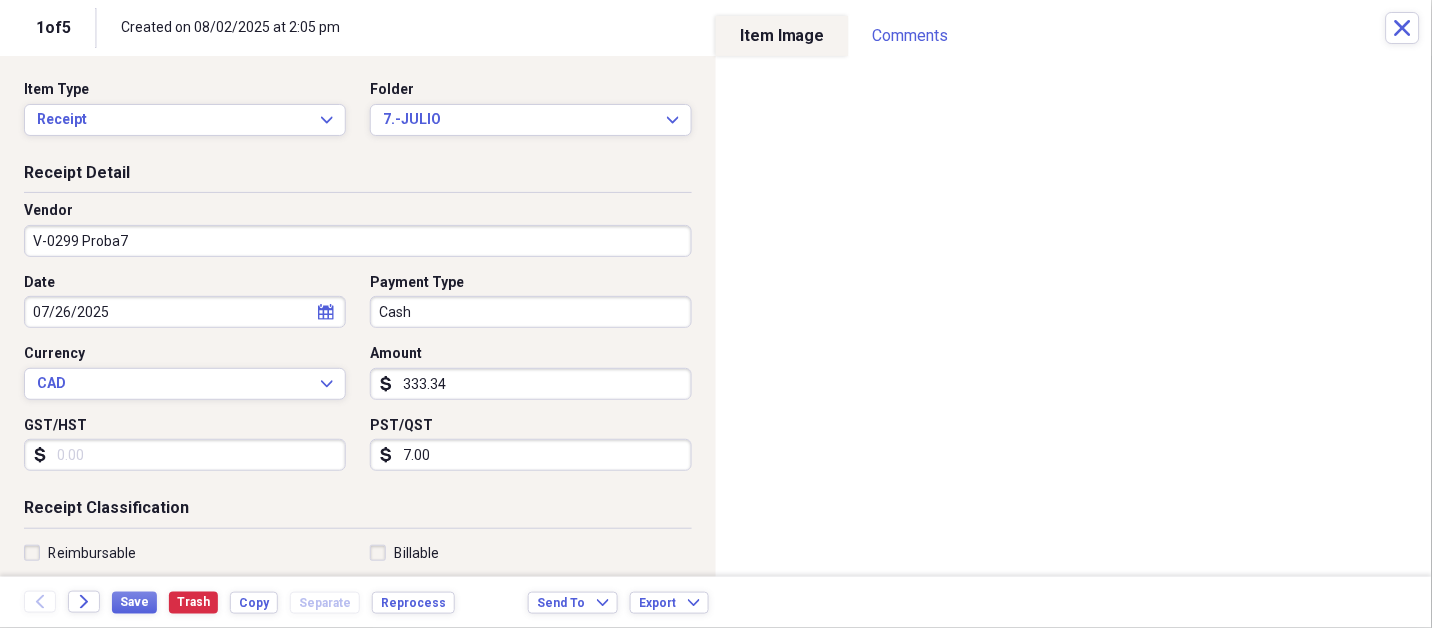 click on "333.34" at bounding box center [531, 384] 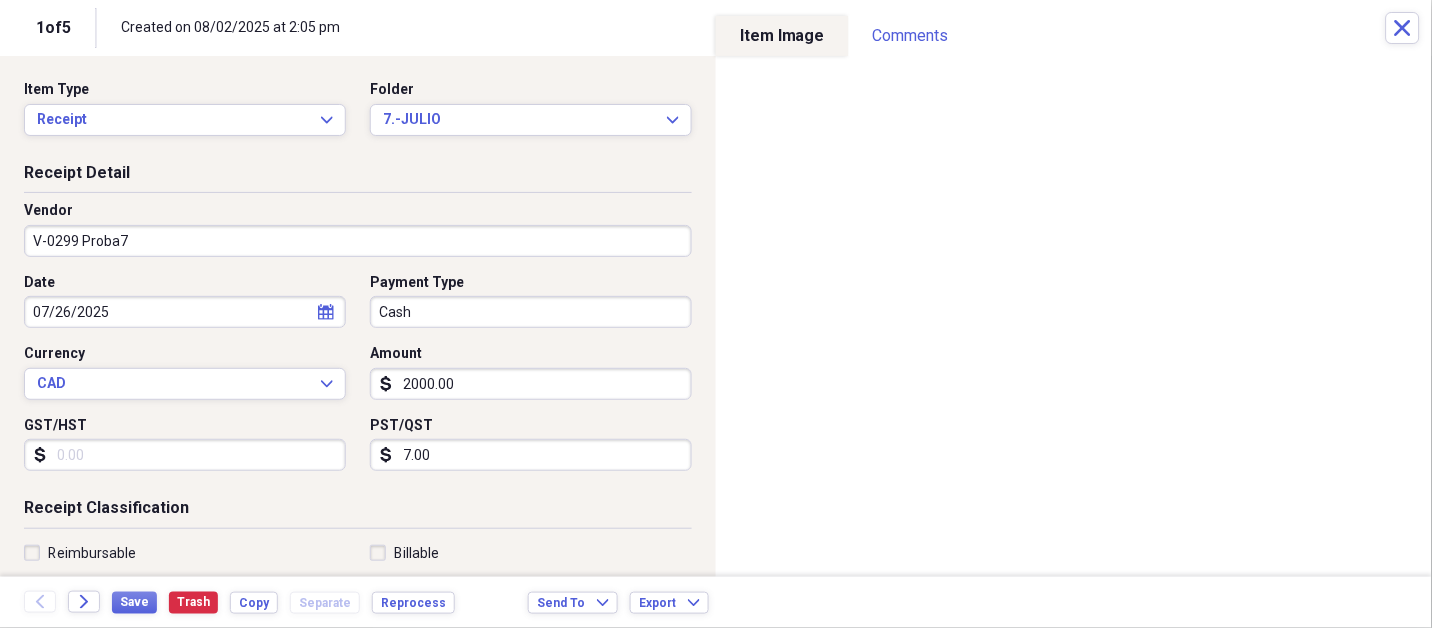 type on "2000.00" 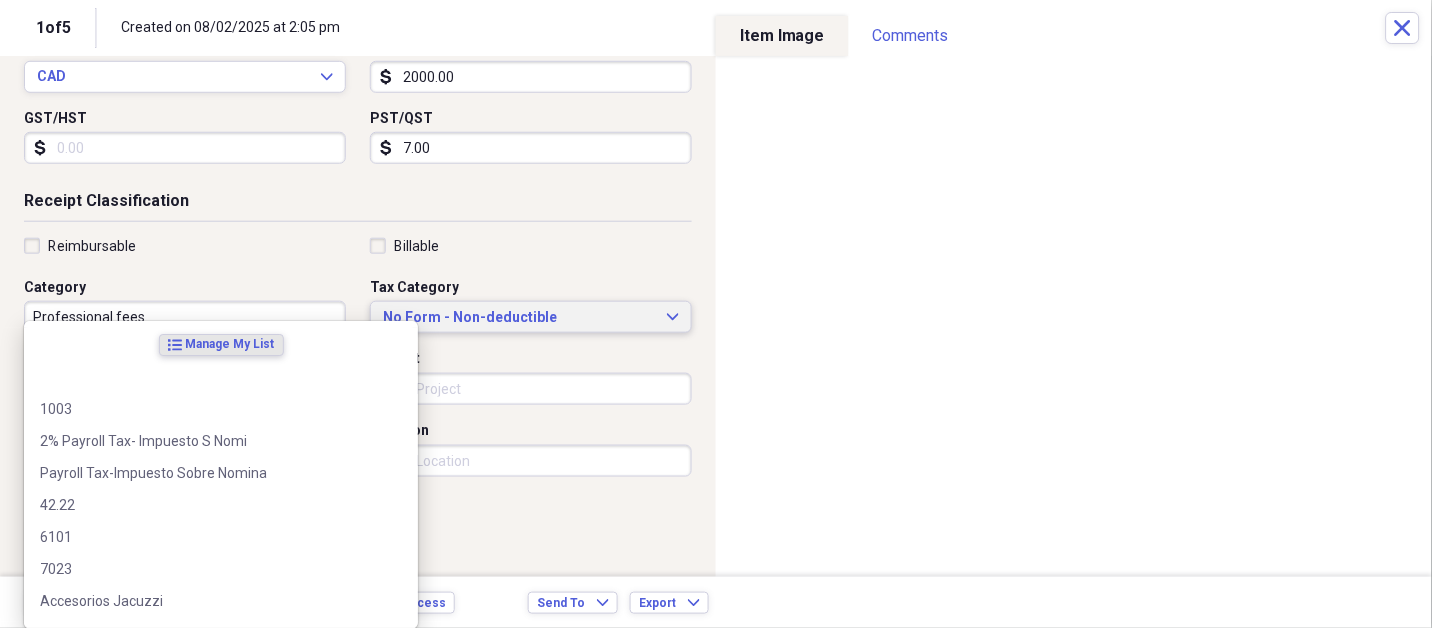 type 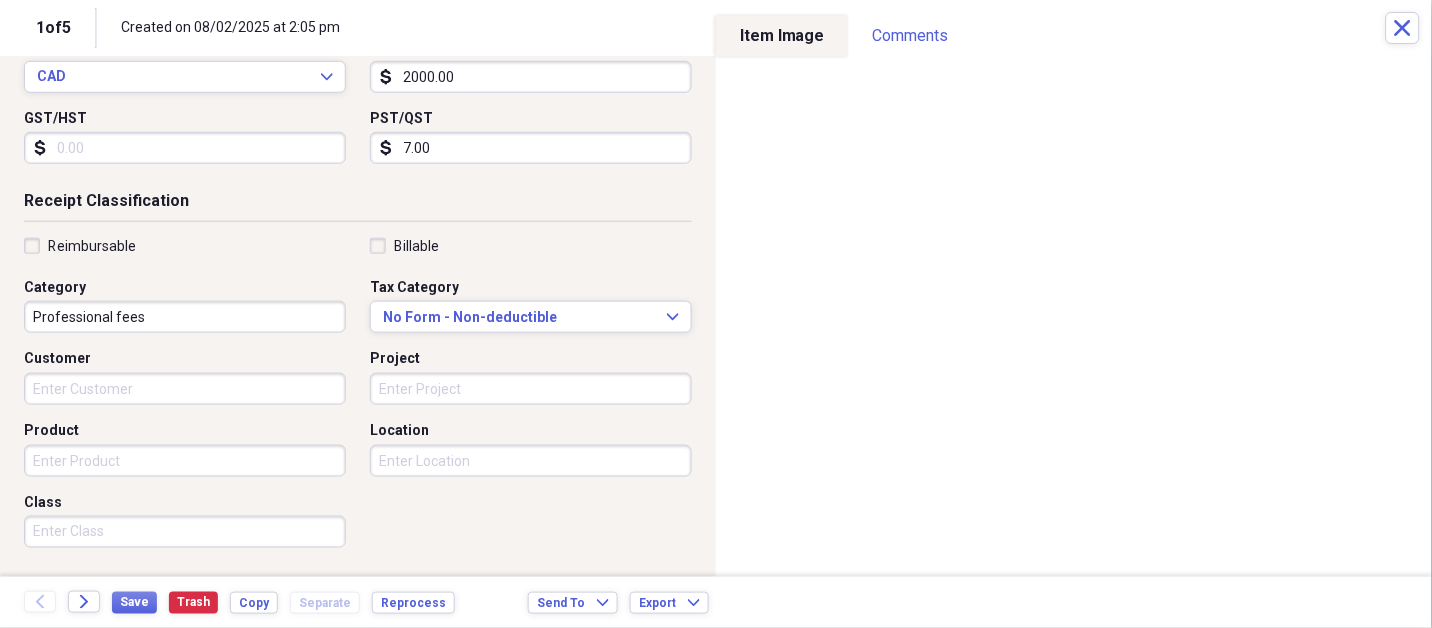 scroll, scrollTop: 497, scrollLeft: 0, axis: vertical 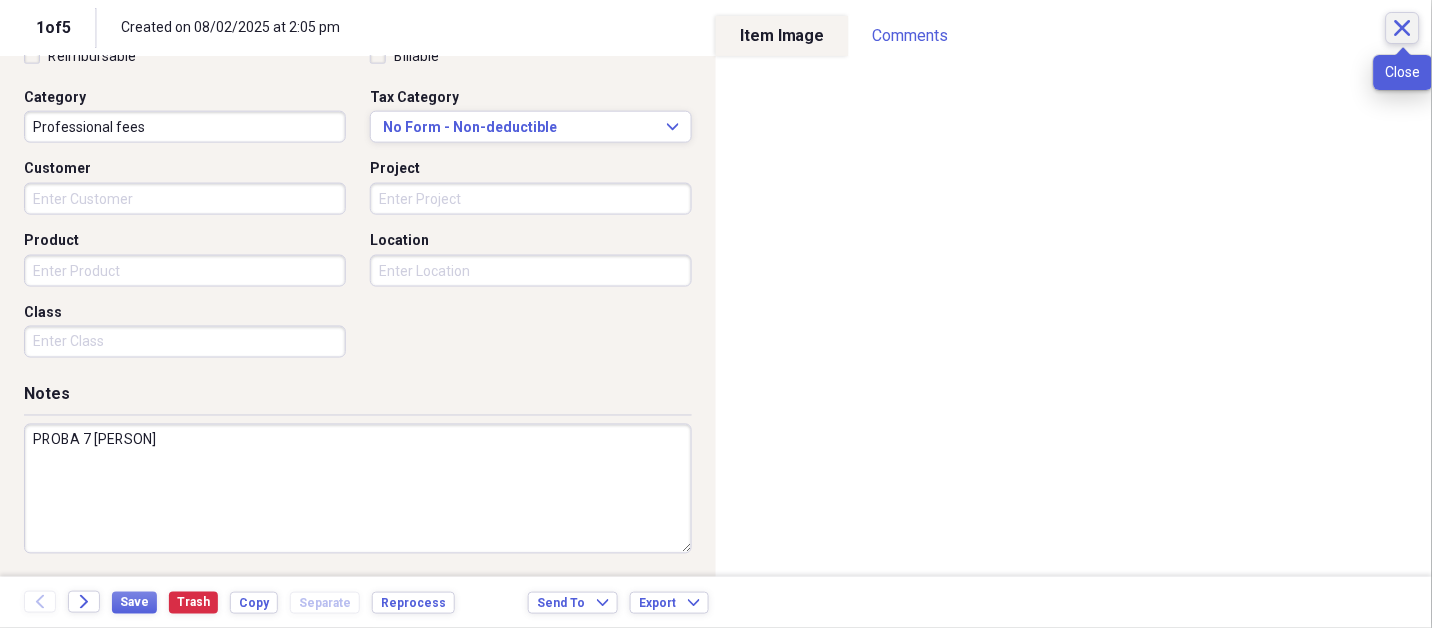 type on "PROBA 7 [PERSON]" 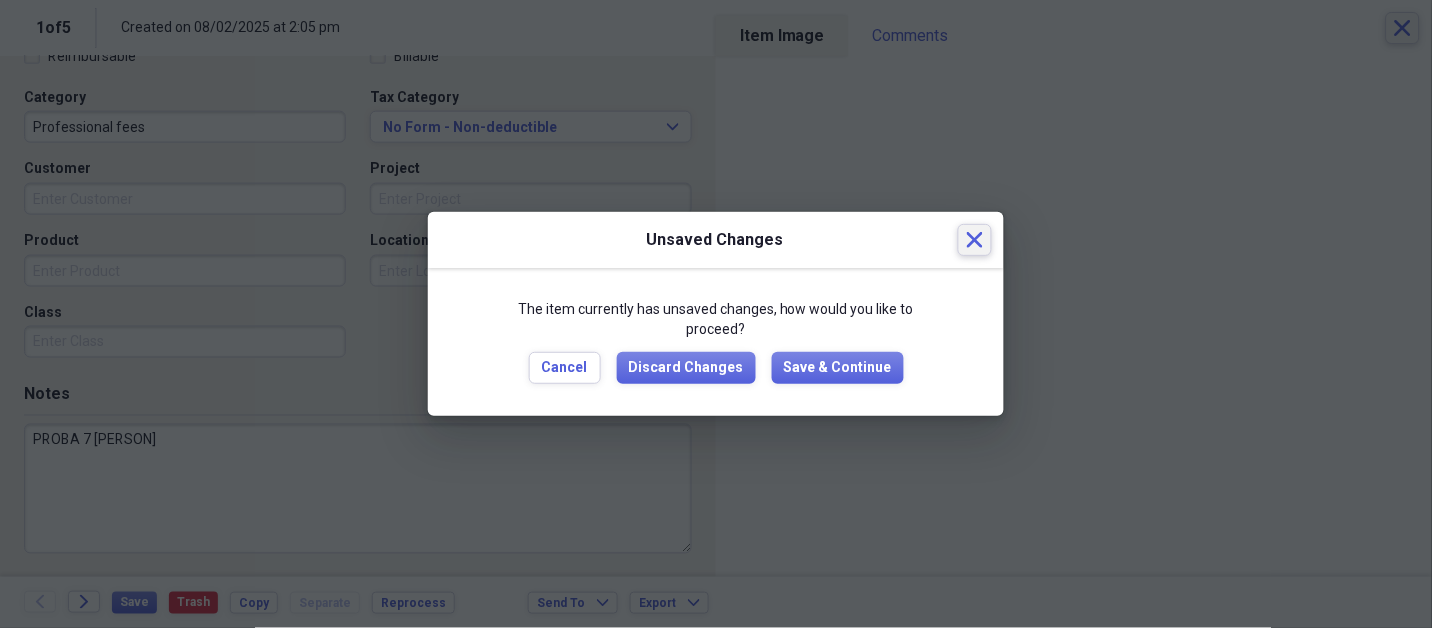 type 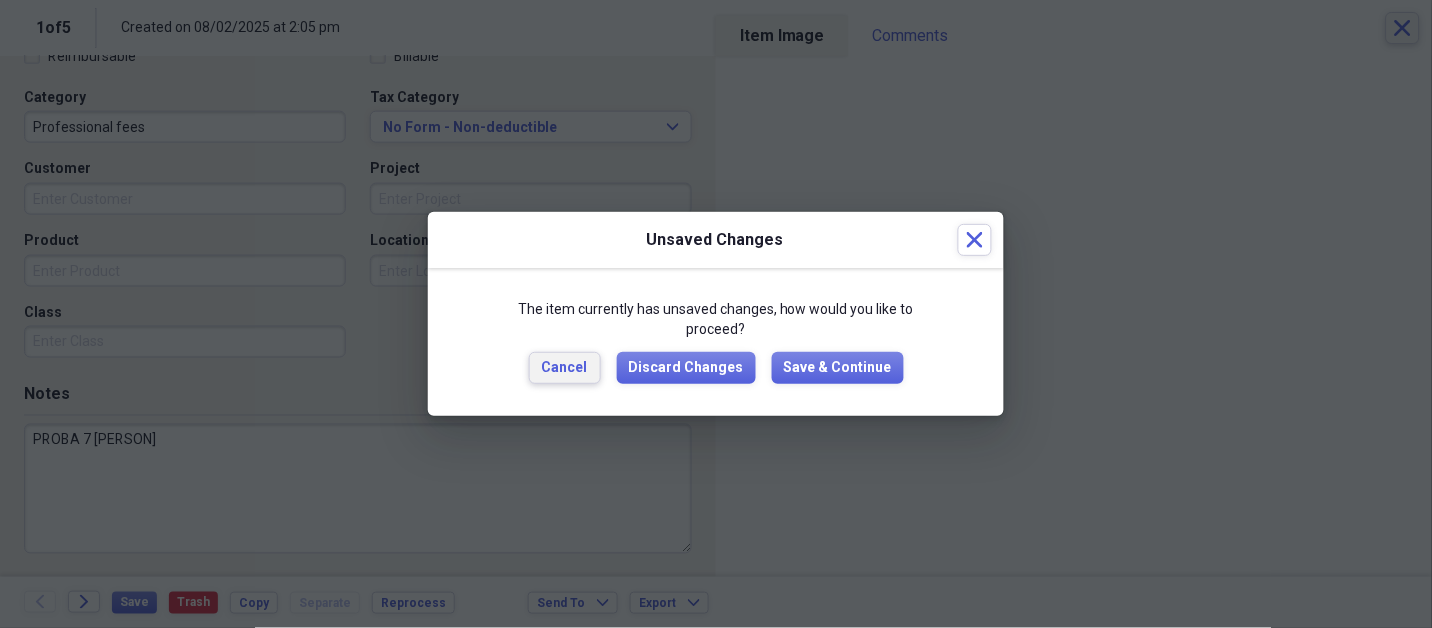 type 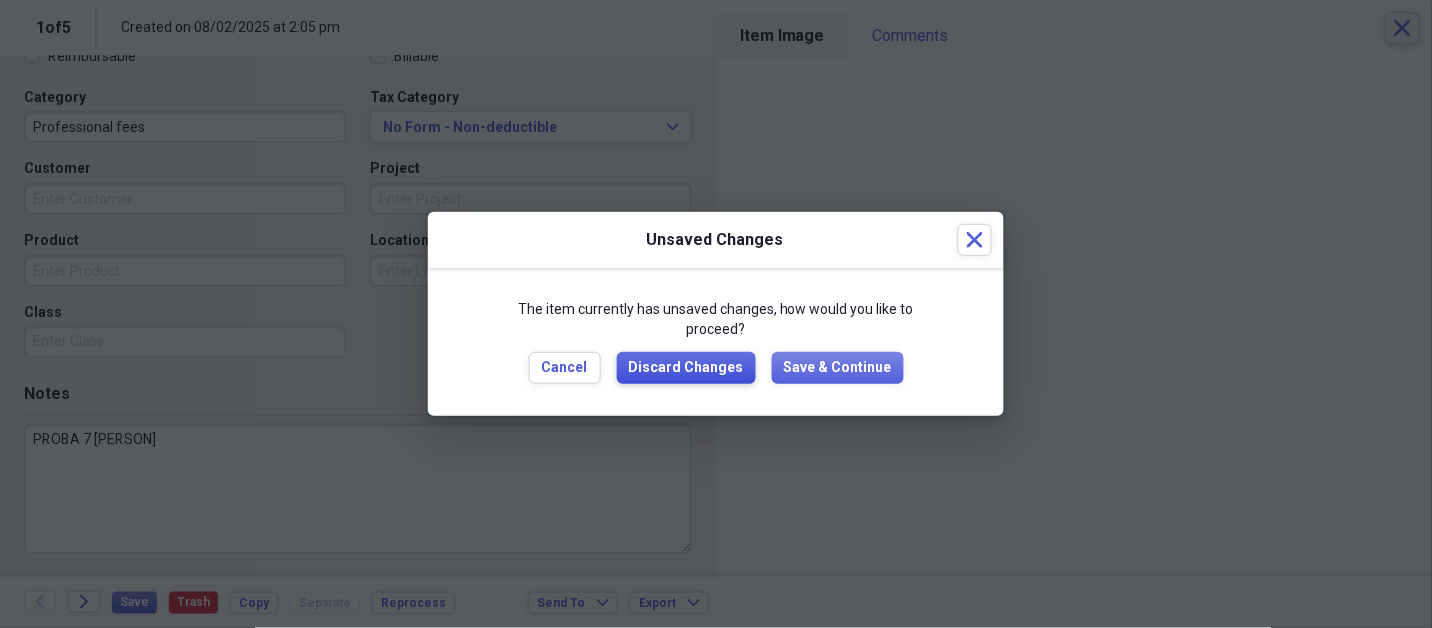 type 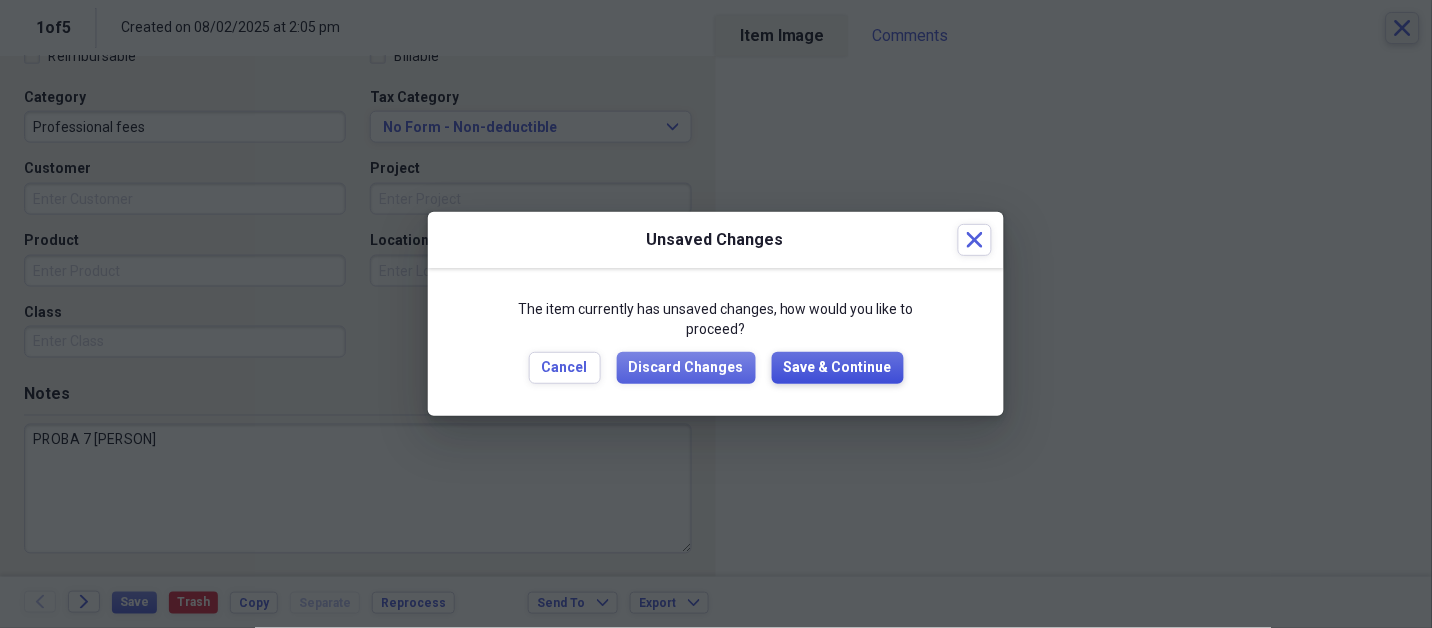 type 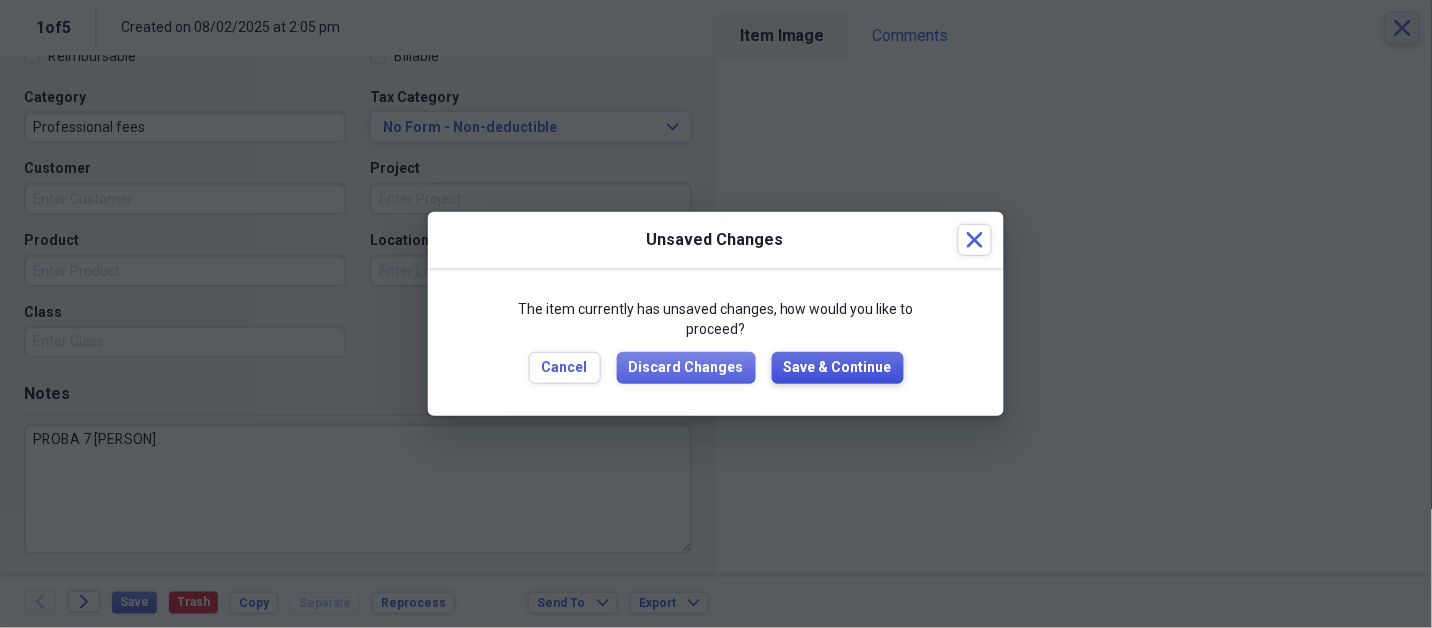 click on "Save & Continue" at bounding box center [838, 368] 